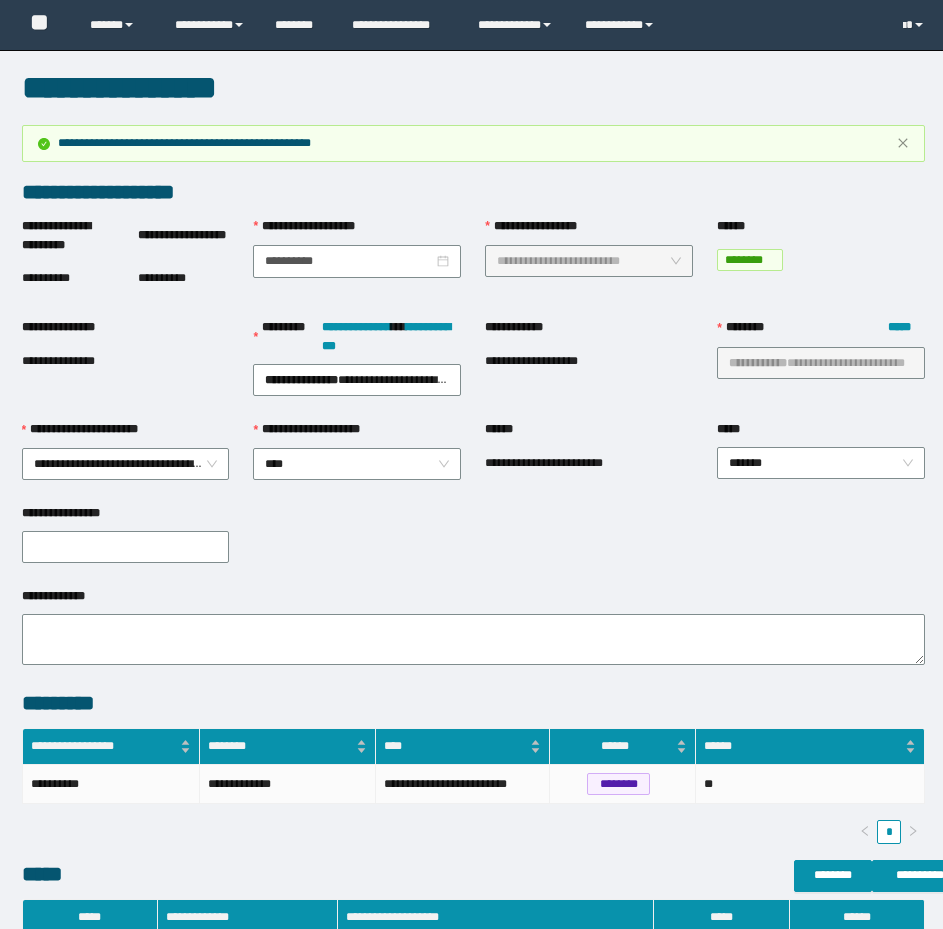 scroll, scrollTop: 0, scrollLeft: 0, axis: both 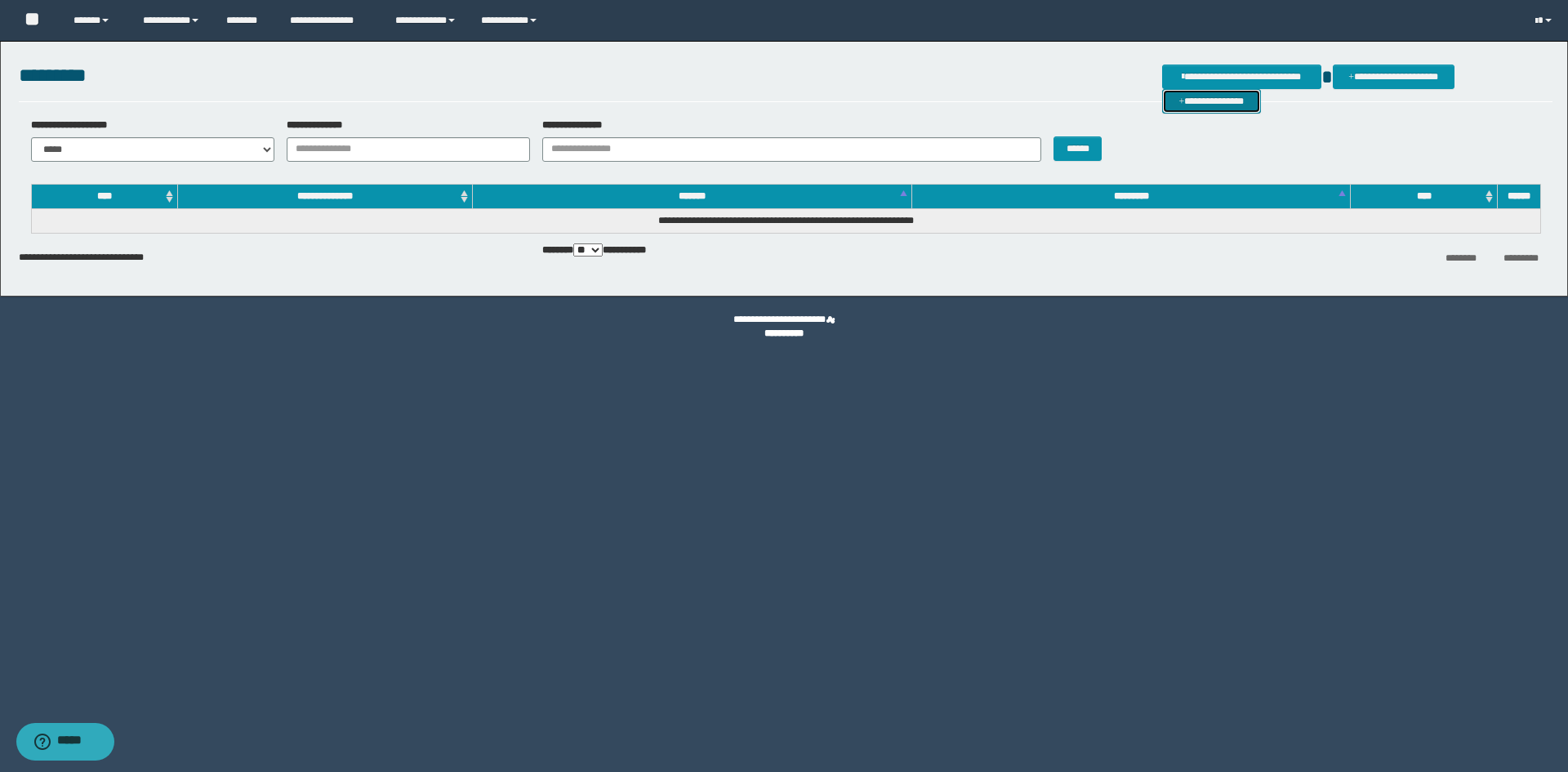 click on "**********" at bounding box center [1211, 101] 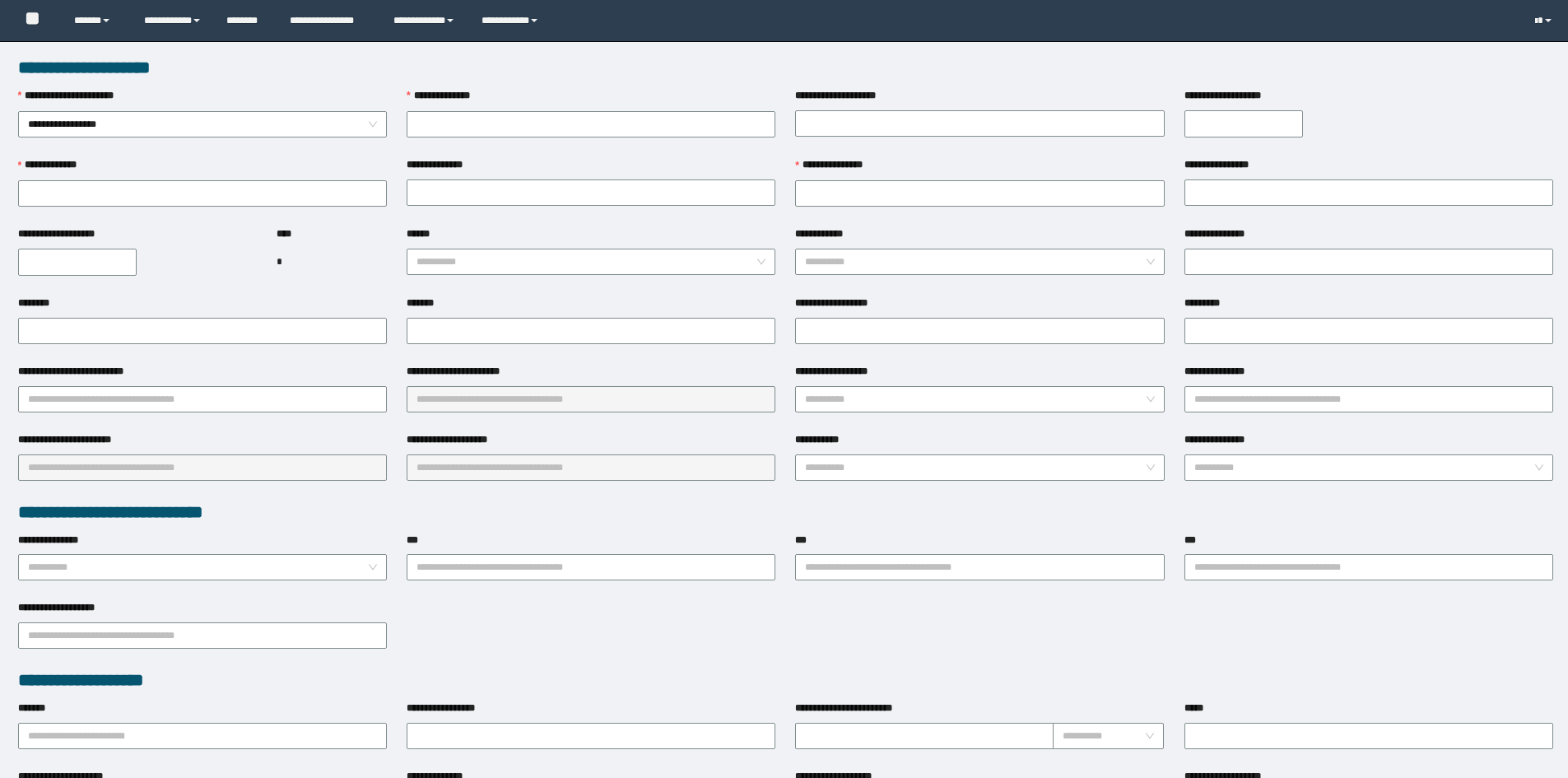 scroll, scrollTop: 0, scrollLeft: 0, axis: both 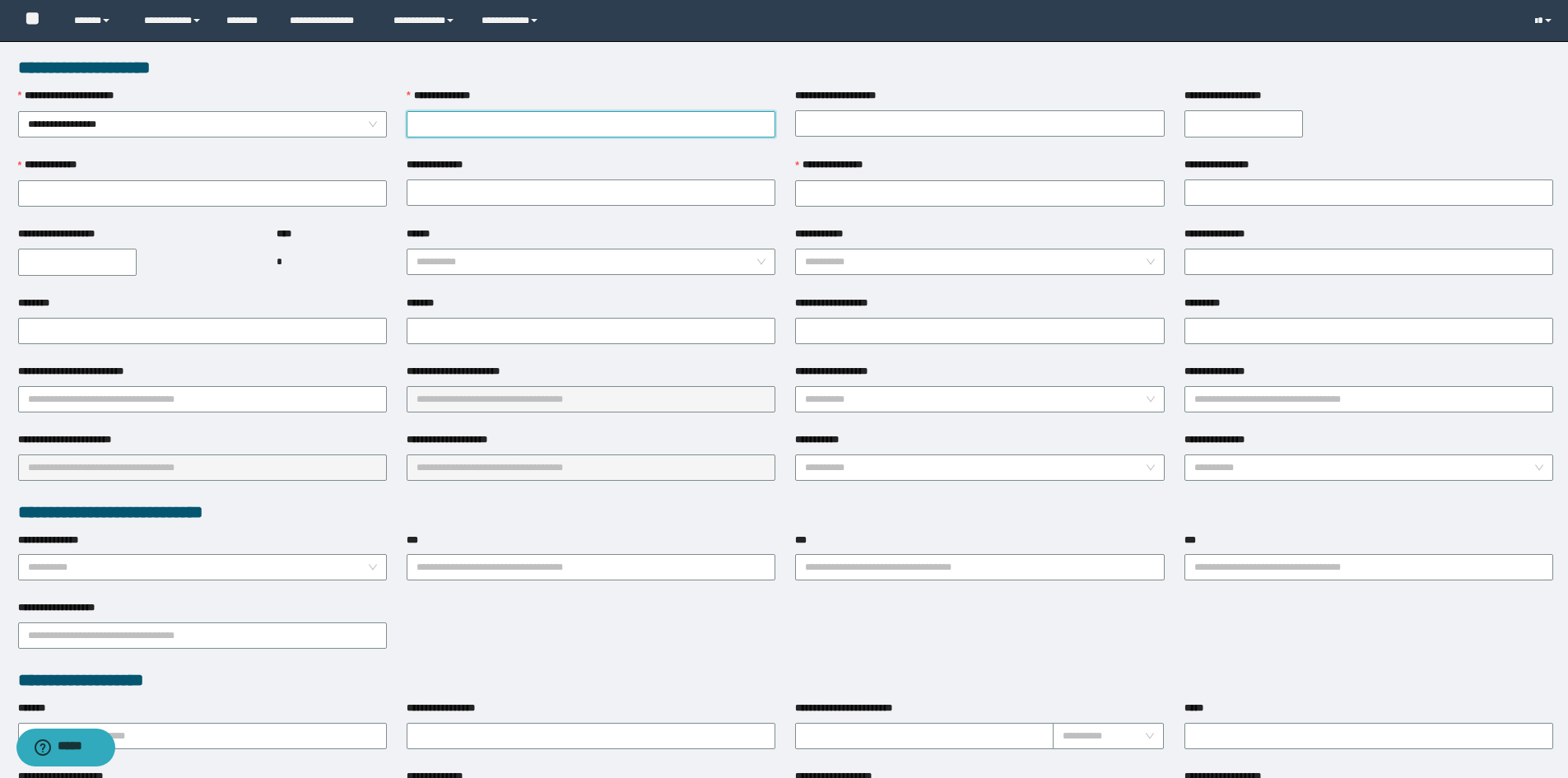 paste on "********" 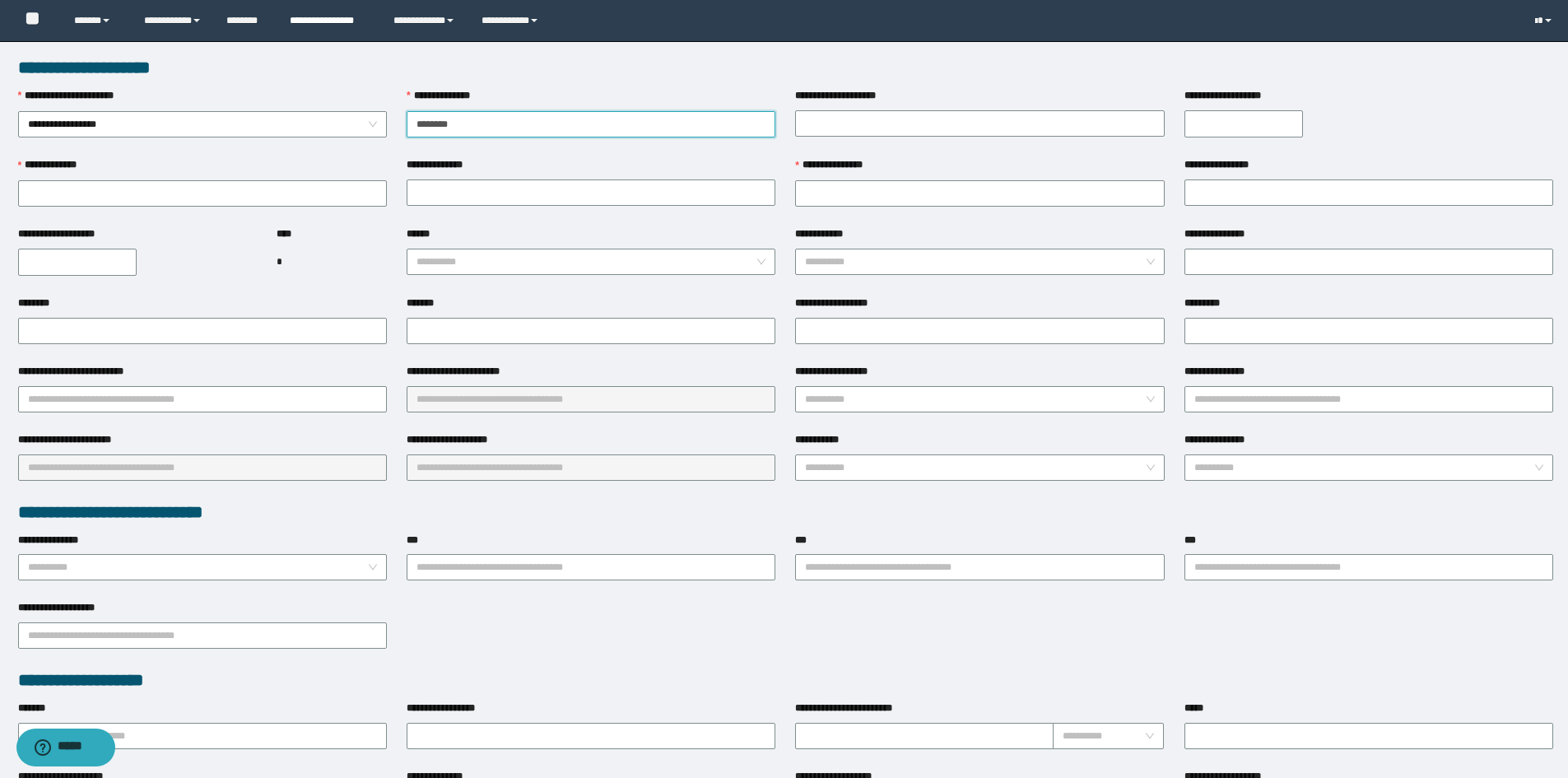 type on "********" 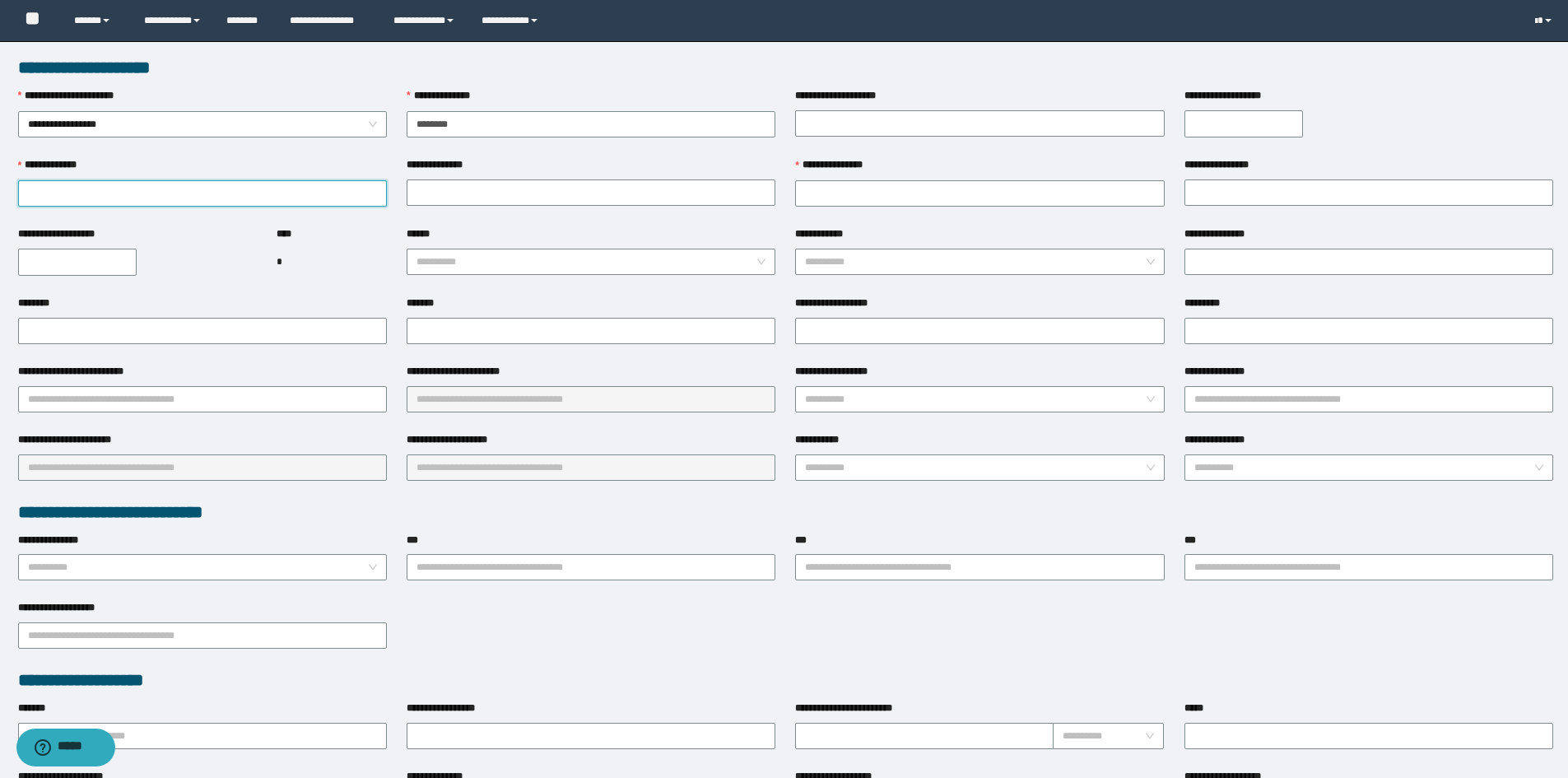click on "**********" at bounding box center (202, 193) 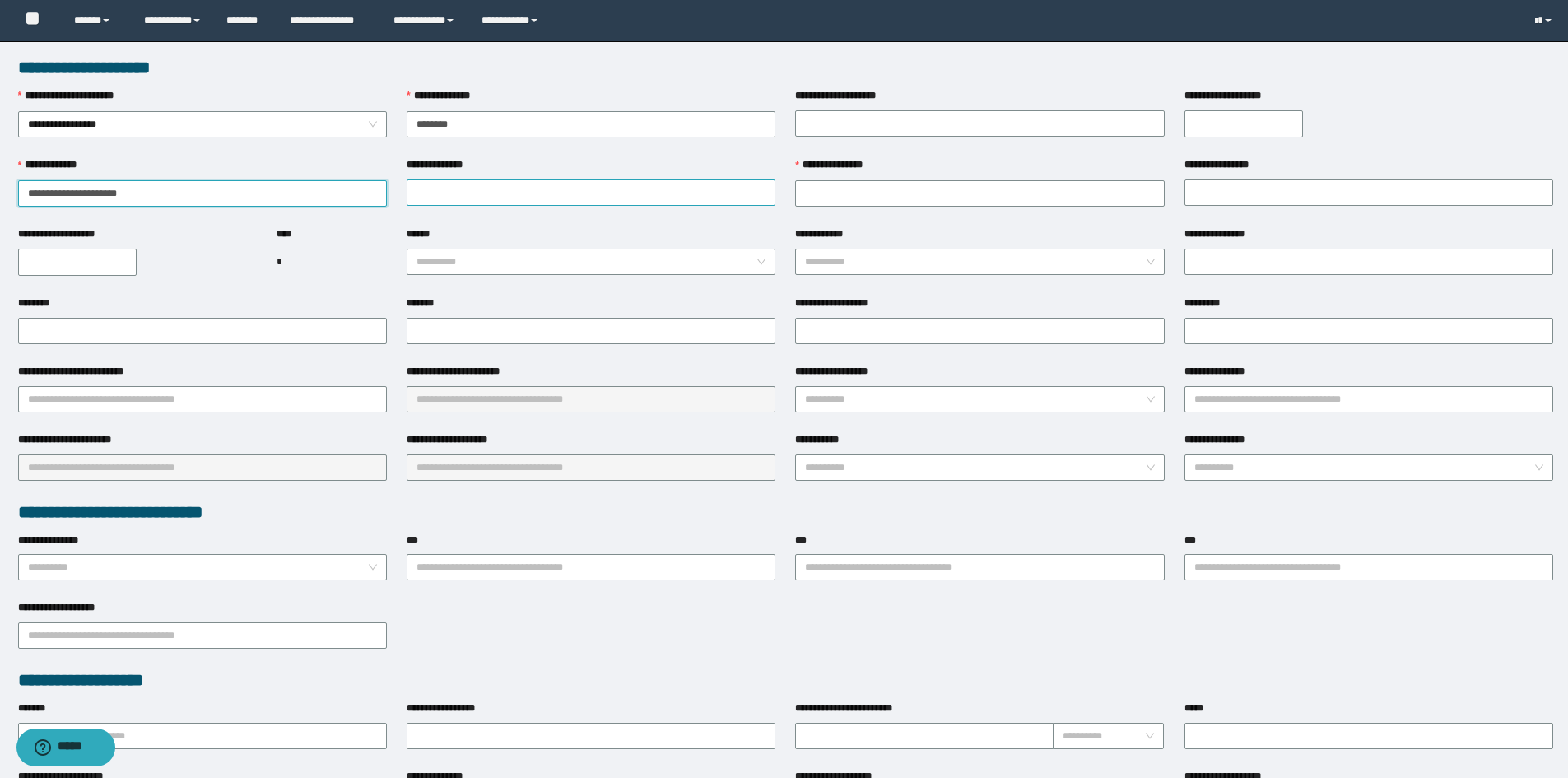 type on "**********" 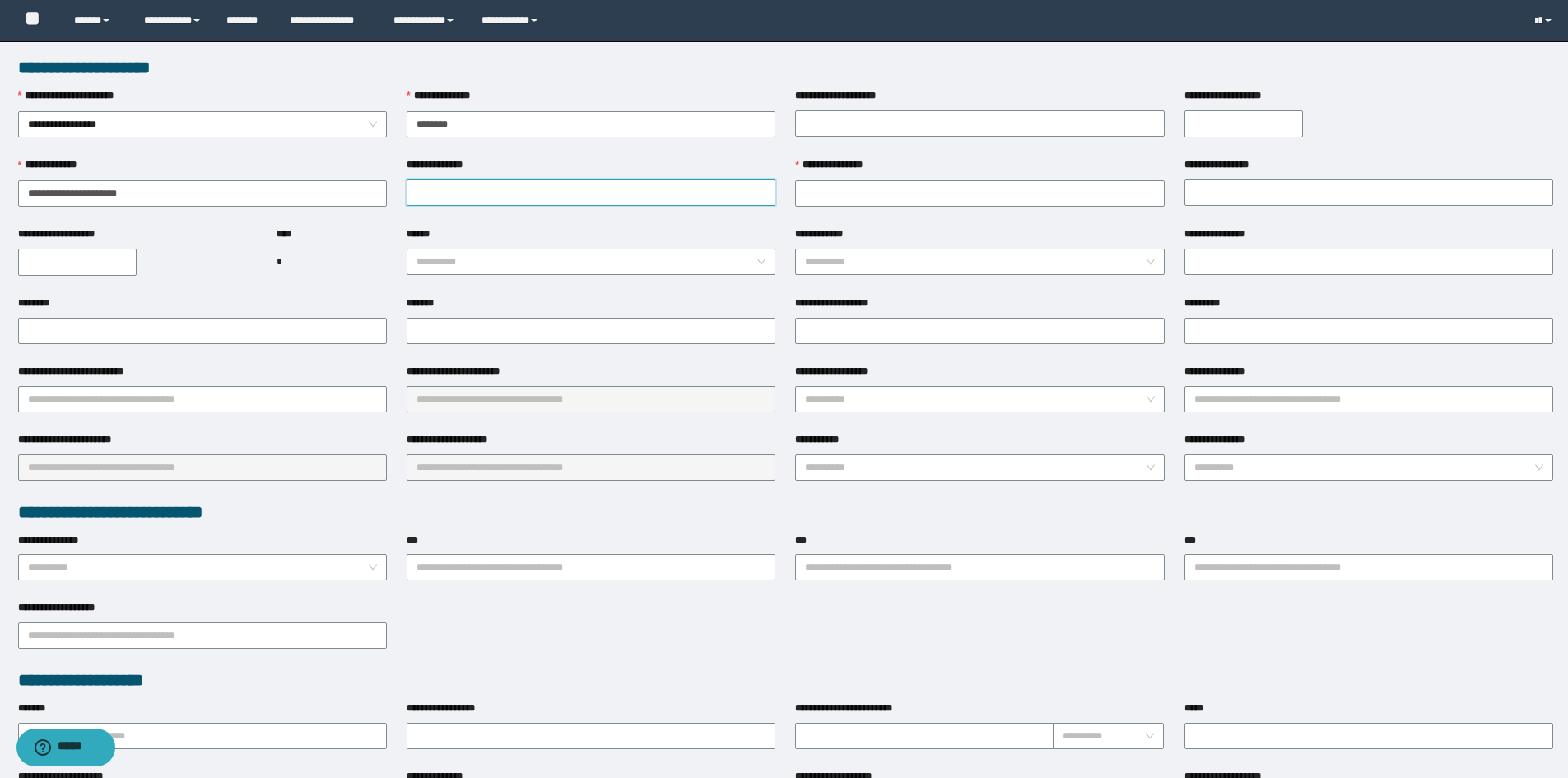 click on "**********" at bounding box center [591, 193] 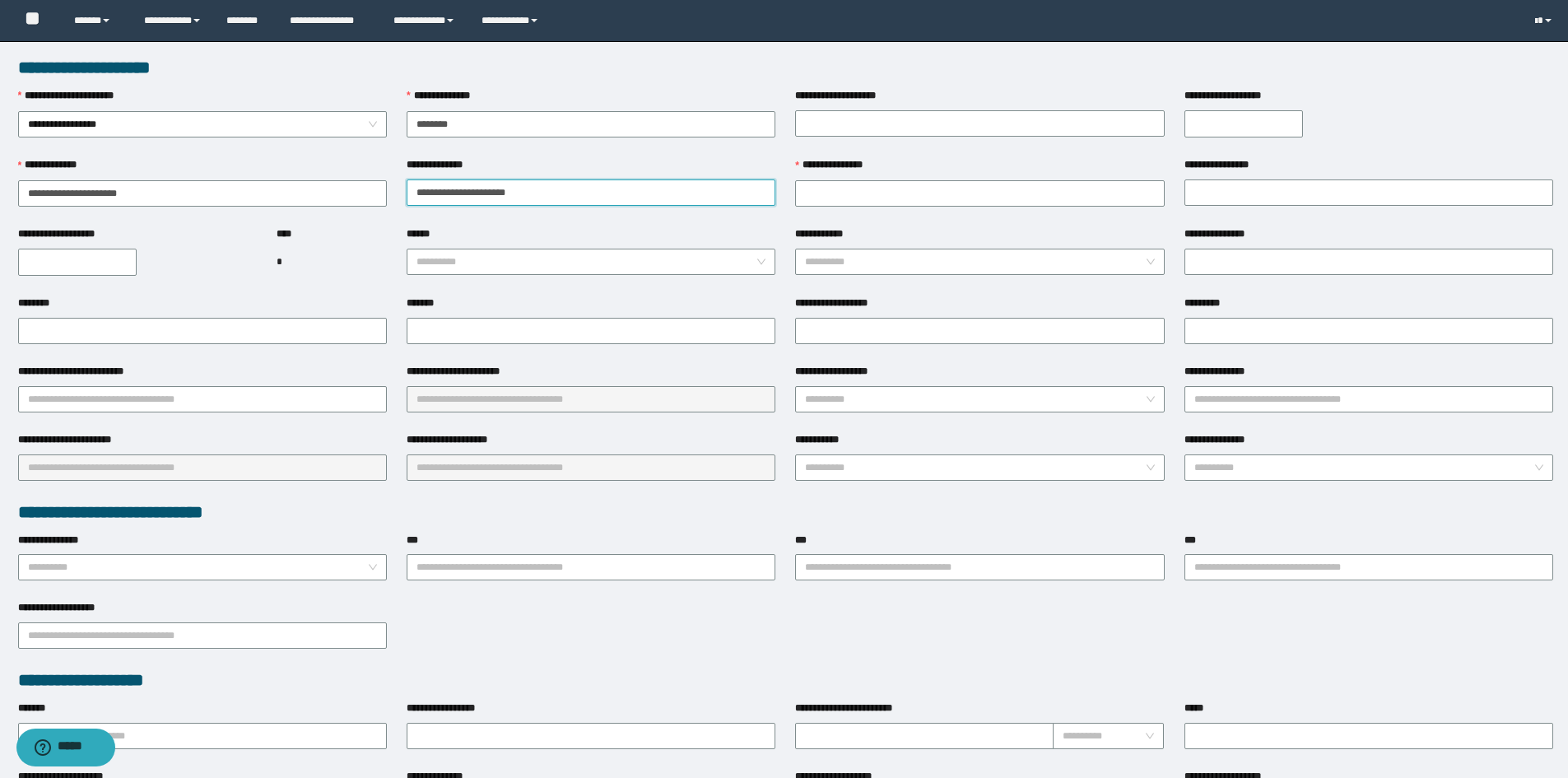 drag, startPoint x: 608, startPoint y: 203, endPoint x: 207, endPoint y: 165, distance: 402.79647 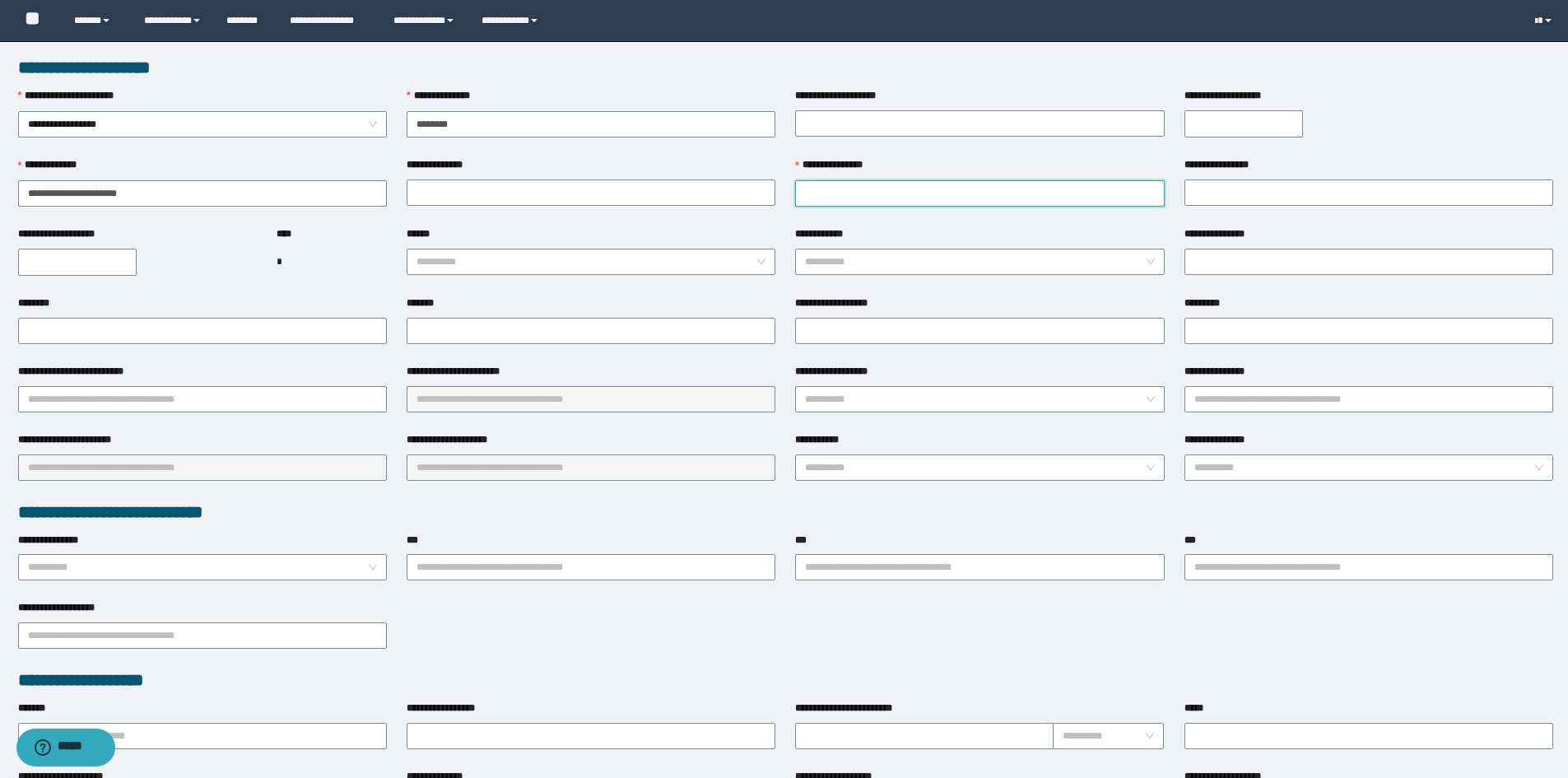 paste on "**********" 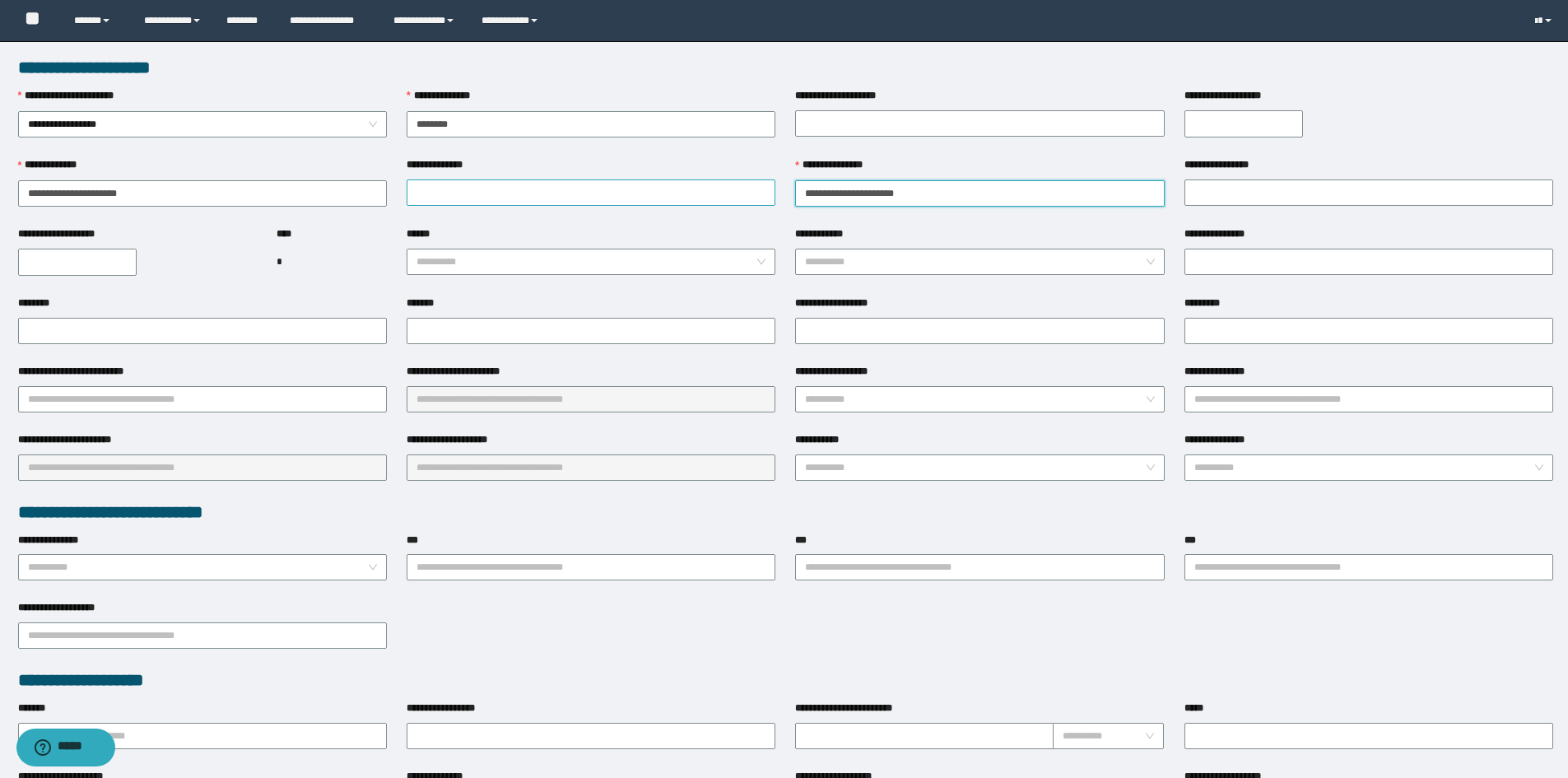 drag, startPoint x: 833, startPoint y: 193, endPoint x: 699, endPoint y: 202, distance: 134.3019 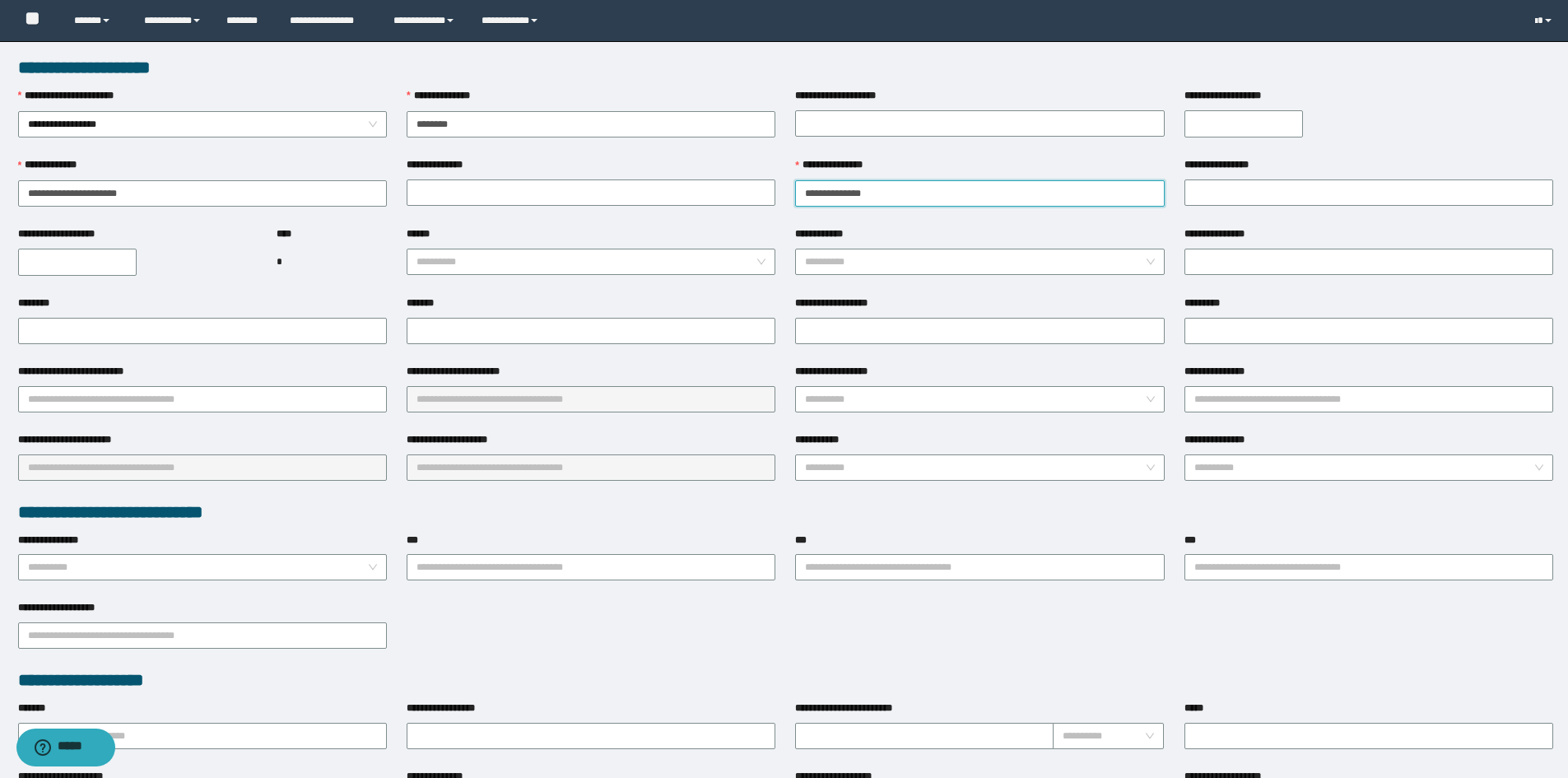 drag, startPoint x: 943, startPoint y: 197, endPoint x: 843, endPoint y: 192, distance: 100.12492 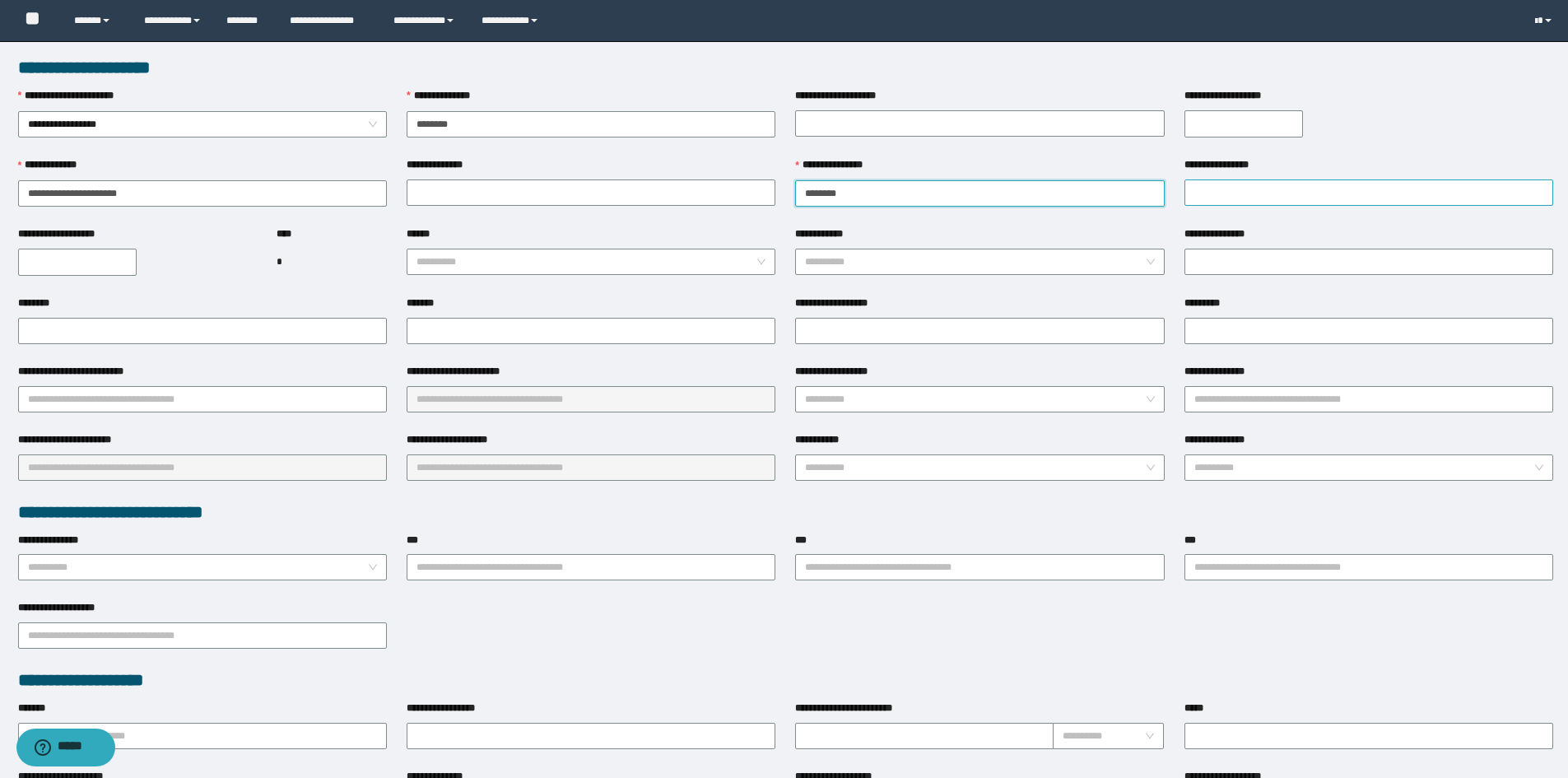 type on "*******" 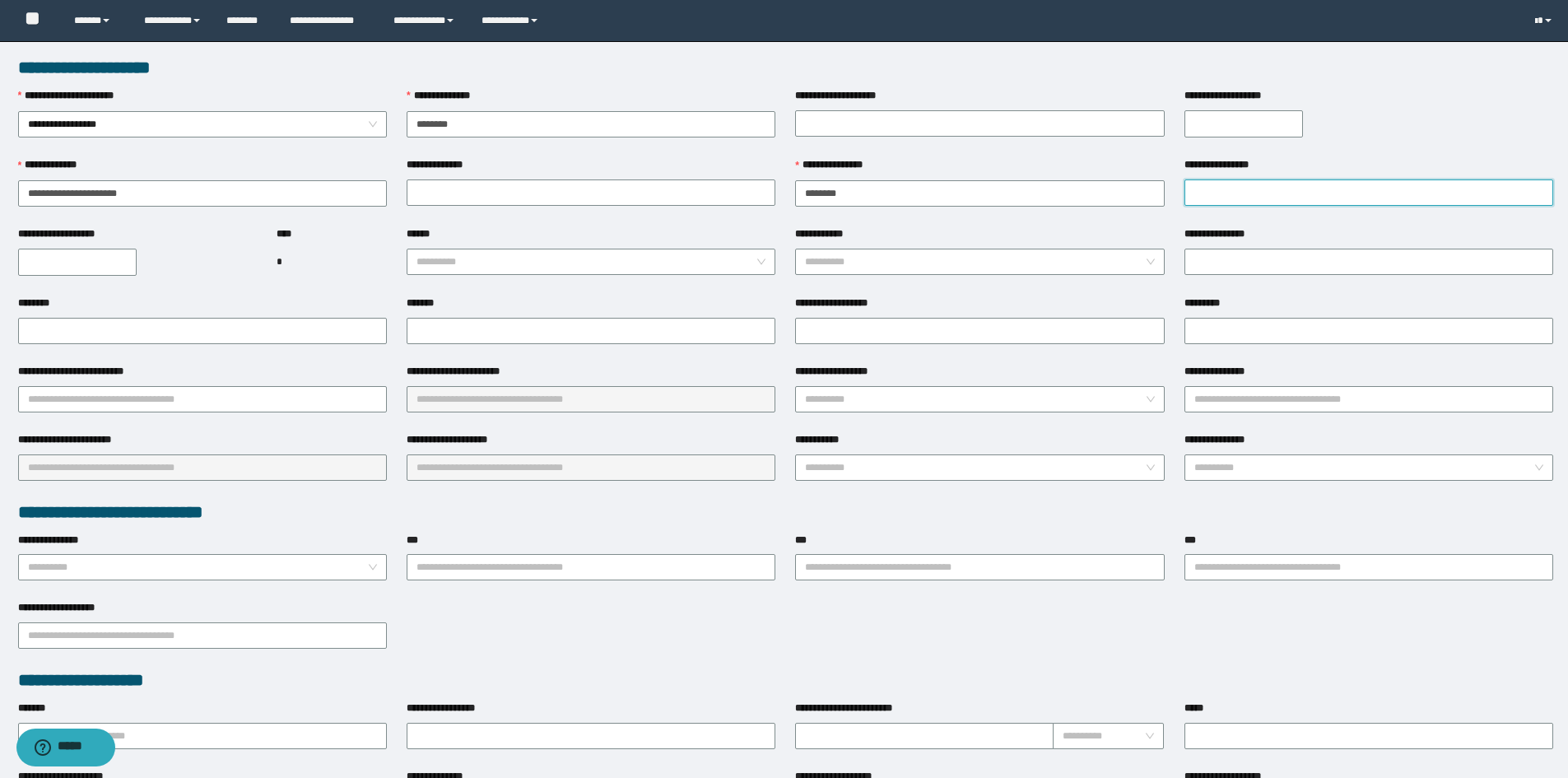 click on "**********" at bounding box center [1369, 193] 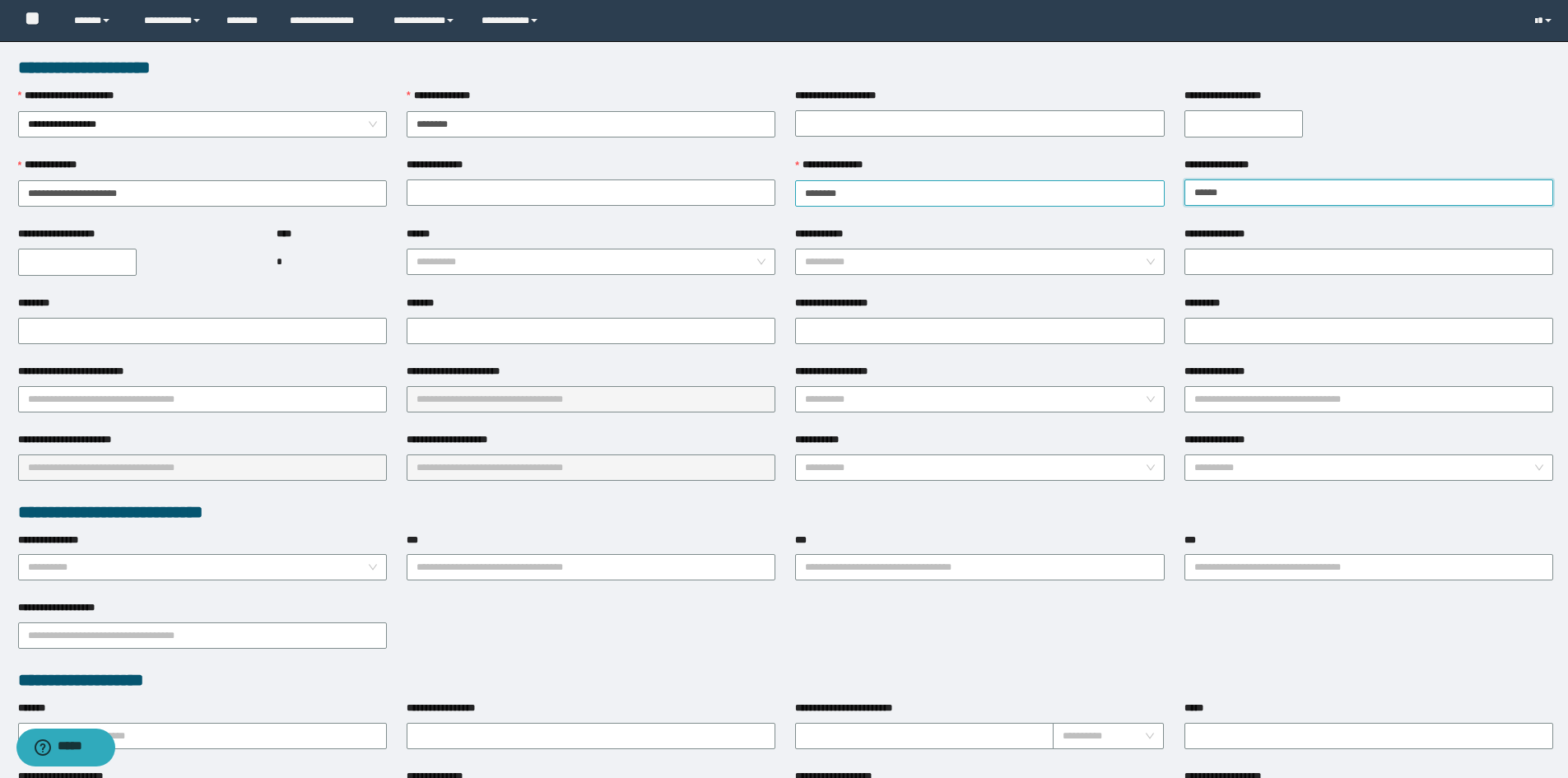 type on "******" 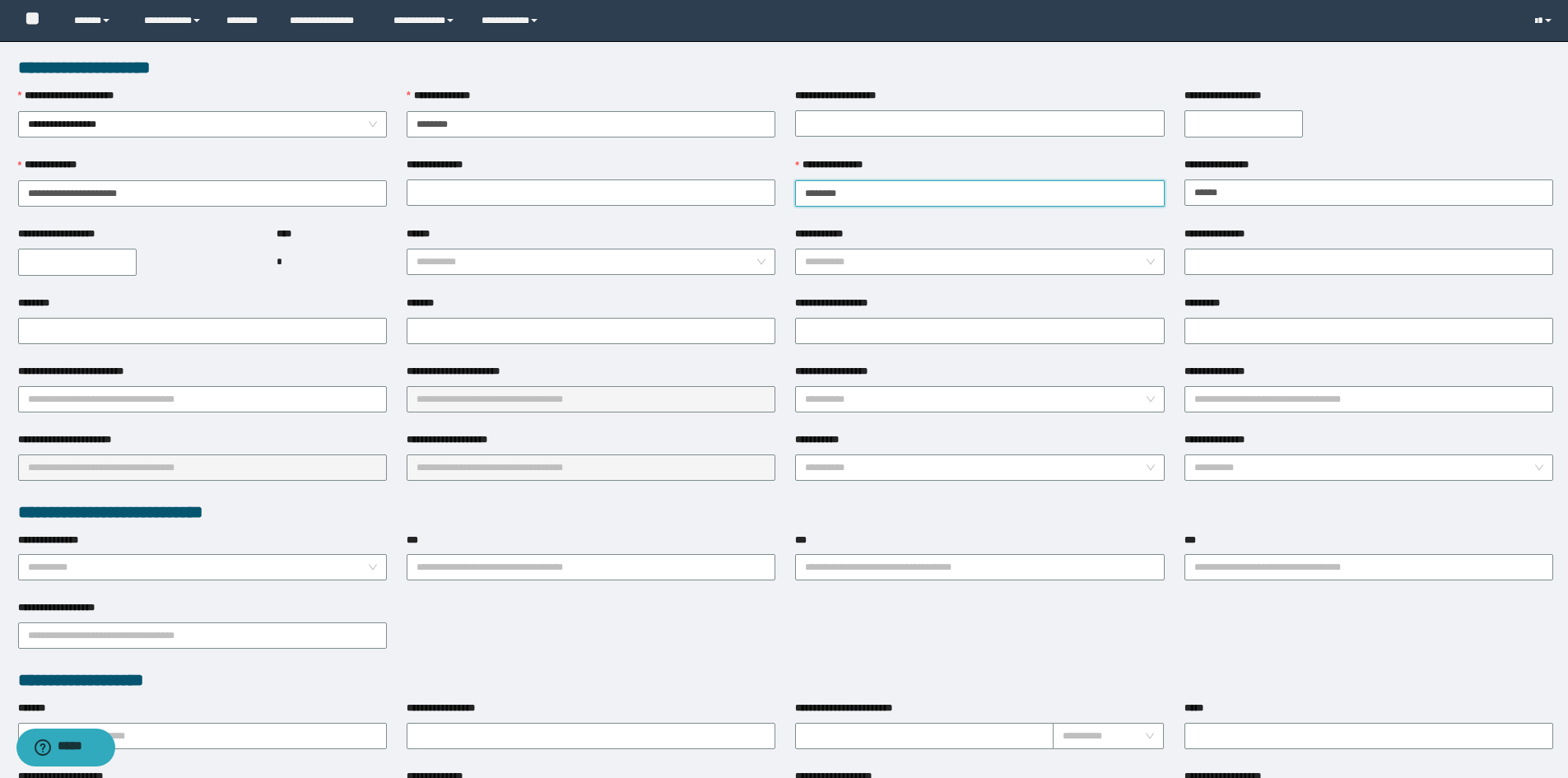 click on "*******" at bounding box center (979, 193) 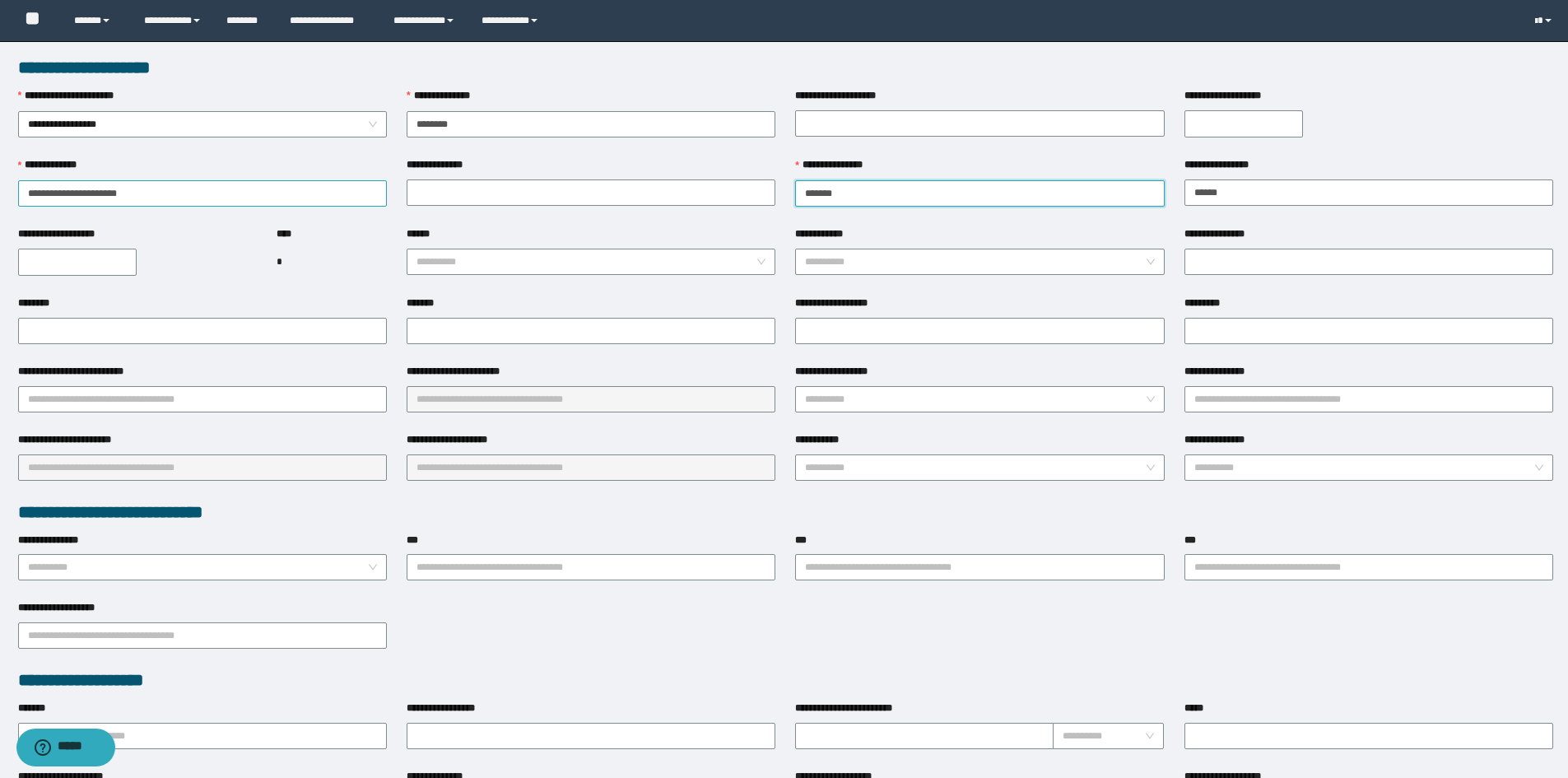 type on "*******" 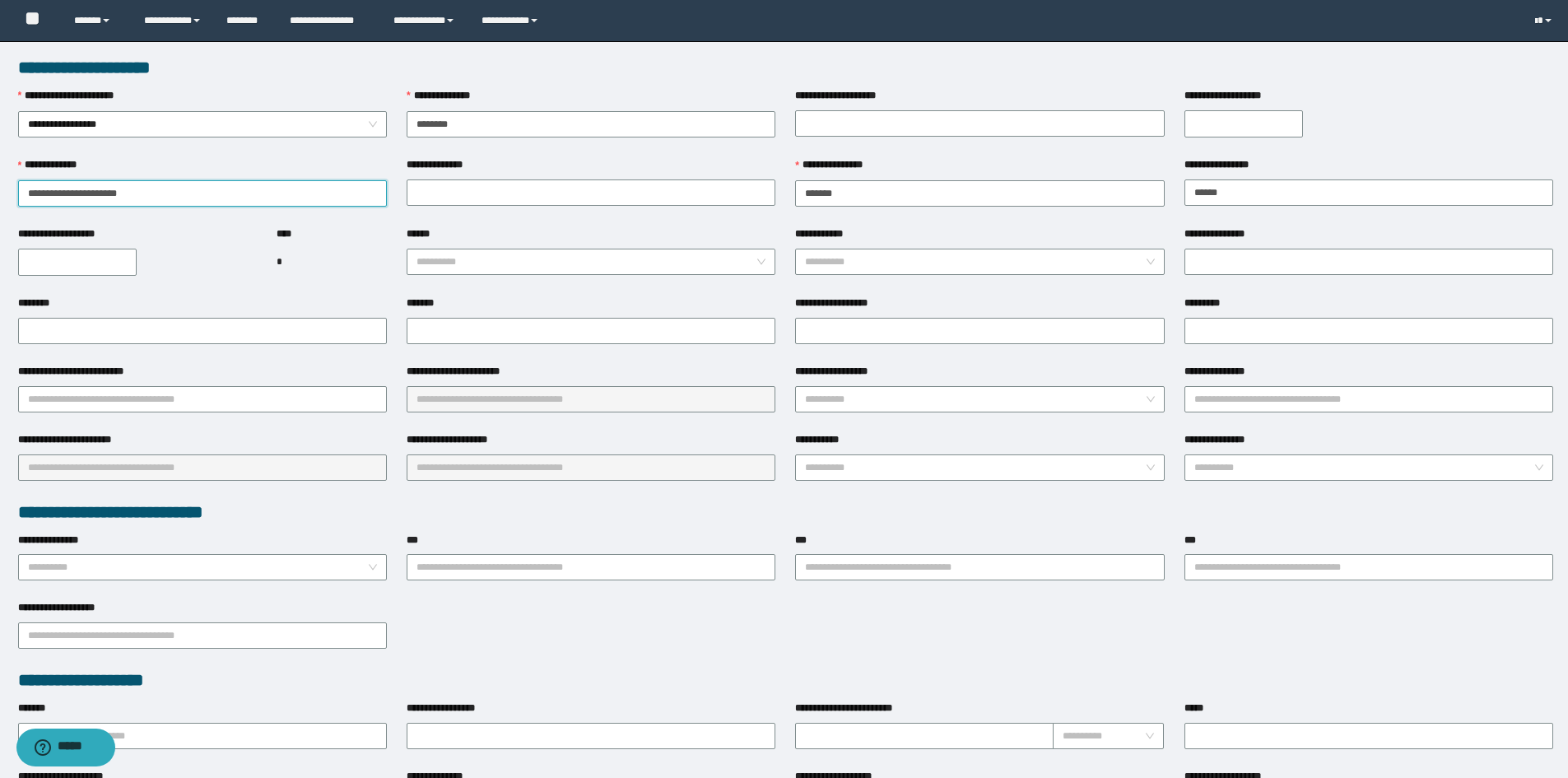 drag, startPoint x: 236, startPoint y: 192, endPoint x: 61, endPoint y: 189, distance: 175.02571 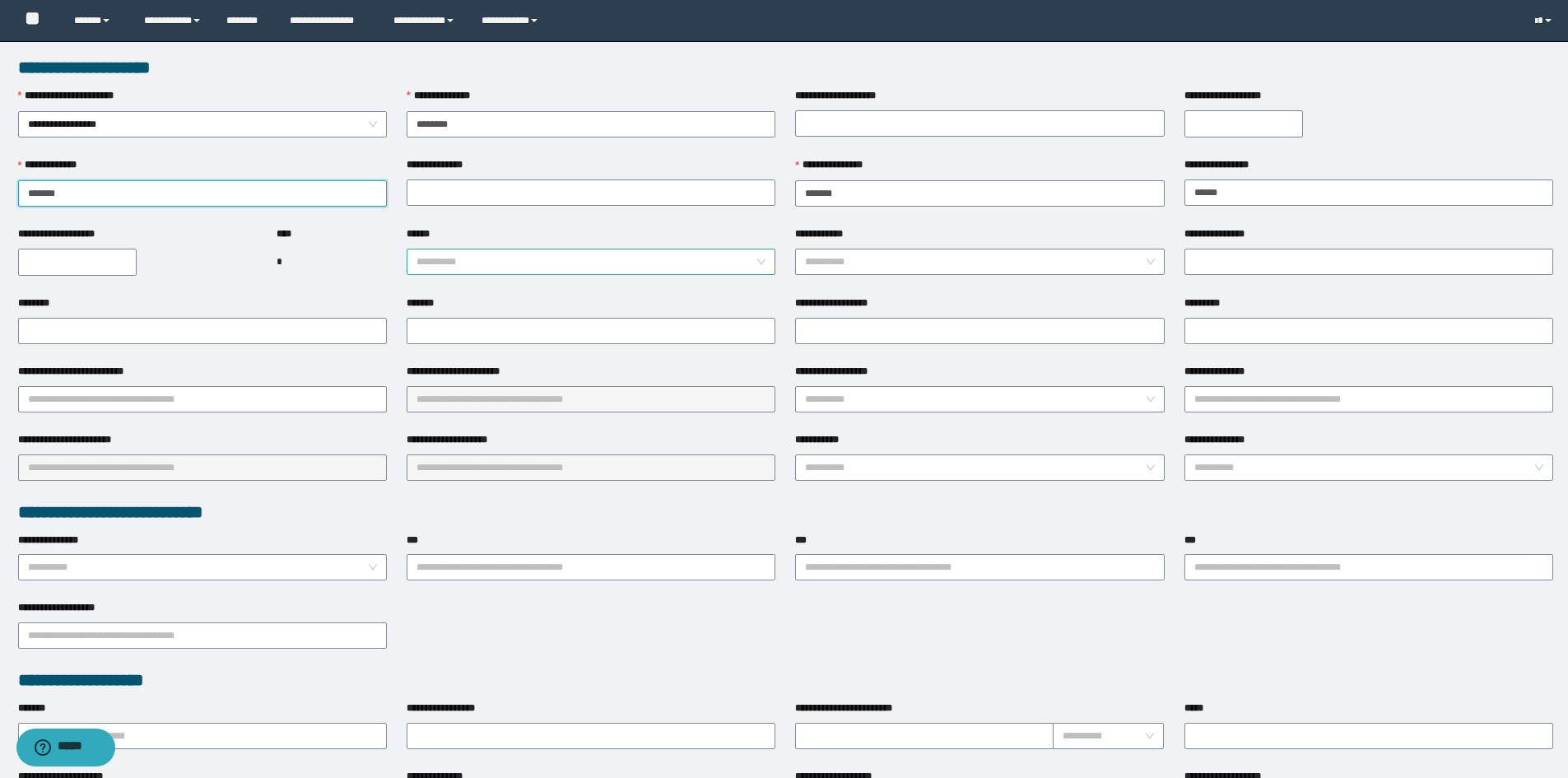 type on "*******" 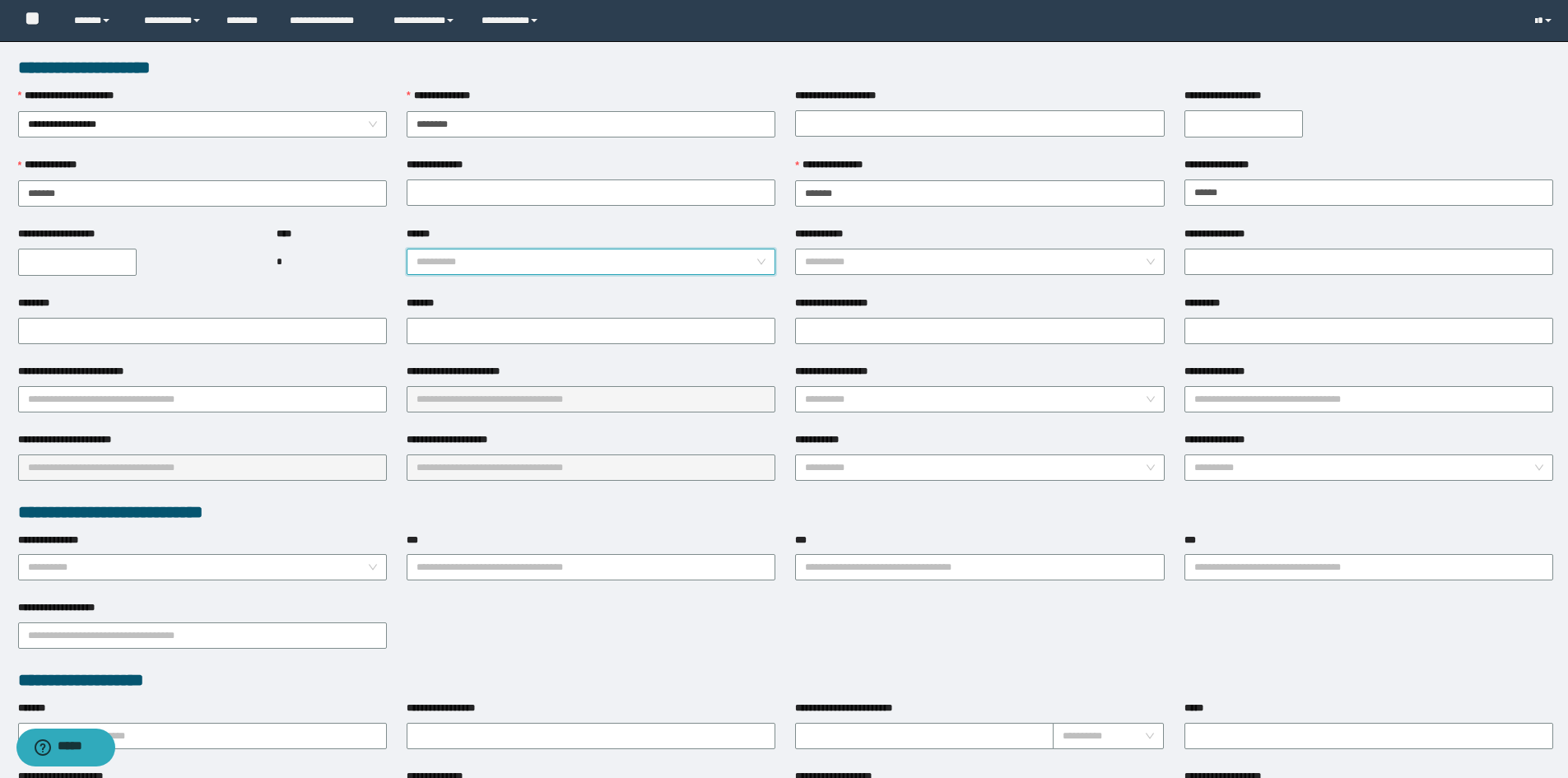 click on "******" at bounding box center (586, 262) 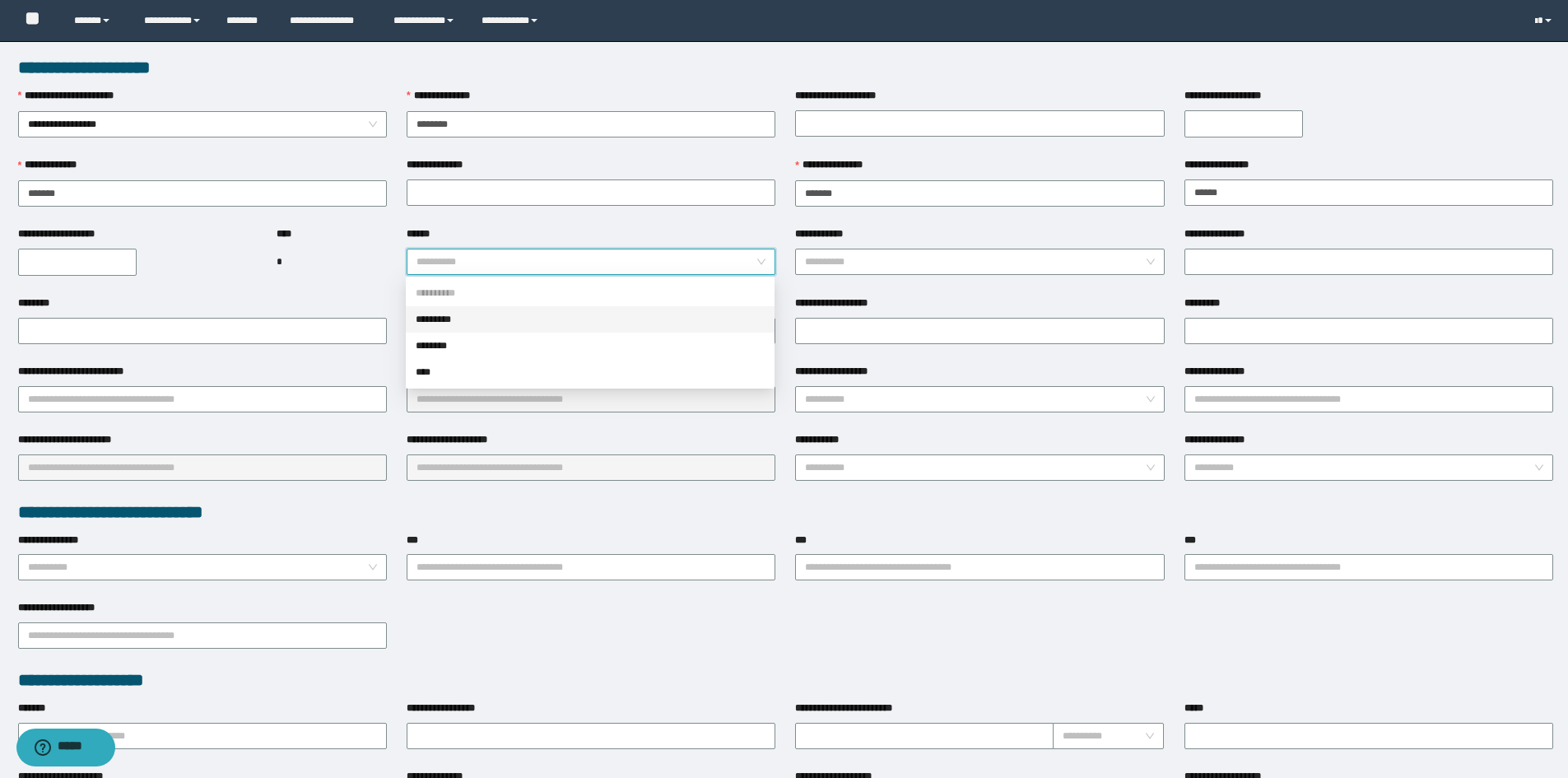 click on "*********" at bounding box center (590, 319) 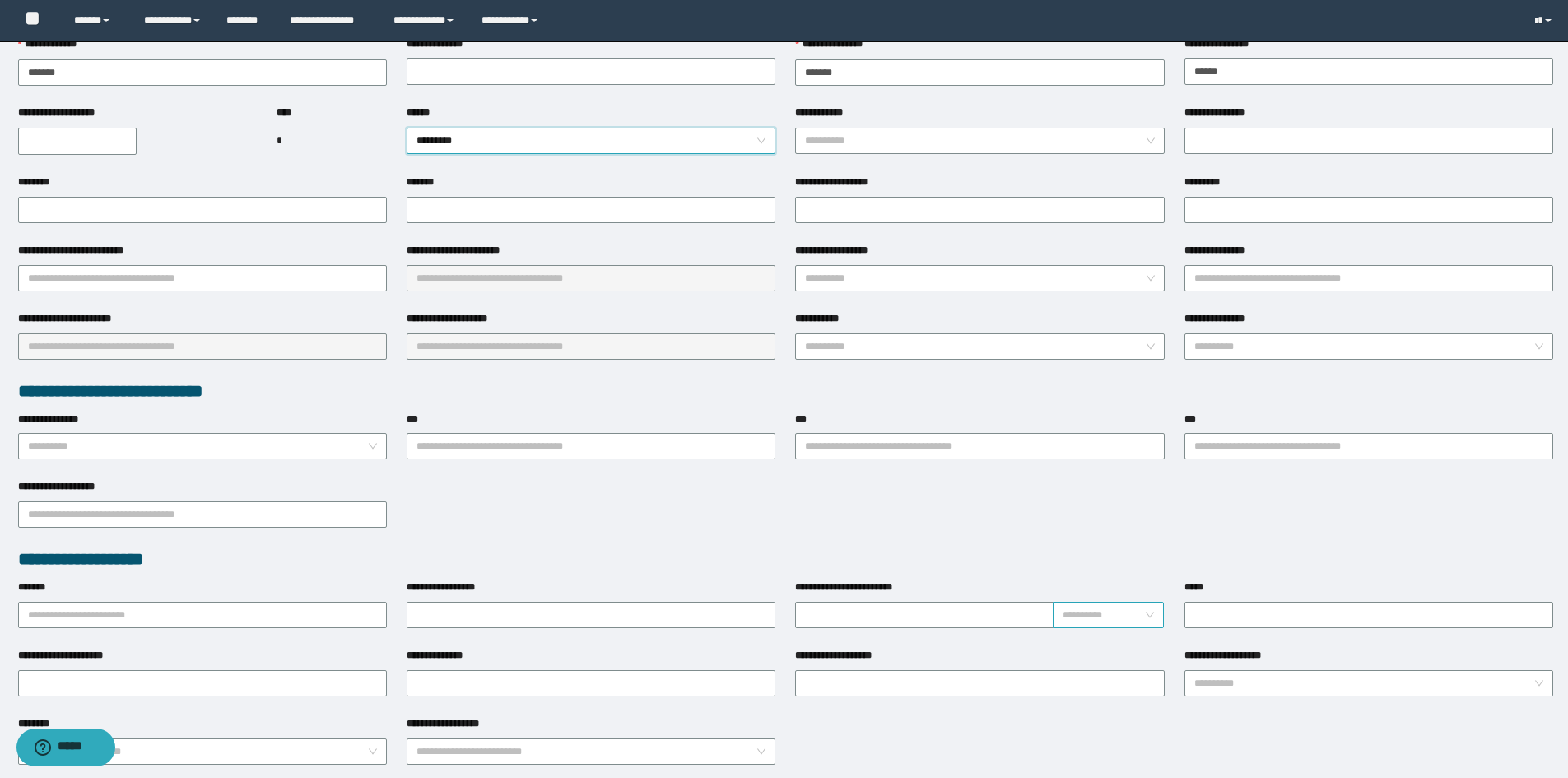 scroll, scrollTop: 329, scrollLeft: 0, axis: vertical 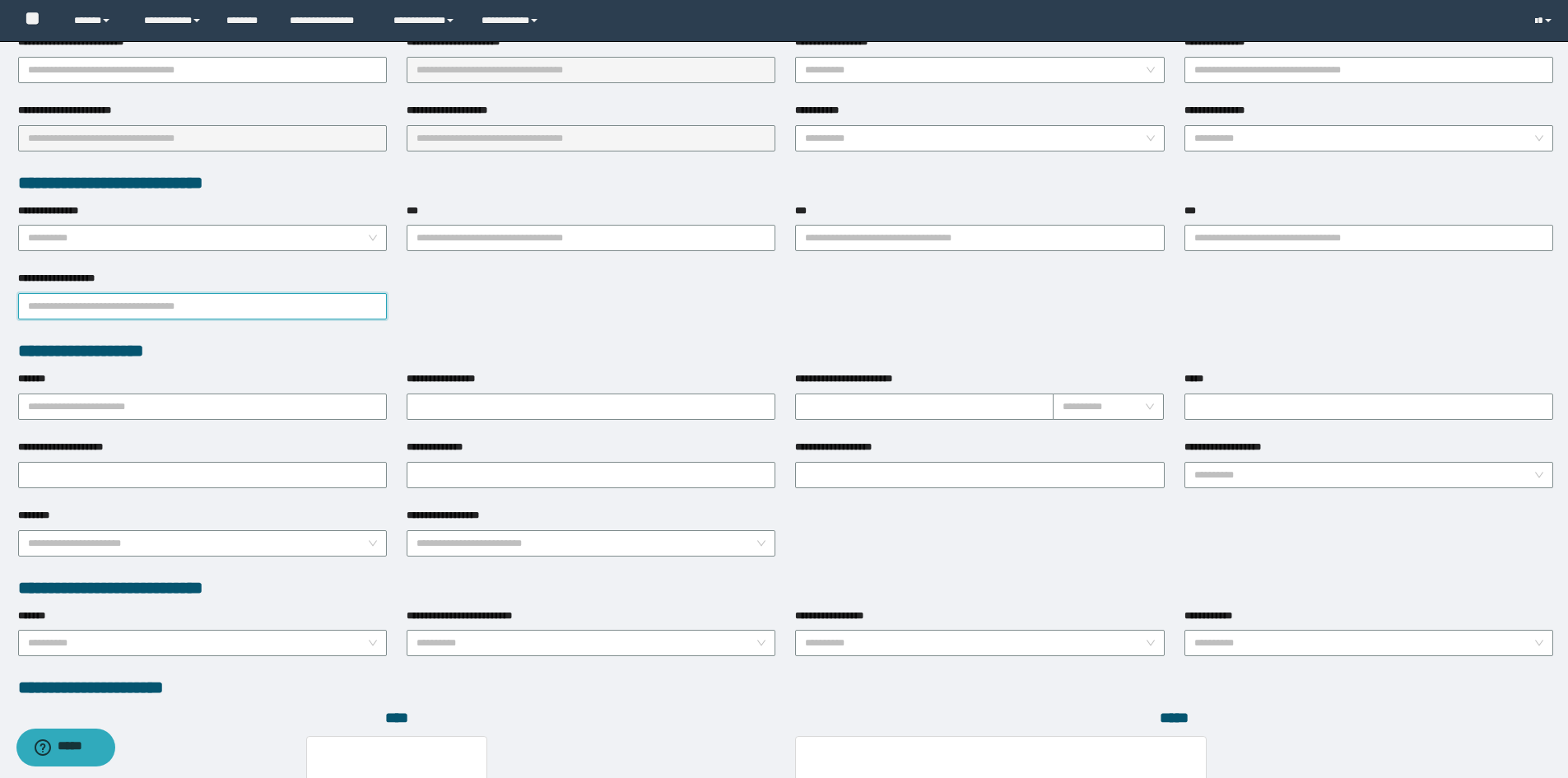 click on "**********" at bounding box center [202, 306] 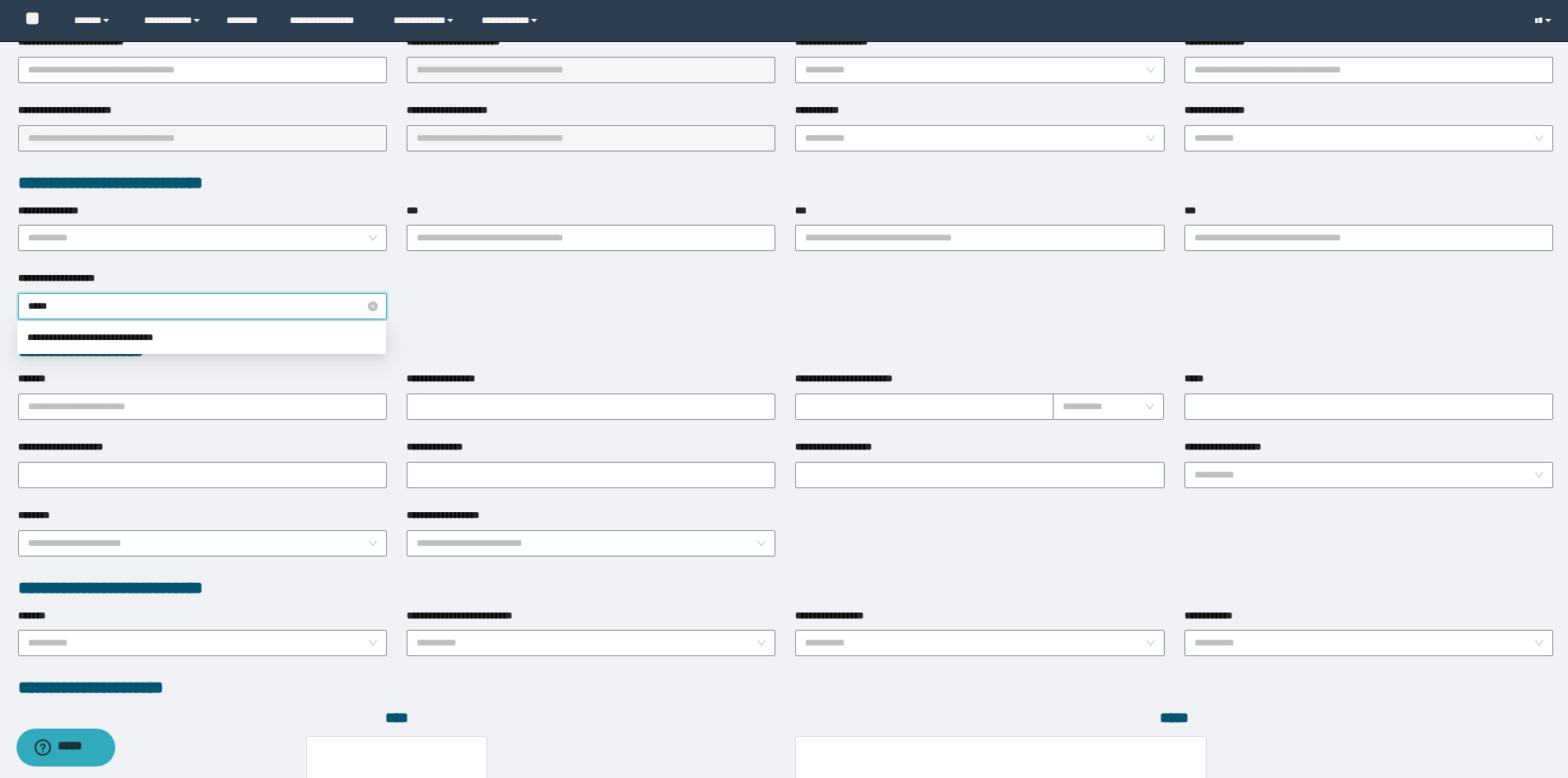 type on "******" 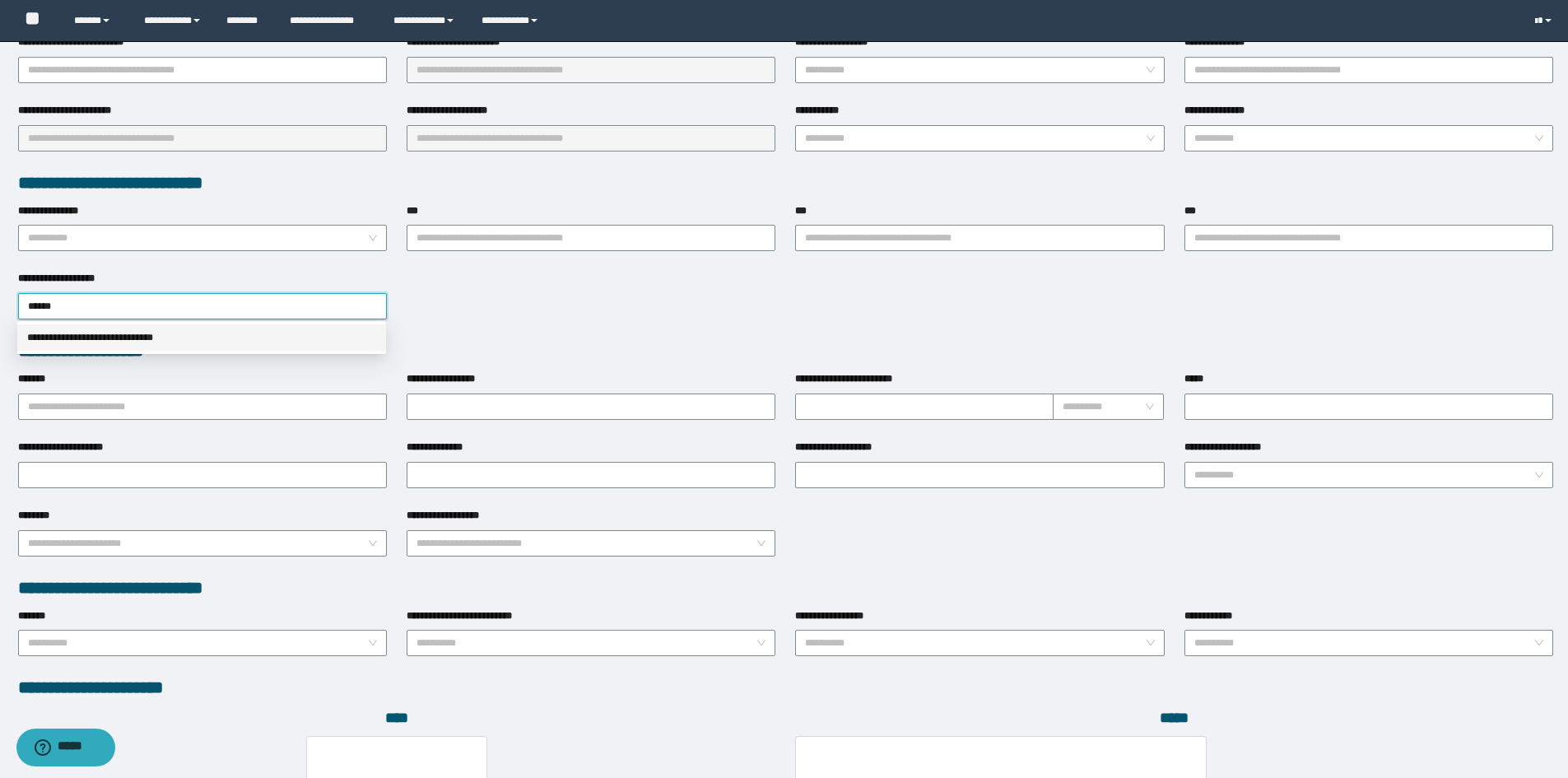 click on "**********" at bounding box center [202, 338] 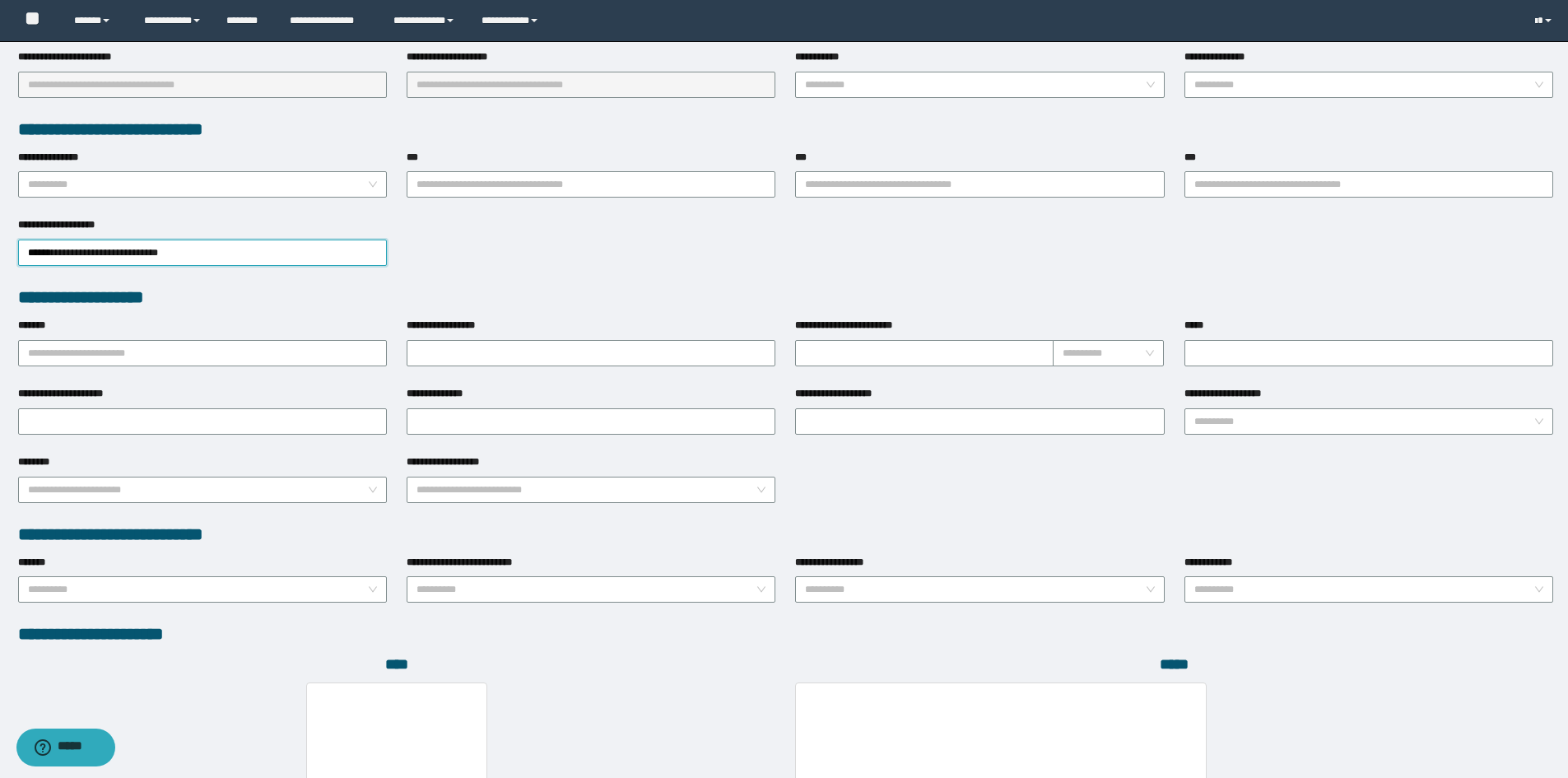 scroll, scrollTop: 624, scrollLeft: 0, axis: vertical 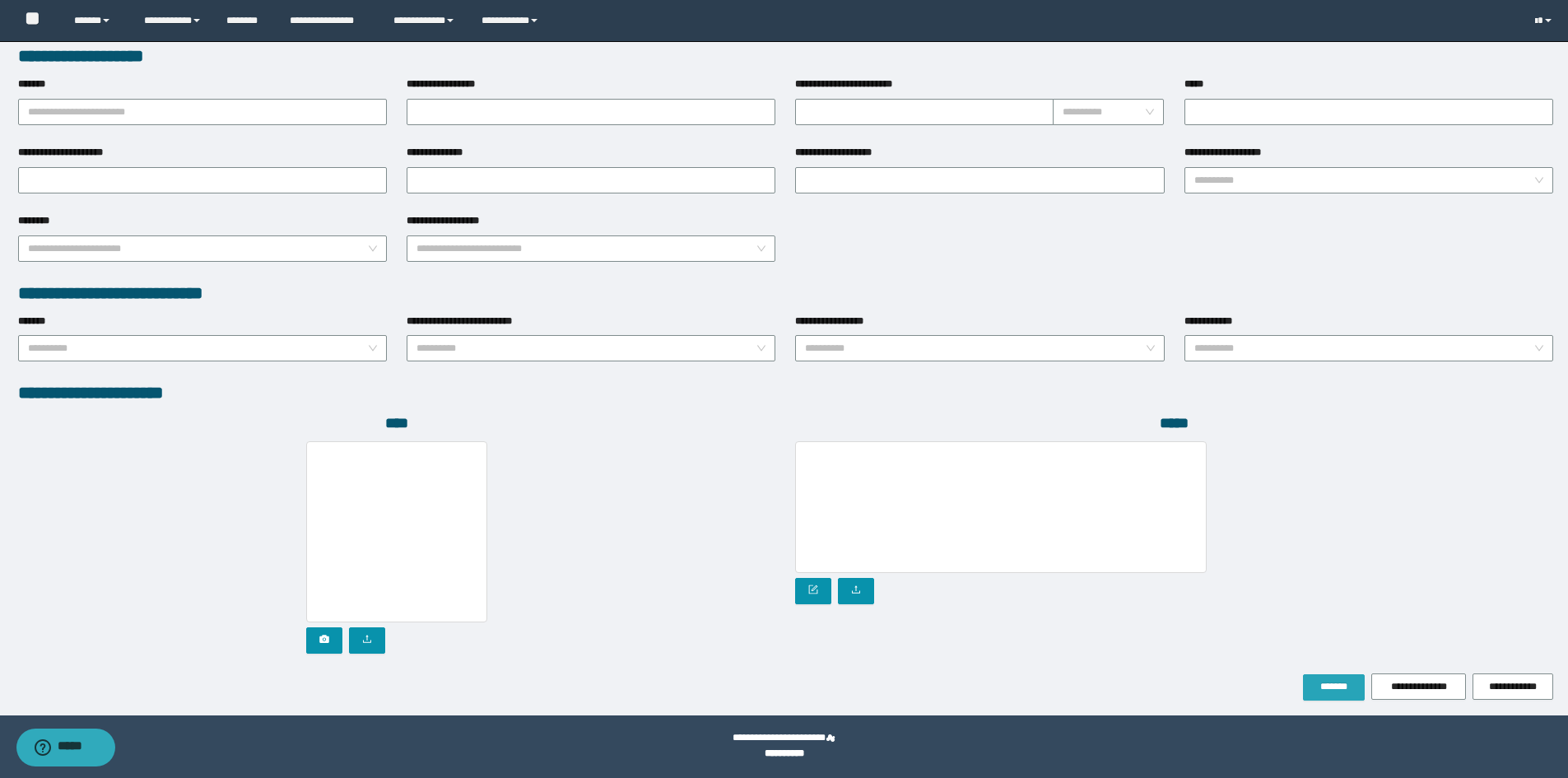 click on "*******" at bounding box center [1333, 687] 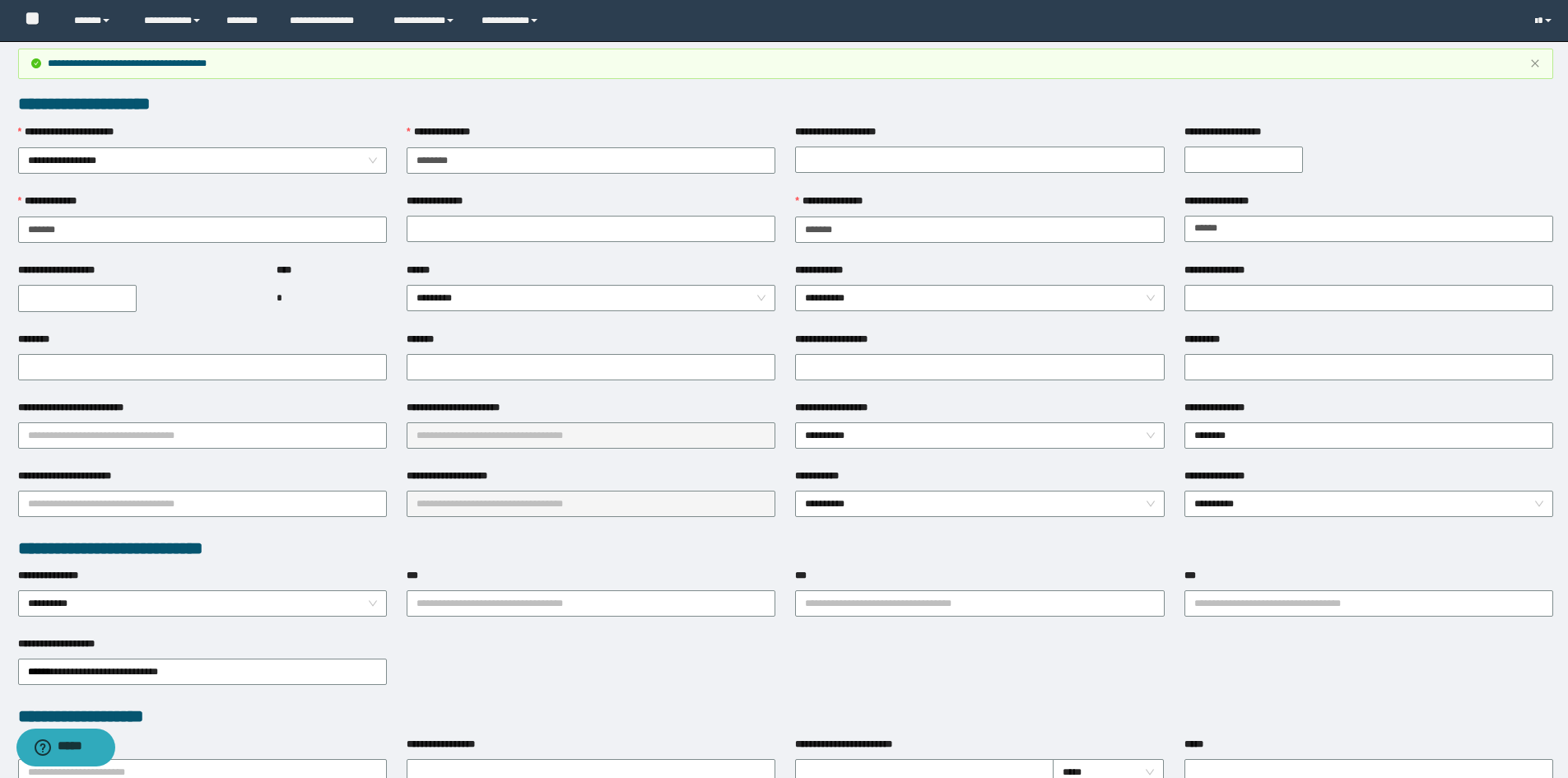 scroll, scrollTop: 0, scrollLeft: 0, axis: both 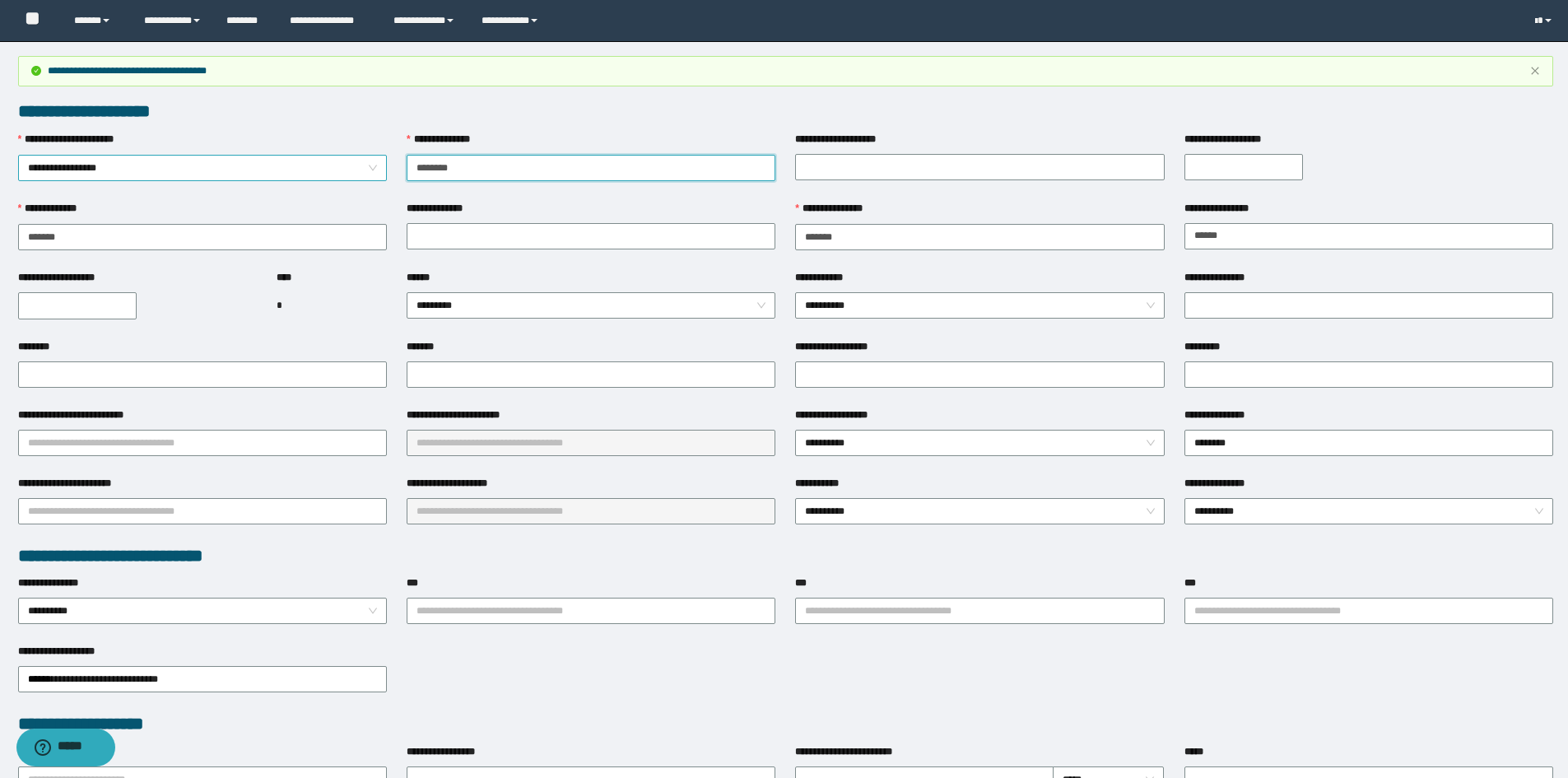 drag, startPoint x: 505, startPoint y: 172, endPoint x: 317, endPoint y: 170, distance: 188.01064 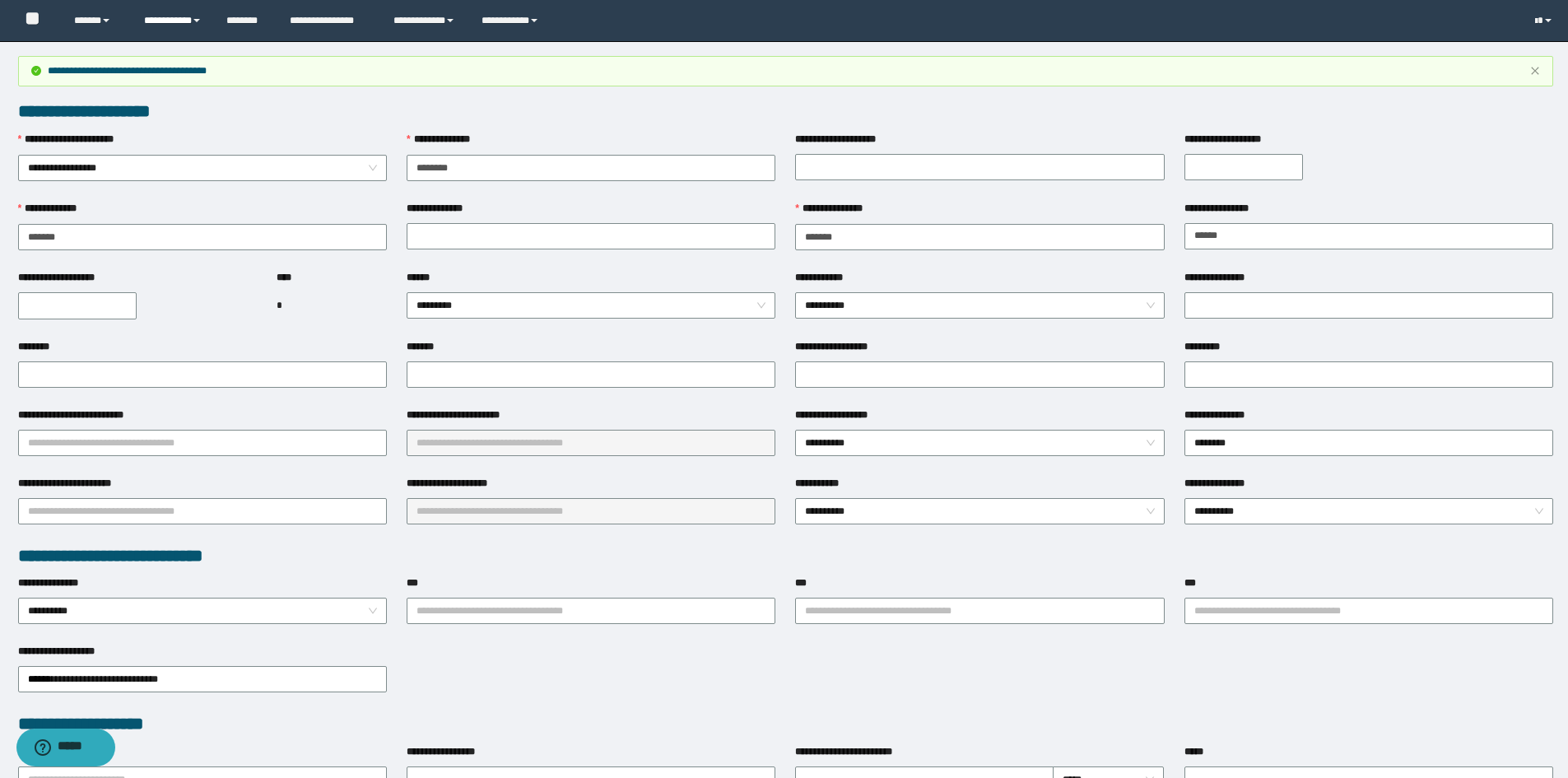 click on "**********" at bounding box center [173, 21] 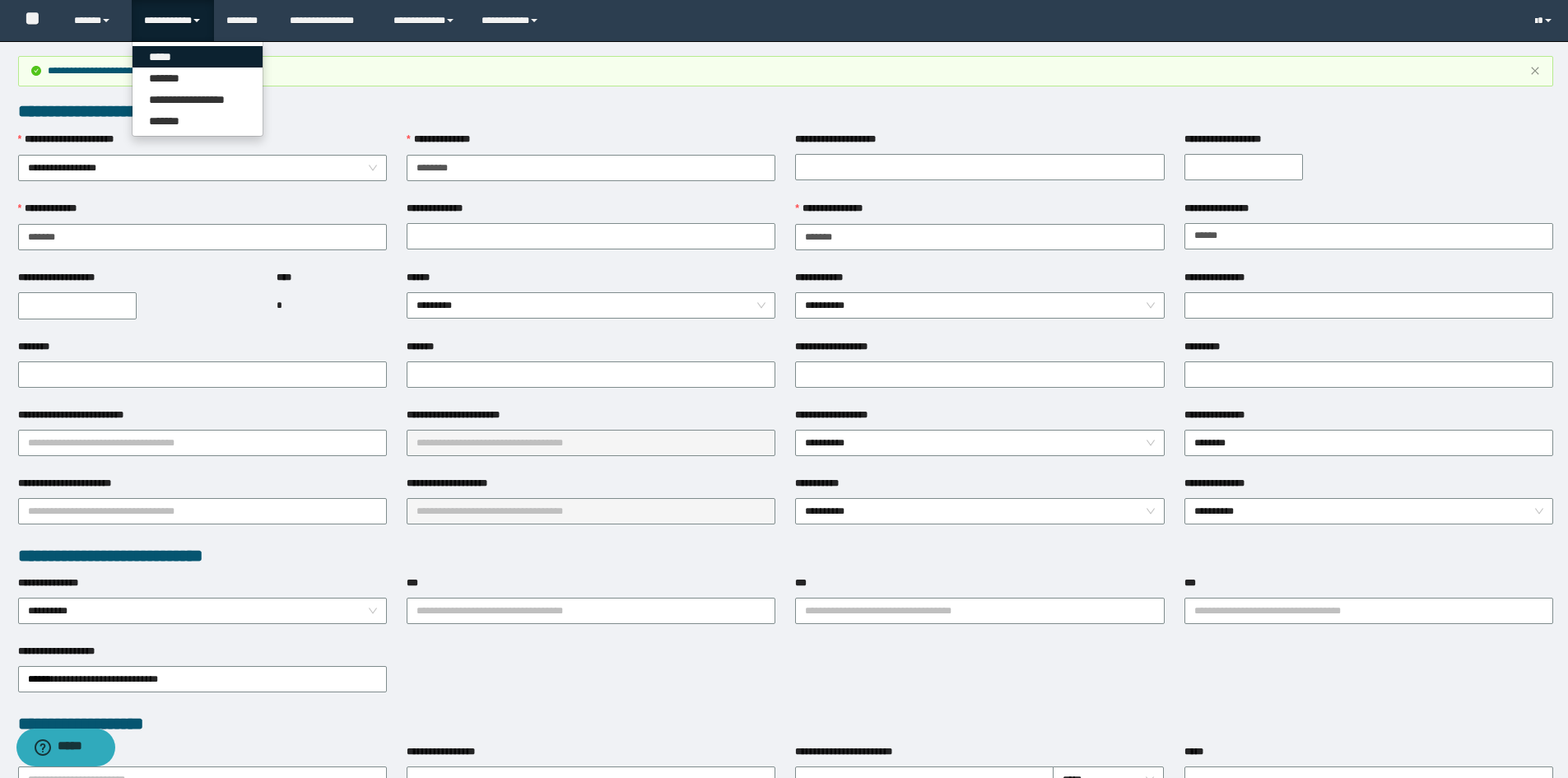click on "*****" at bounding box center [198, 57] 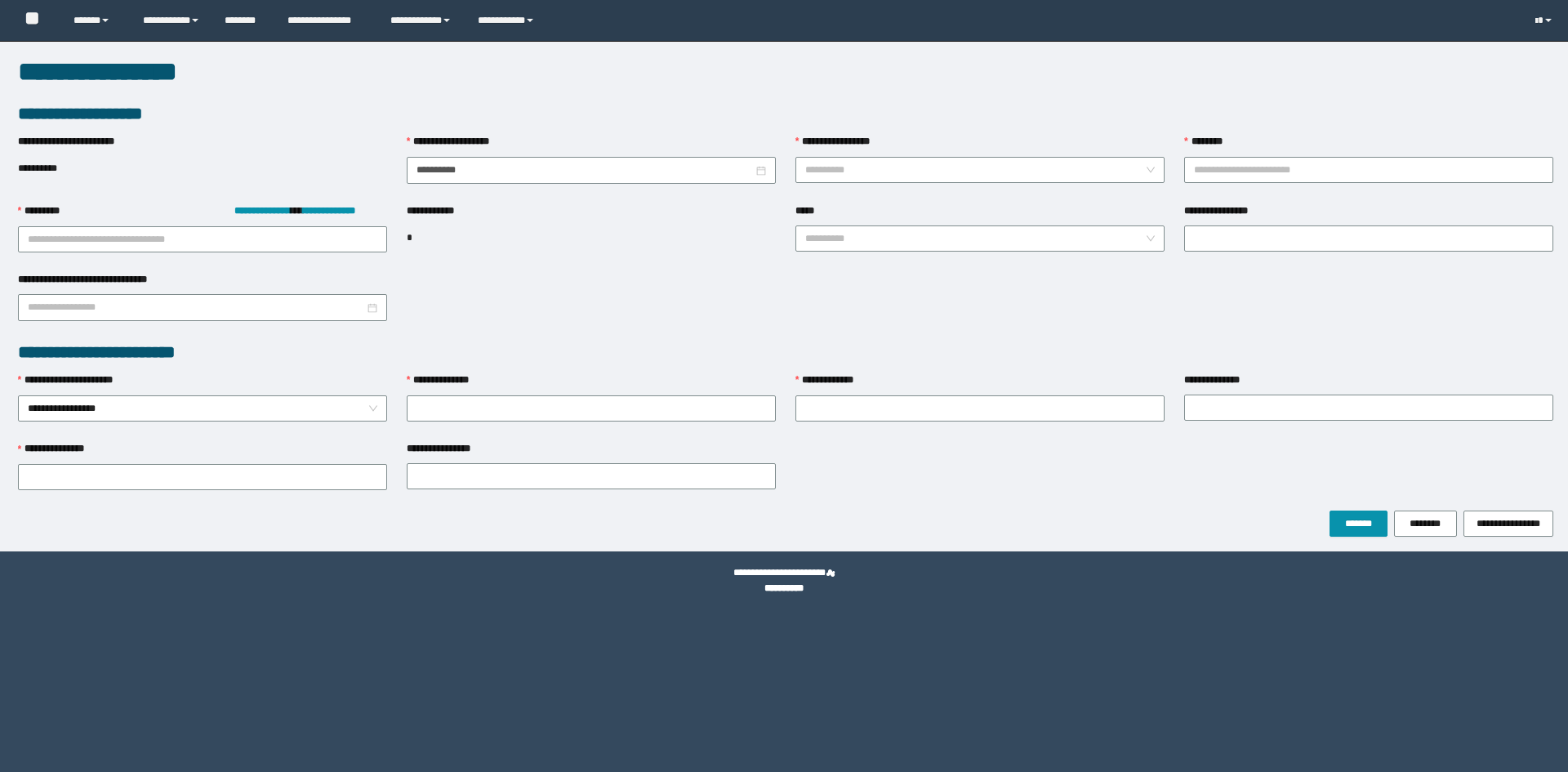 scroll, scrollTop: 0, scrollLeft: 0, axis: both 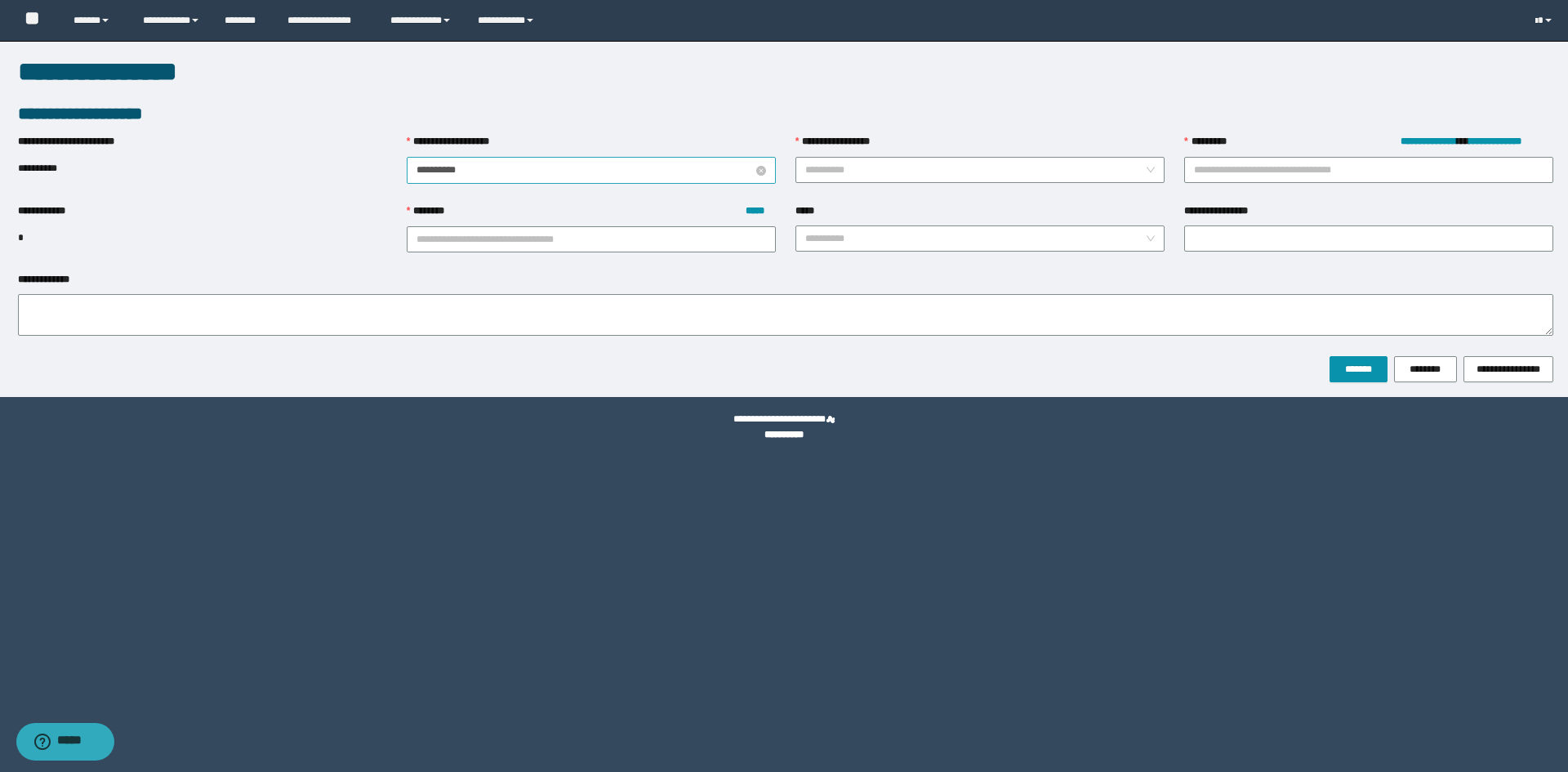 click on "**********" at bounding box center (585, 170) 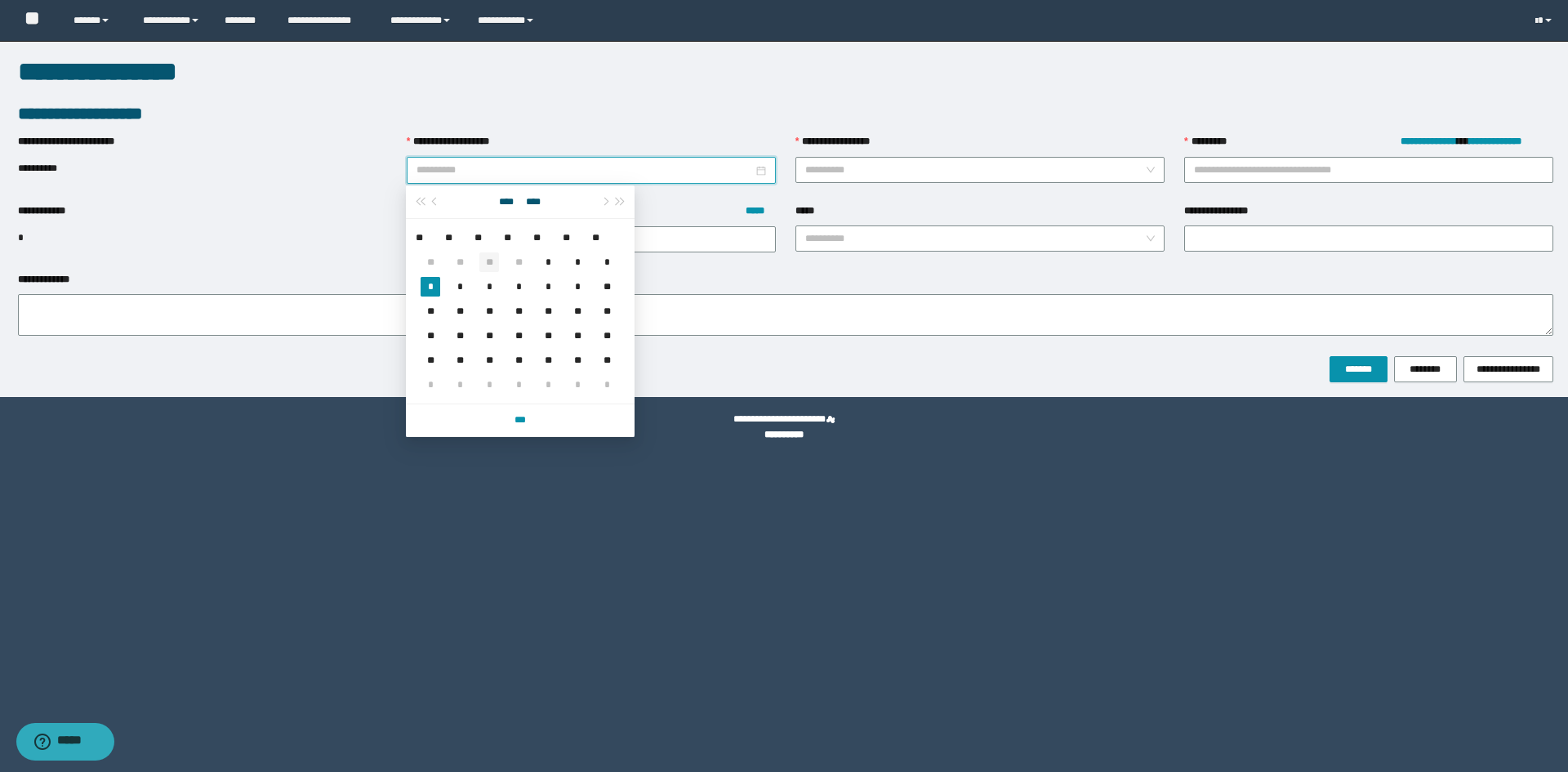 type on "**********" 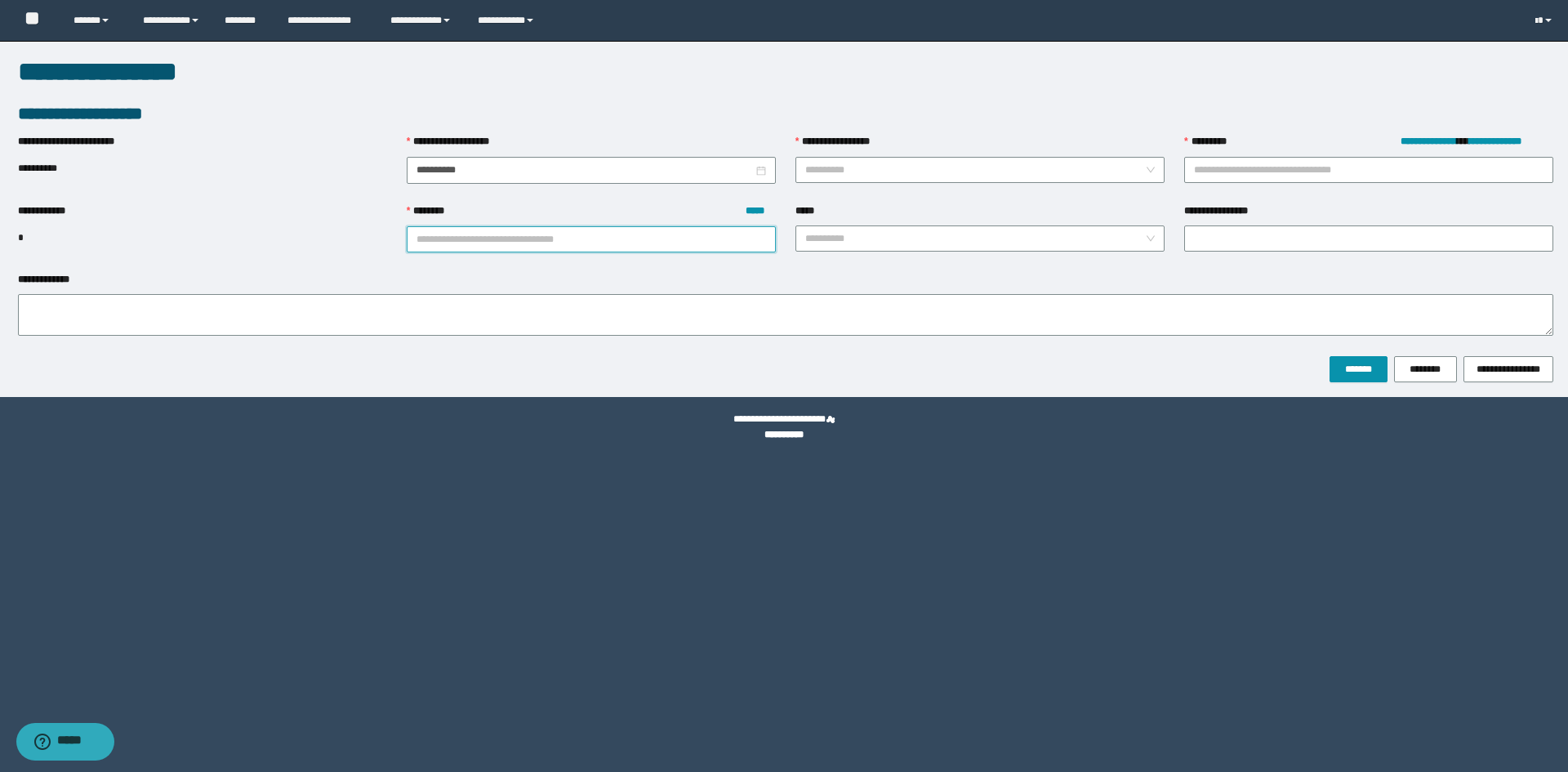 click on "******** *****" at bounding box center (591, 239) 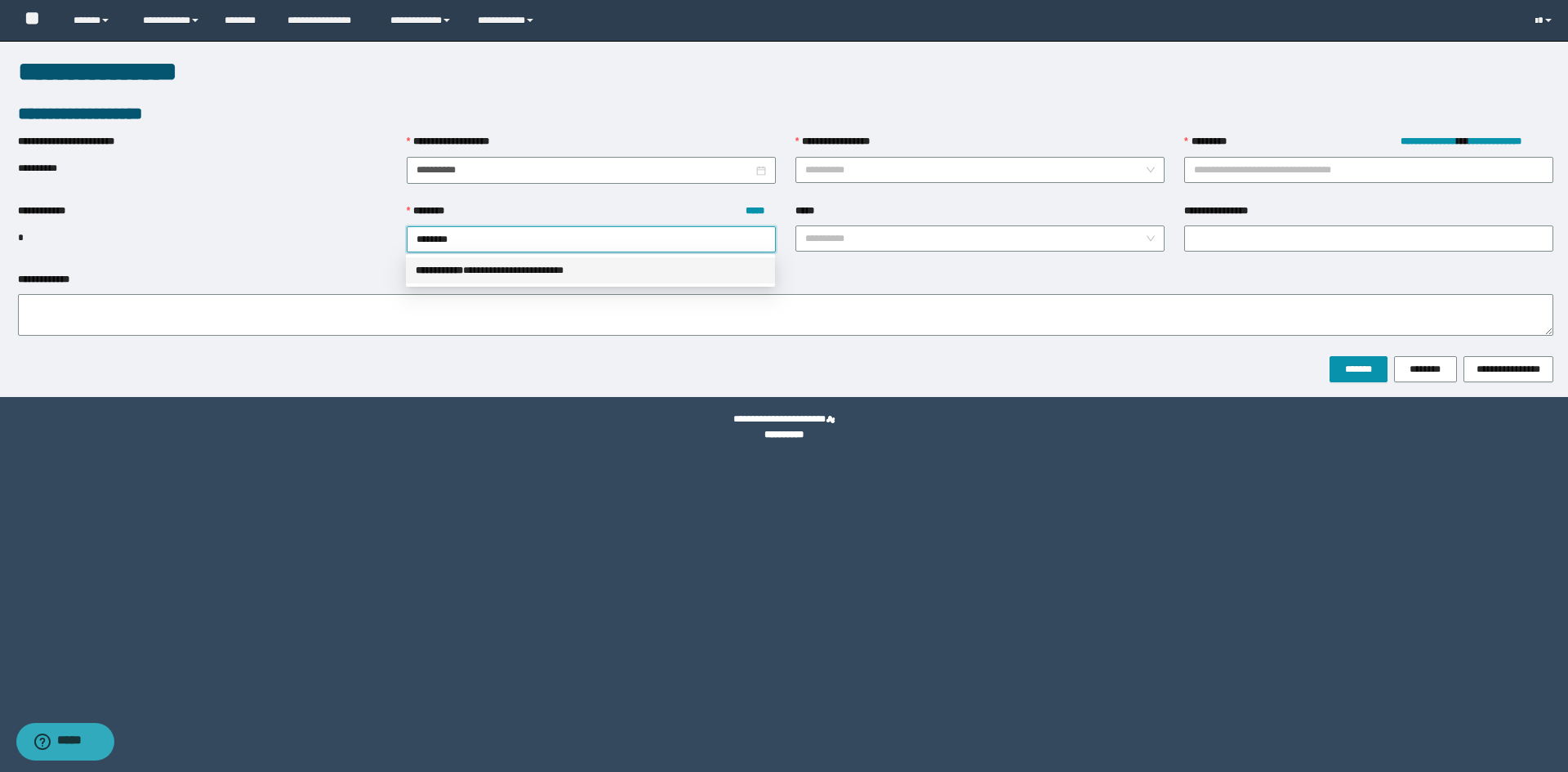 click on "**********" at bounding box center (590, 270) 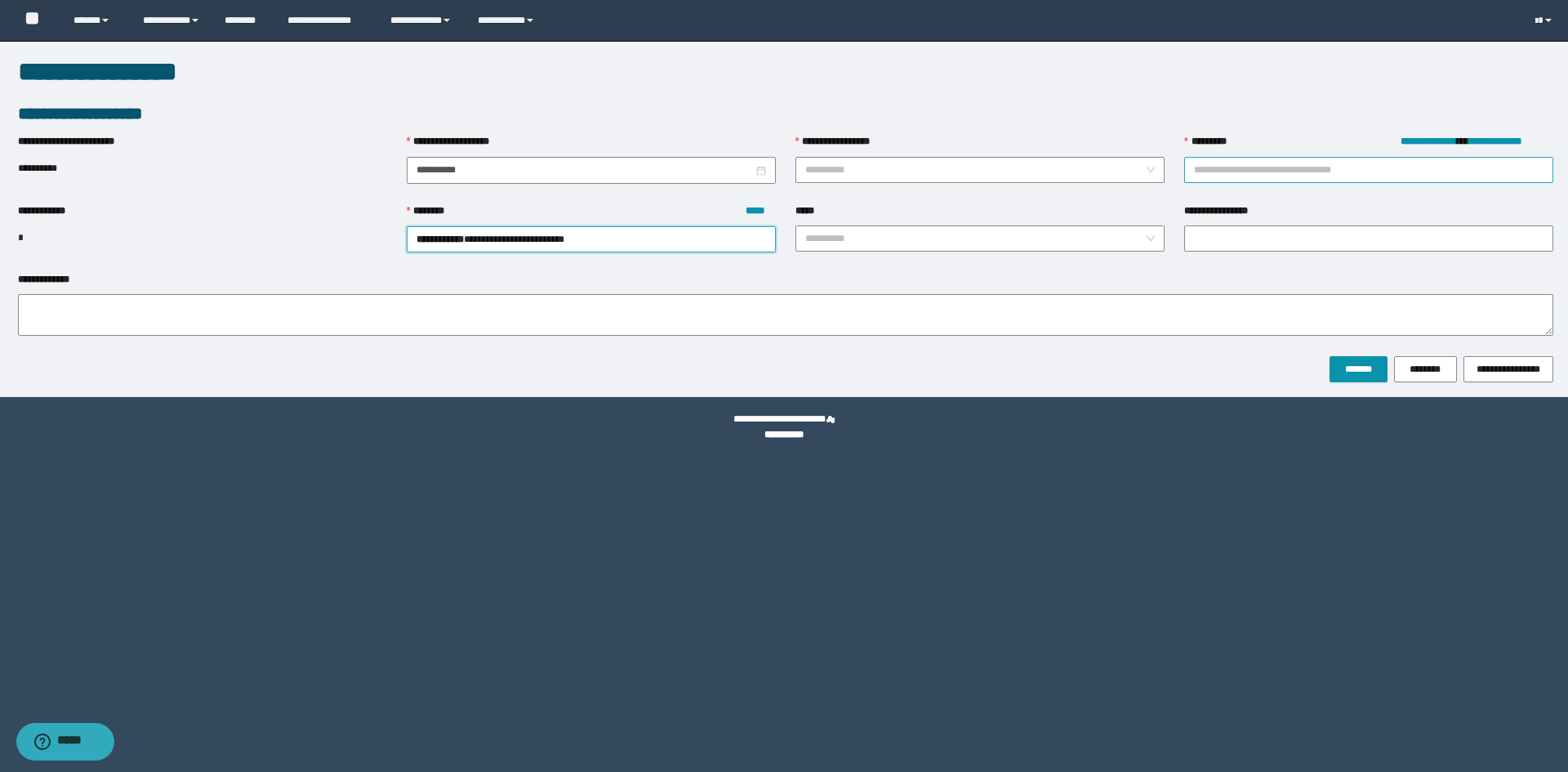 click on "**********" at bounding box center (1369, 170) 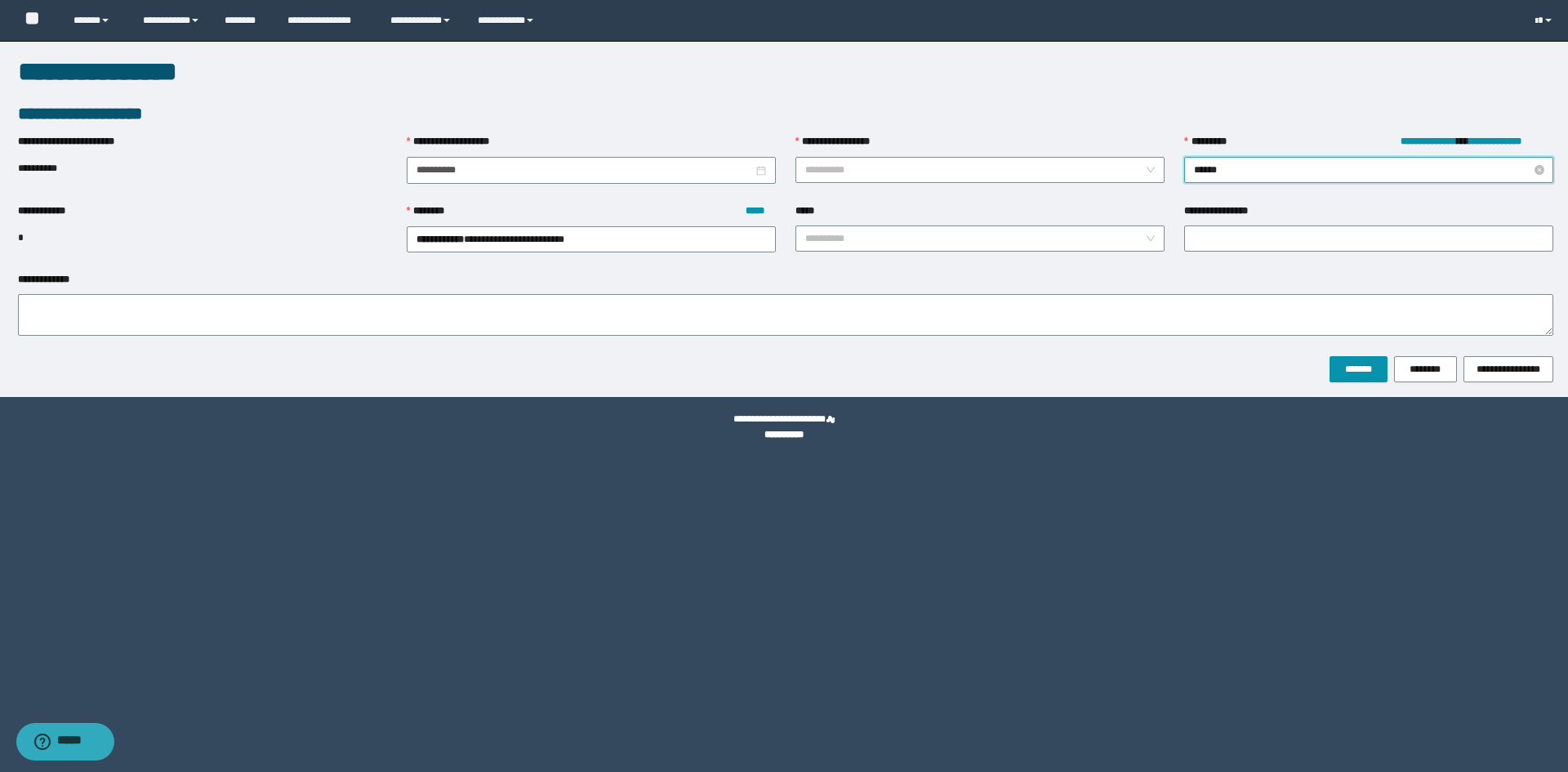 type on "*******" 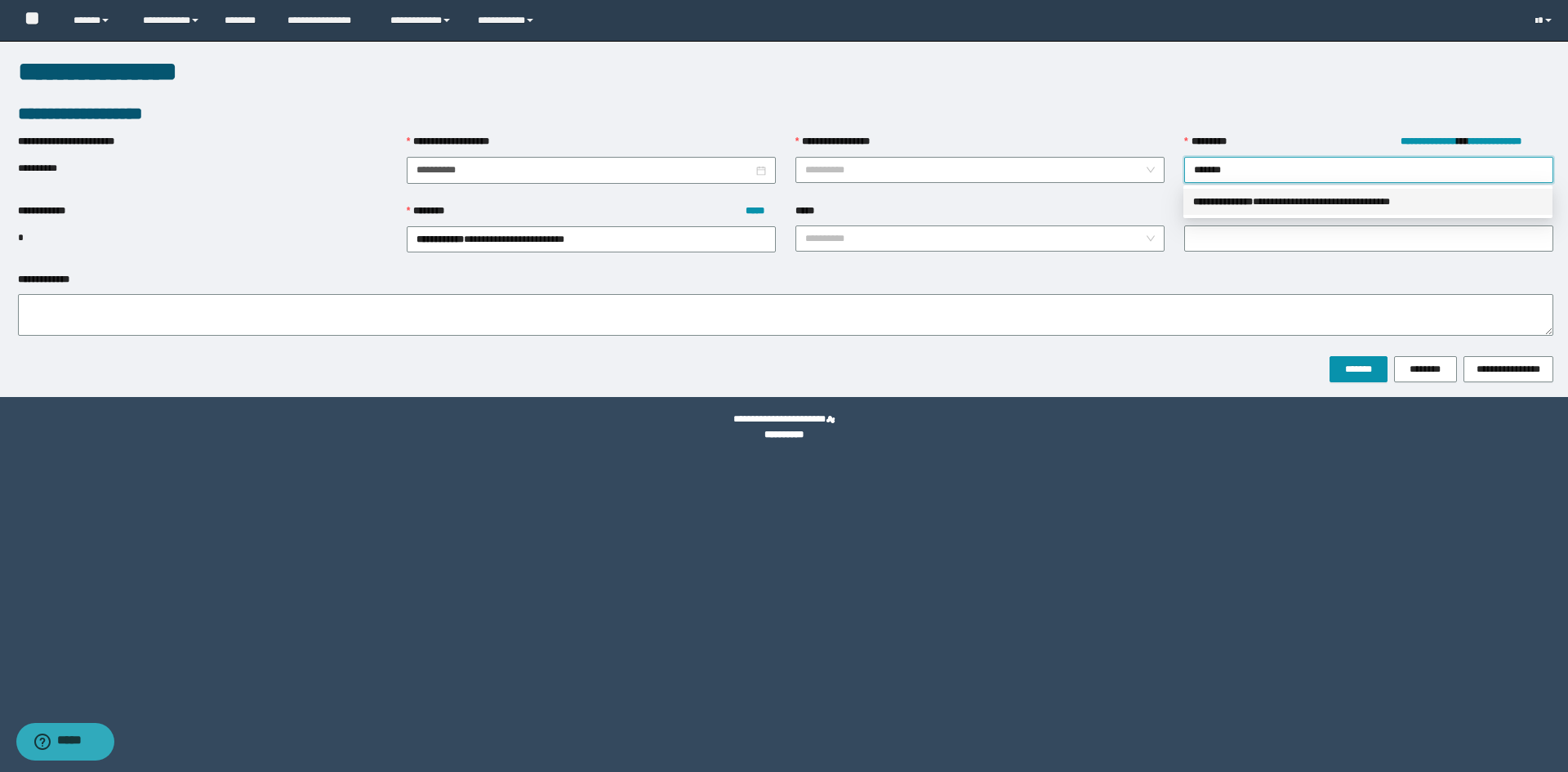click on "**********" at bounding box center [1368, 202] 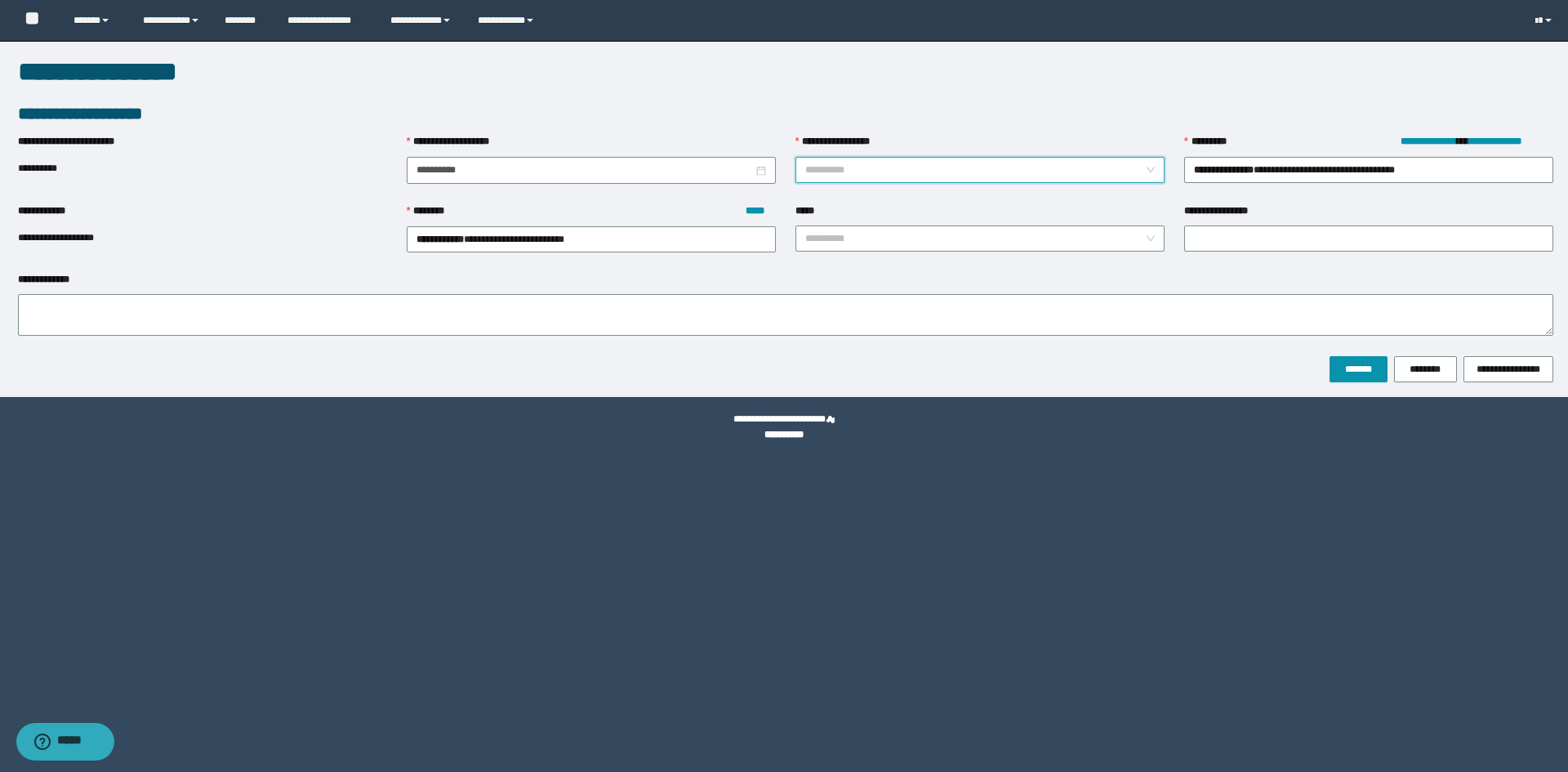 click on "**********" at bounding box center (975, 170) 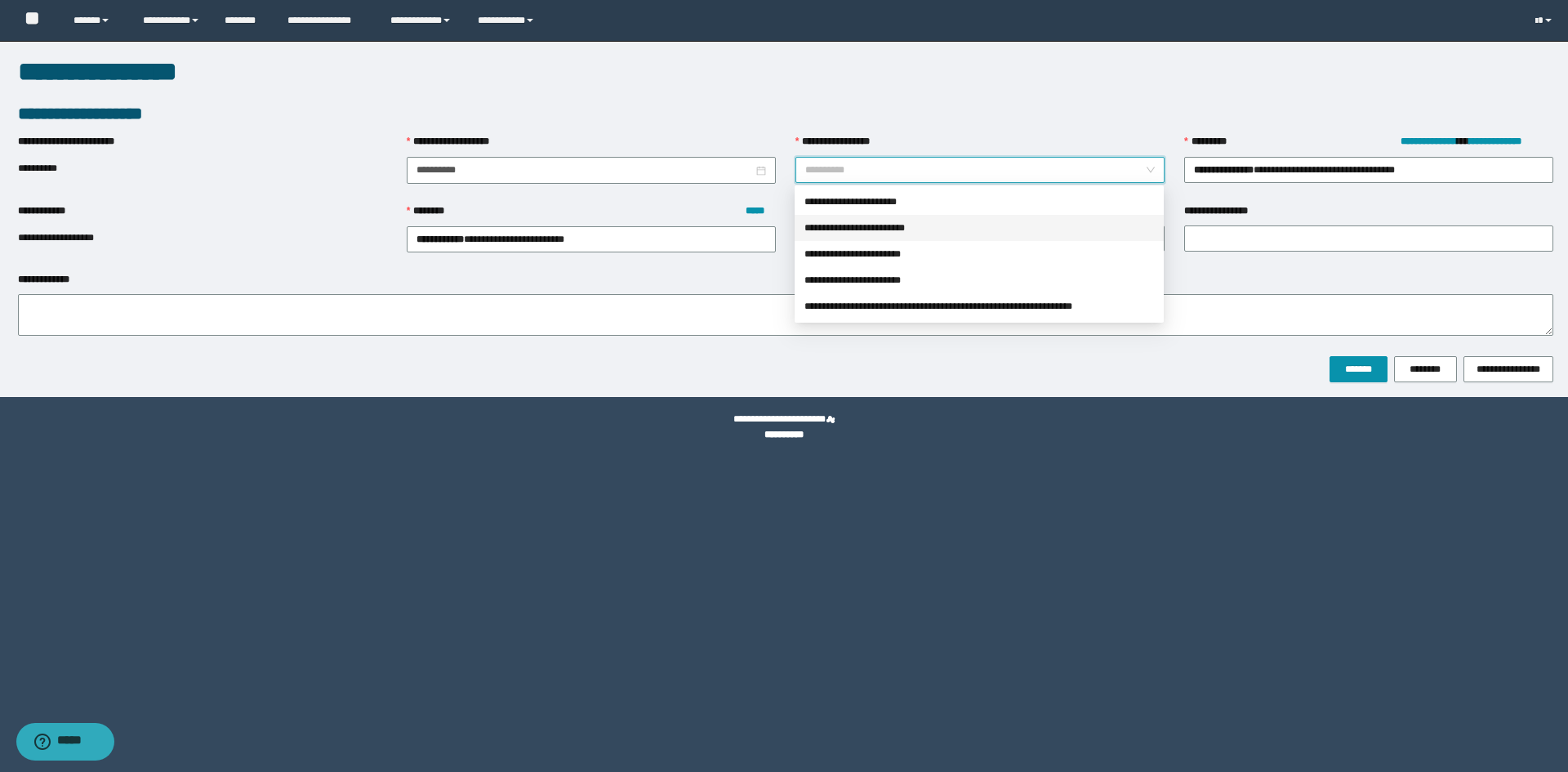click on "**********" at bounding box center (979, 228) 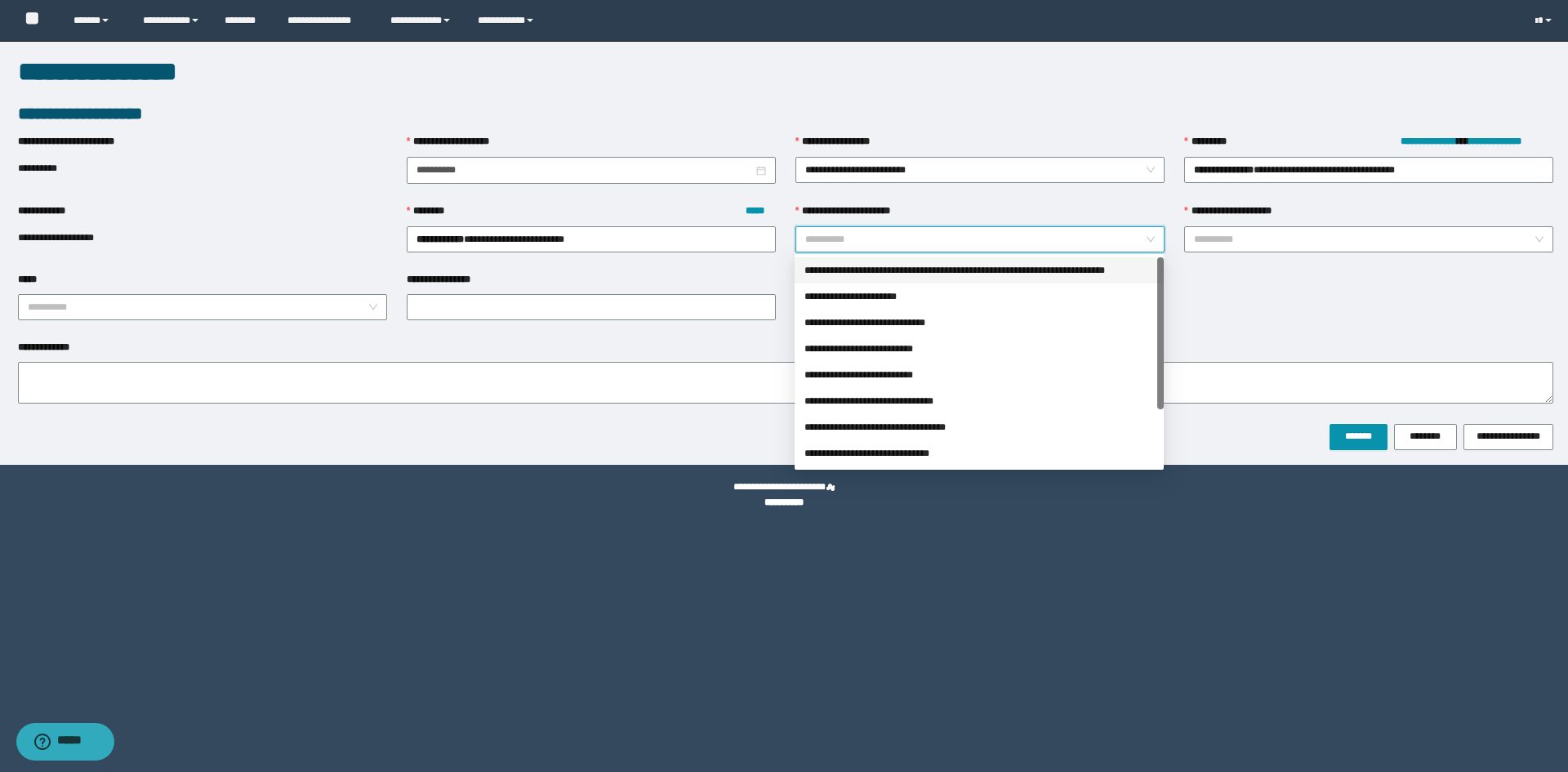 click on "**********" at bounding box center (975, 239) 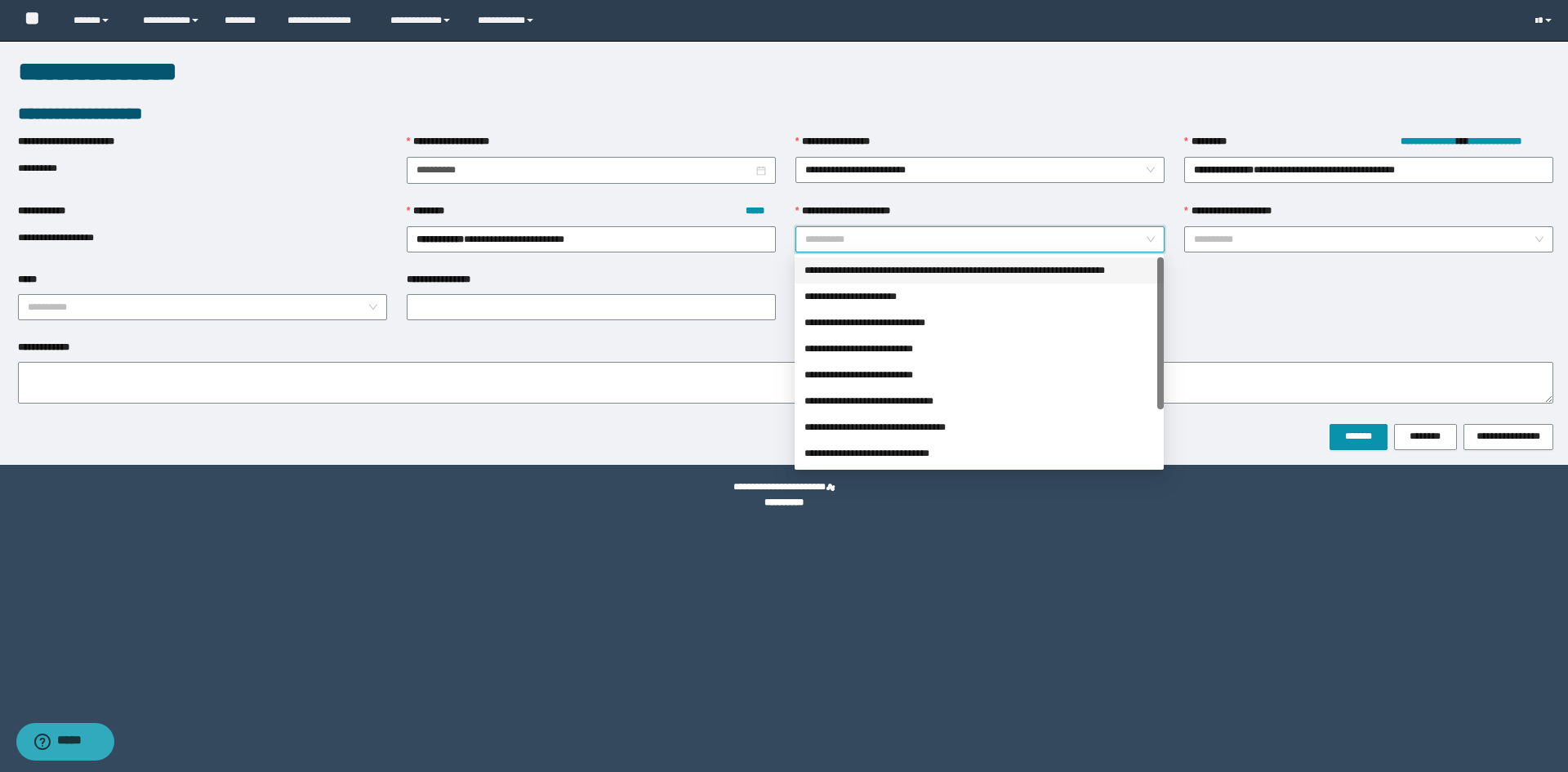 click on "**********" at bounding box center [979, 270] 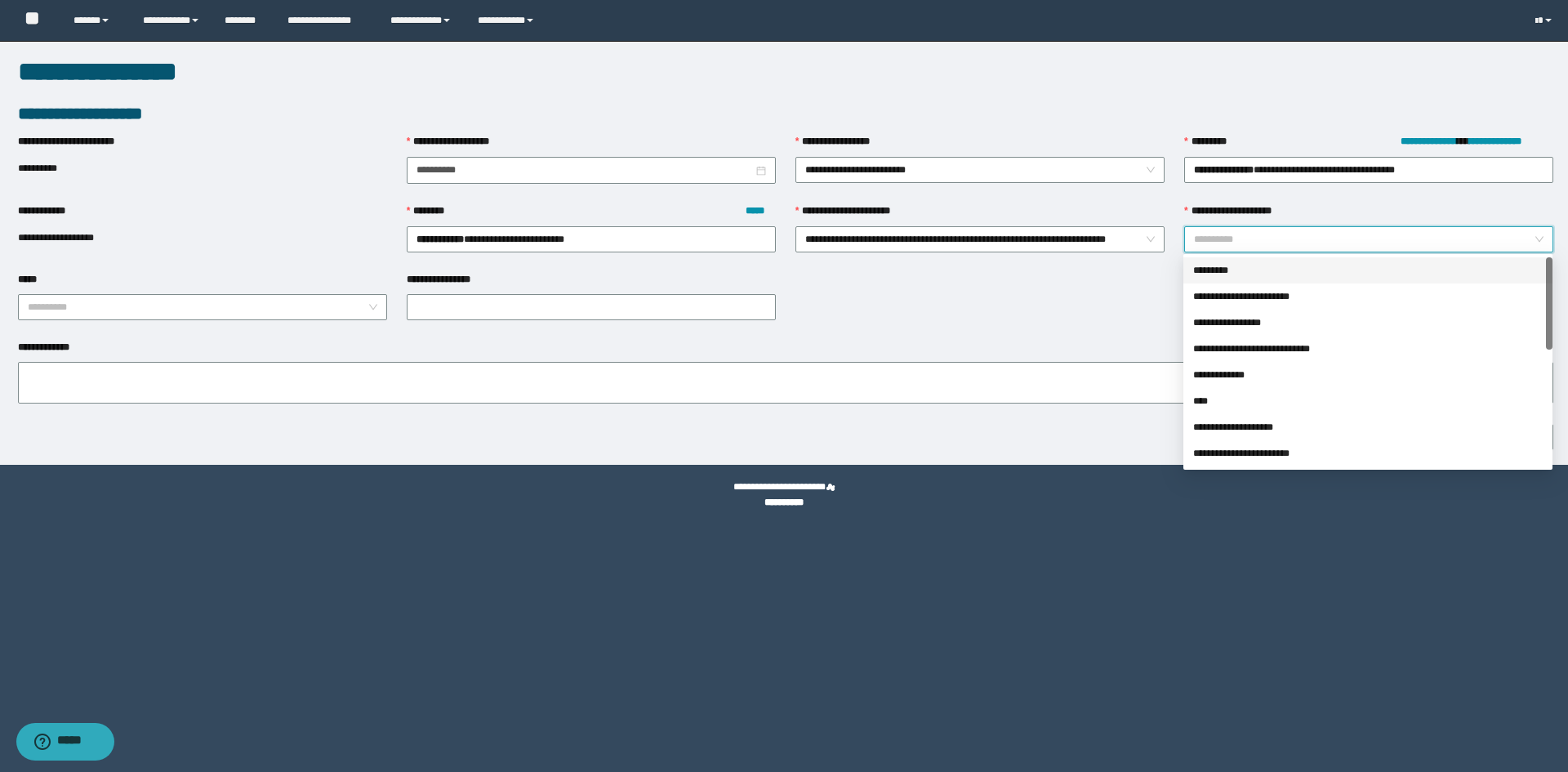 click on "**********" at bounding box center [1364, 239] 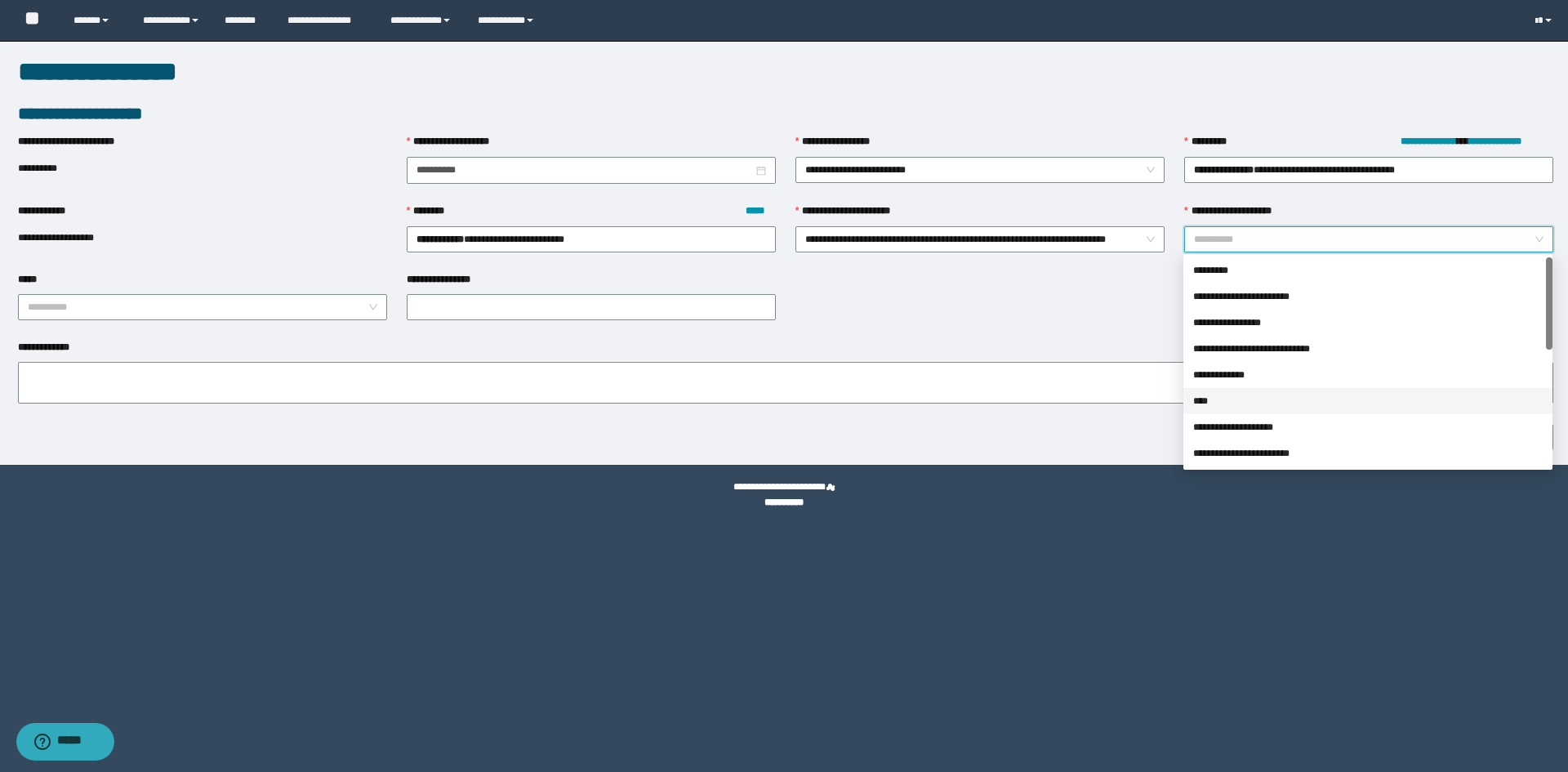 click on "****" at bounding box center (1368, 401) 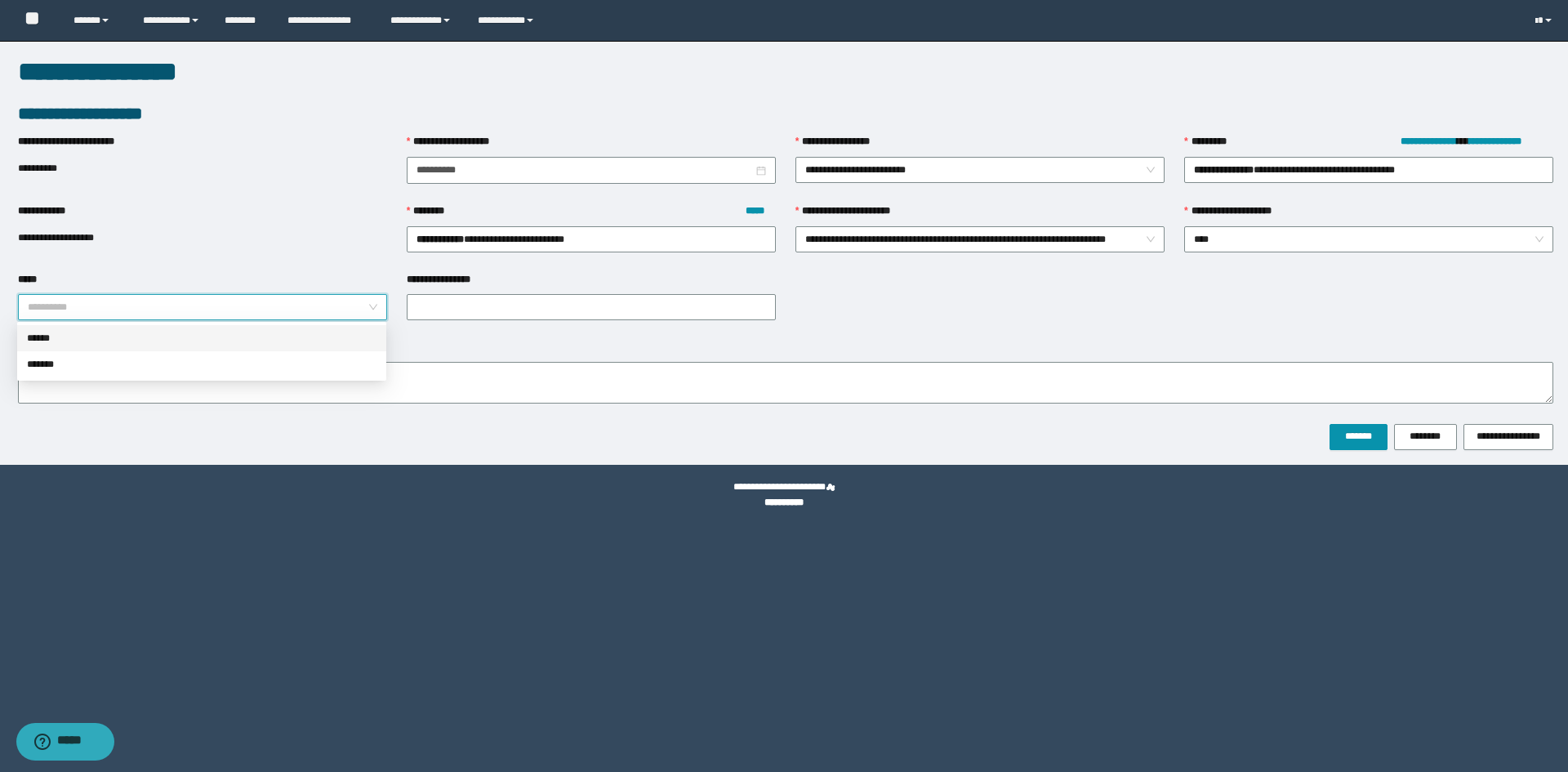 click on "*****" at bounding box center (198, 307) 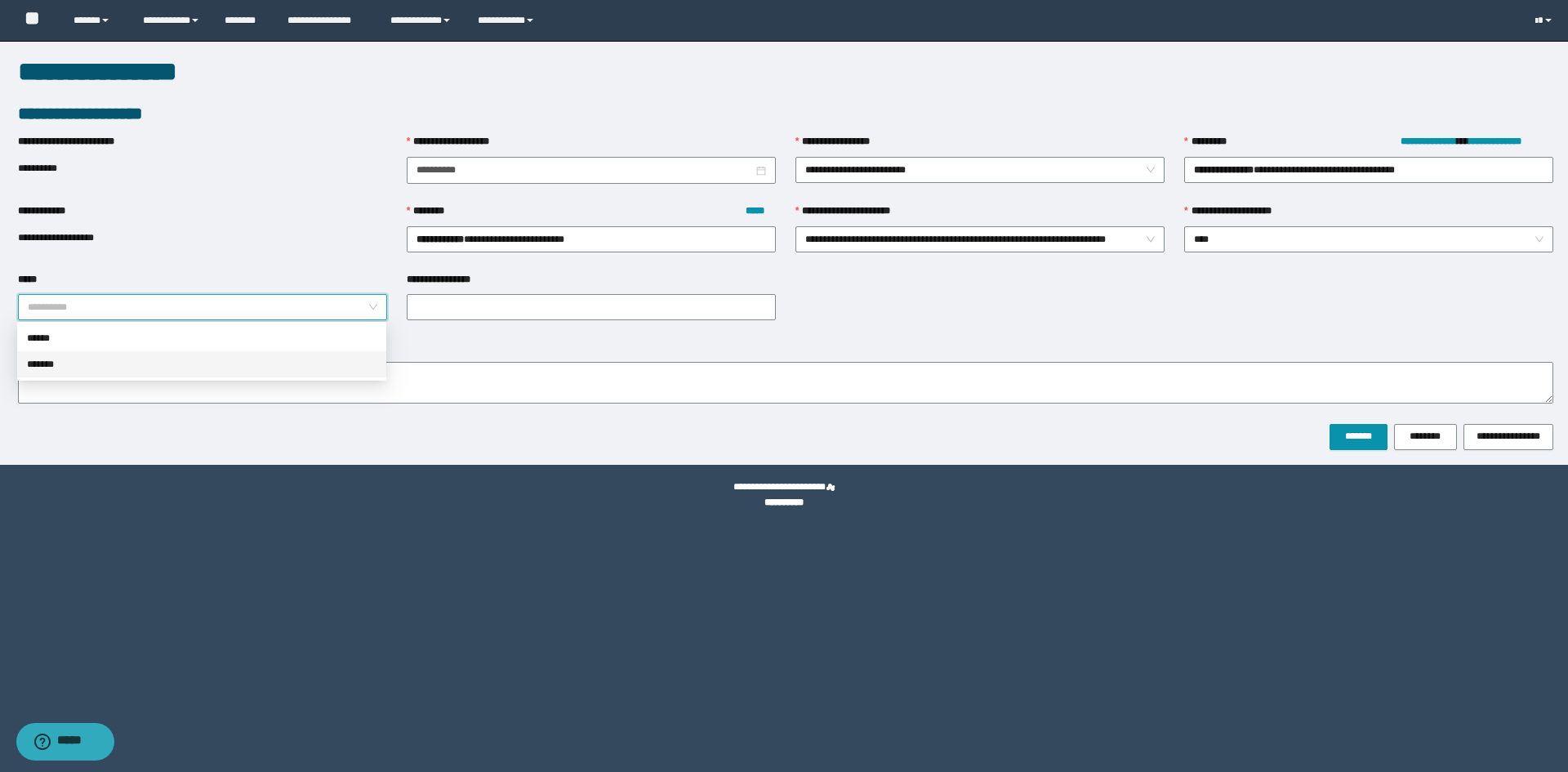 click on "*******" at bounding box center (202, 364) 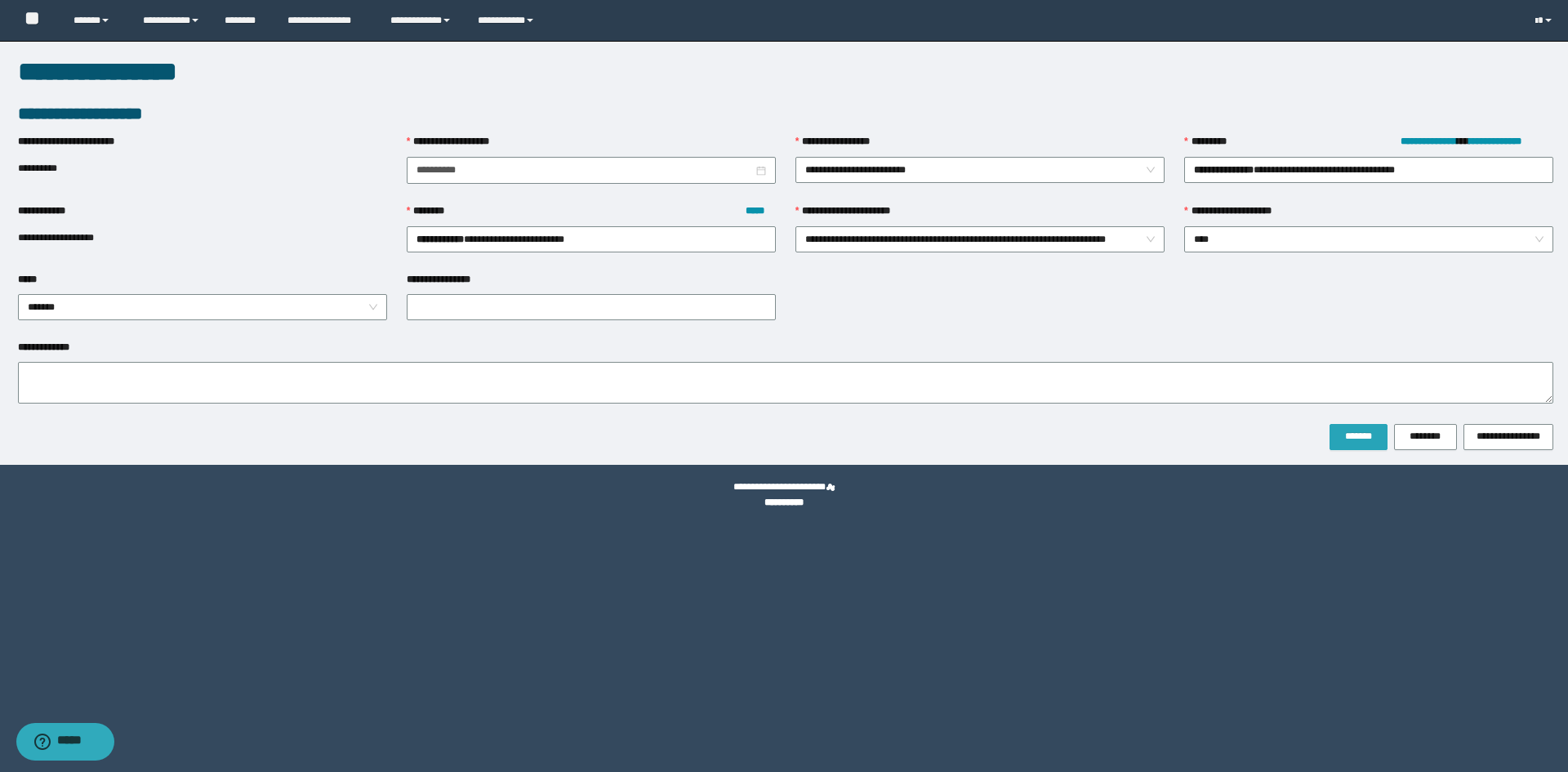 click on "*******" at bounding box center [1358, 436] 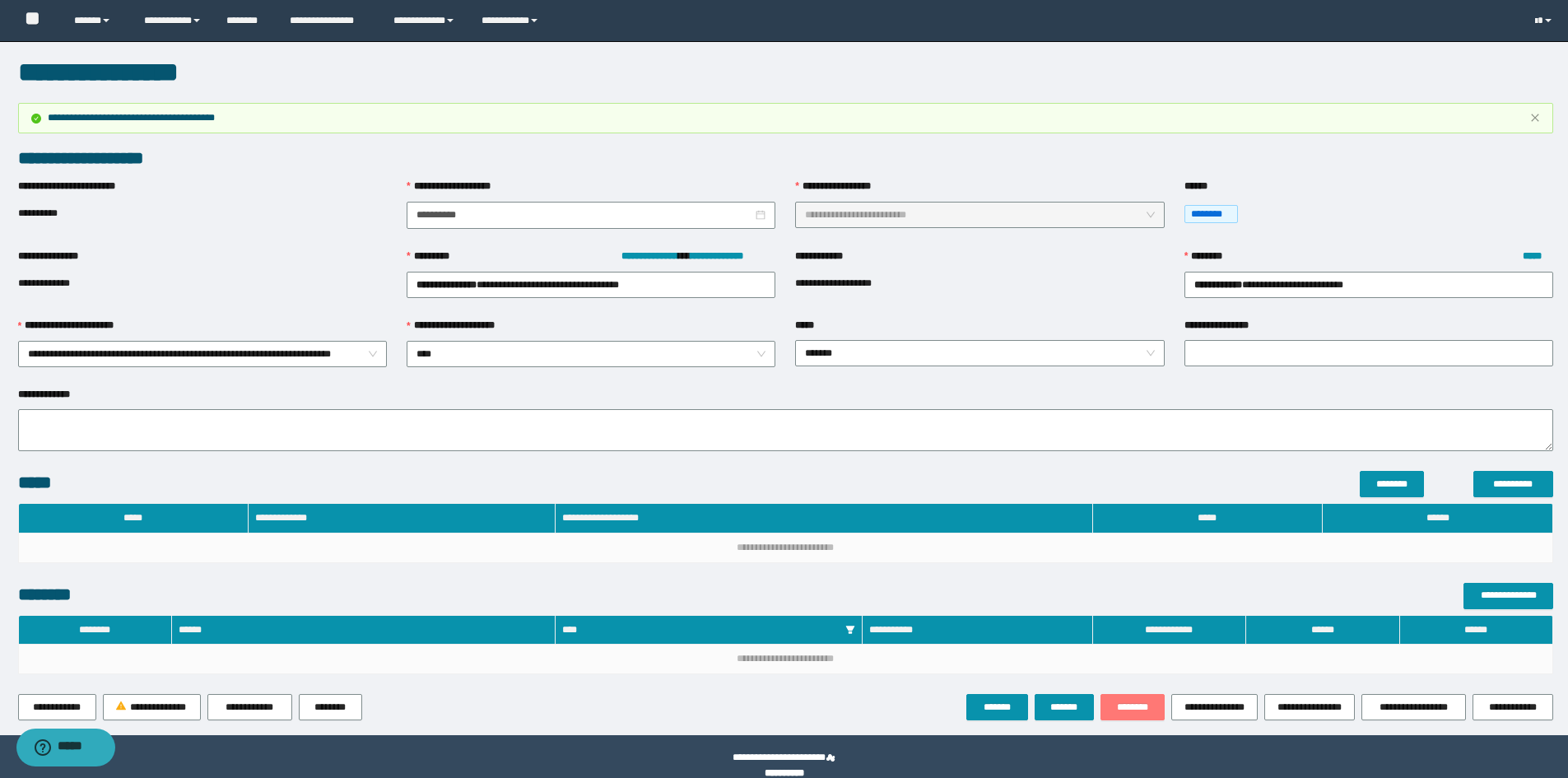 click on "********" at bounding box center (1133, 707) 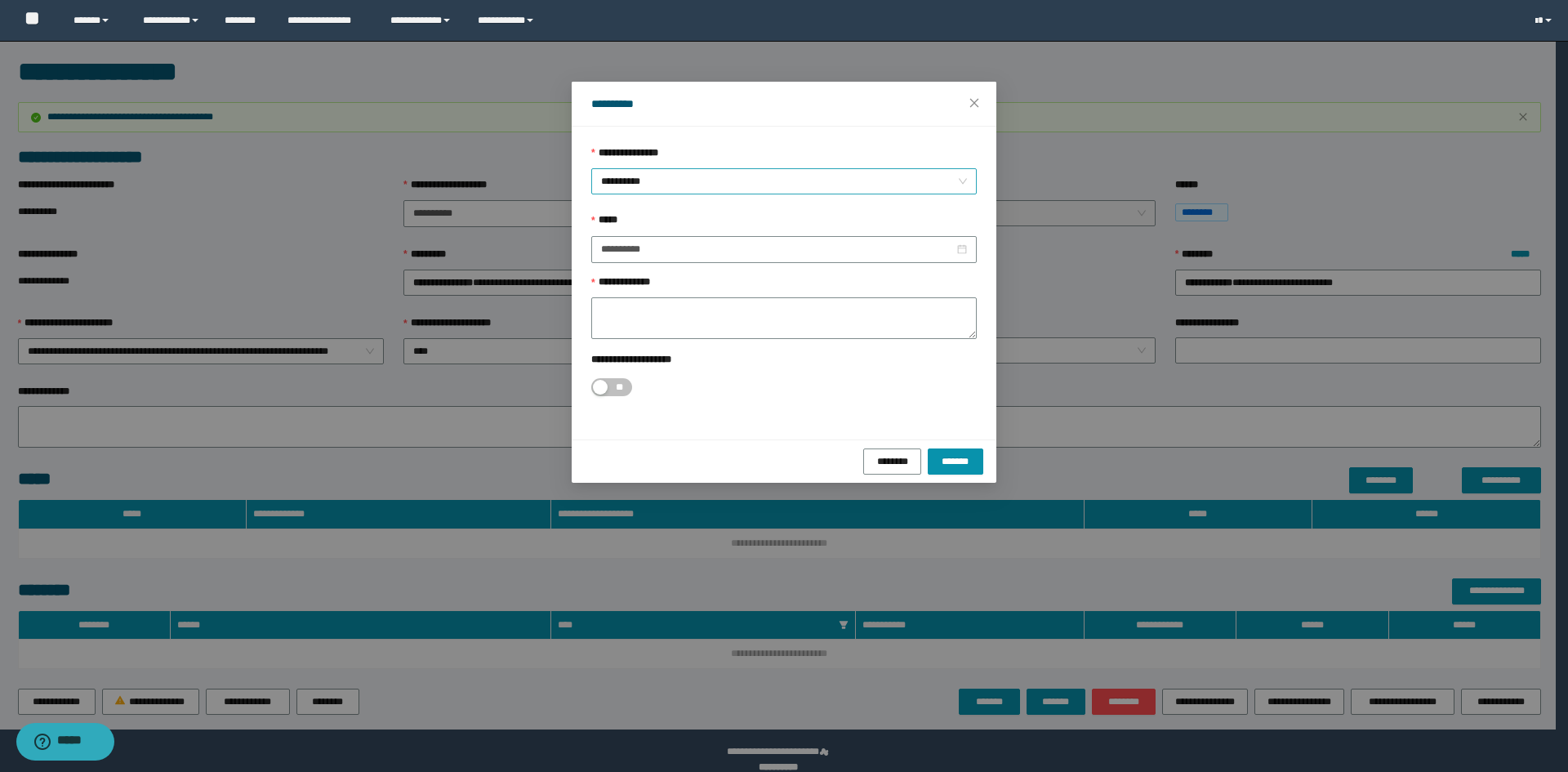 click on "**********" at bounding box center [784, 181] 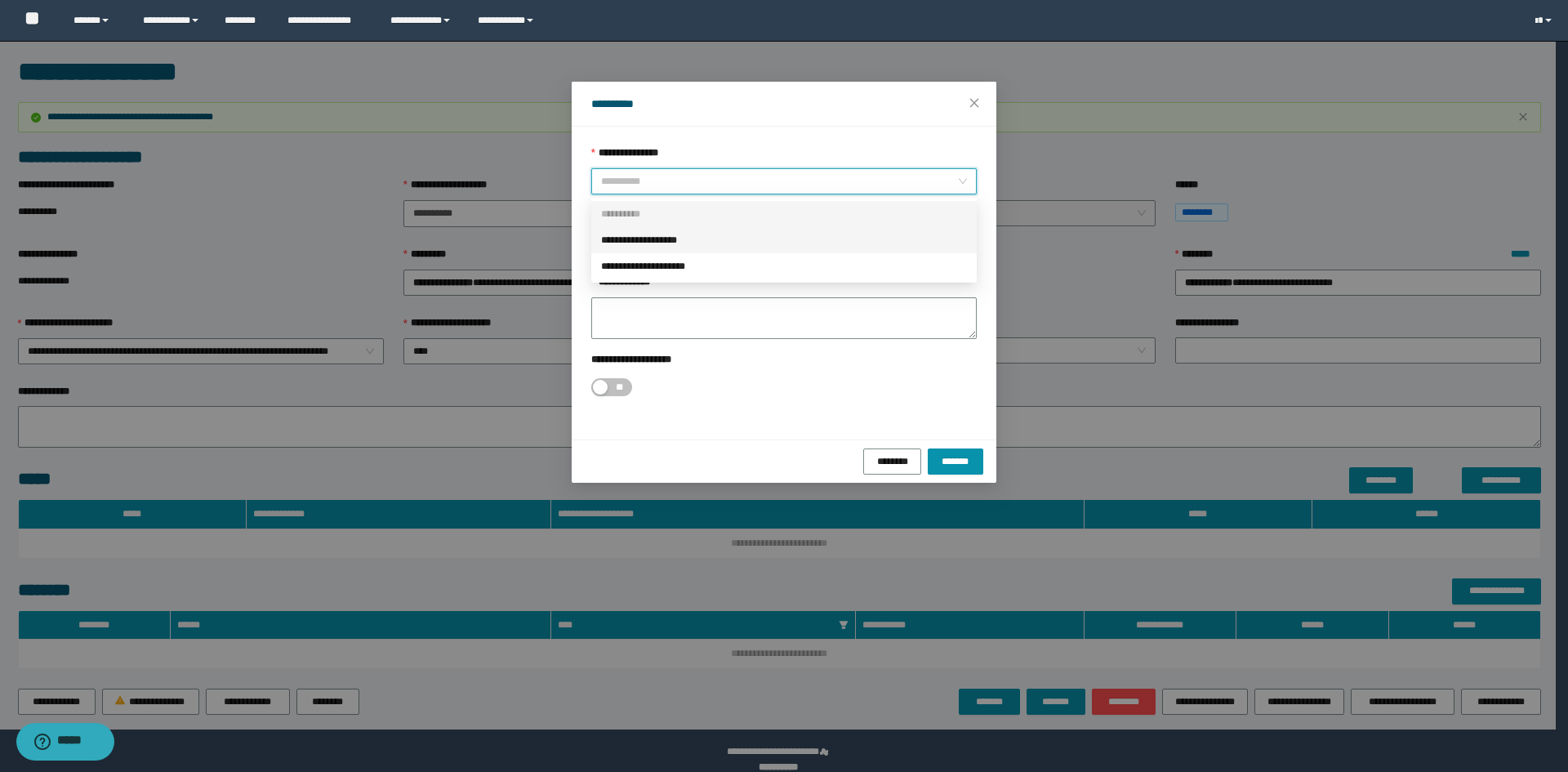 click on "**********" at bounding box center (784, 240) 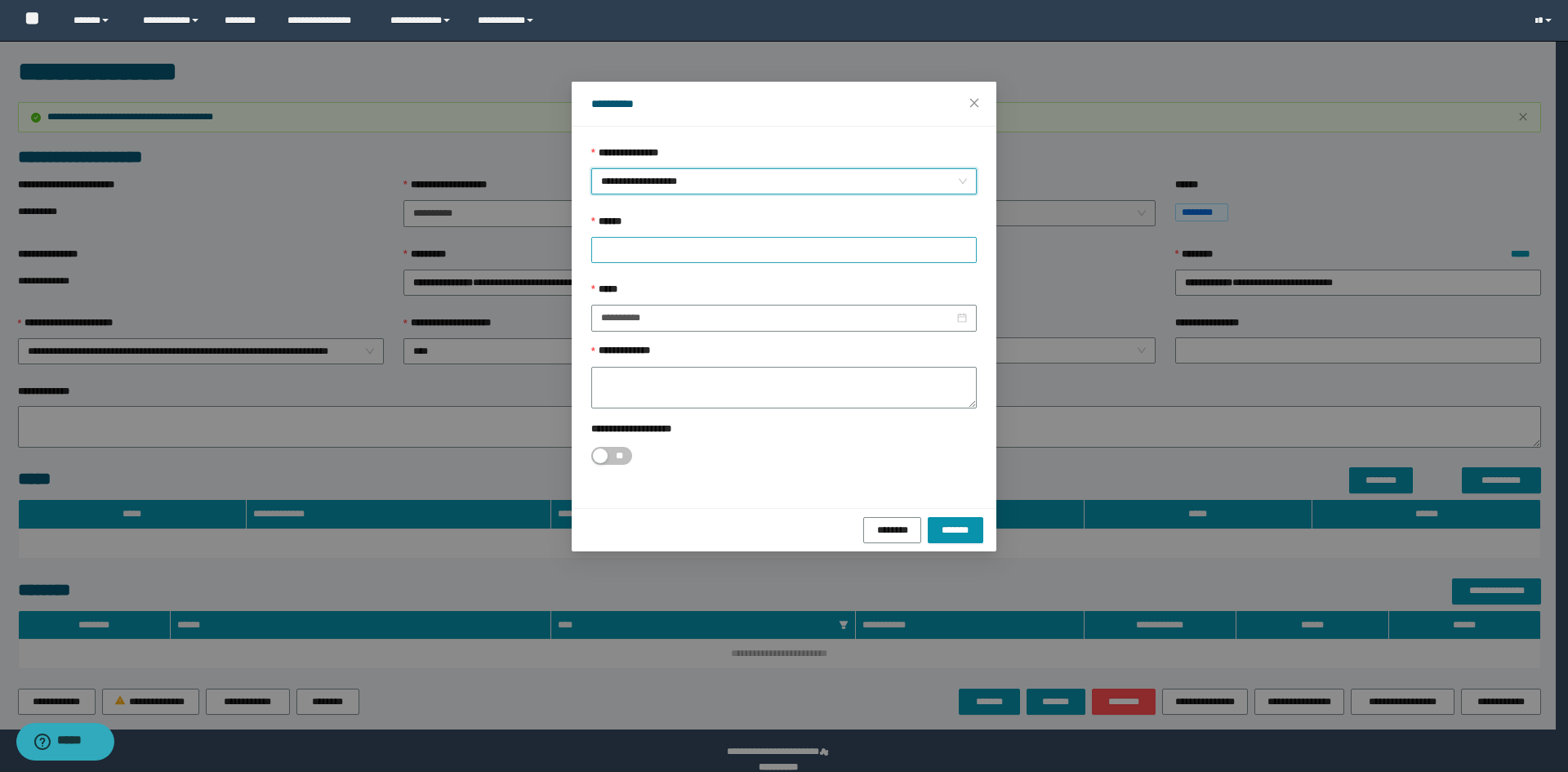 click at bounding box center (784, 250) 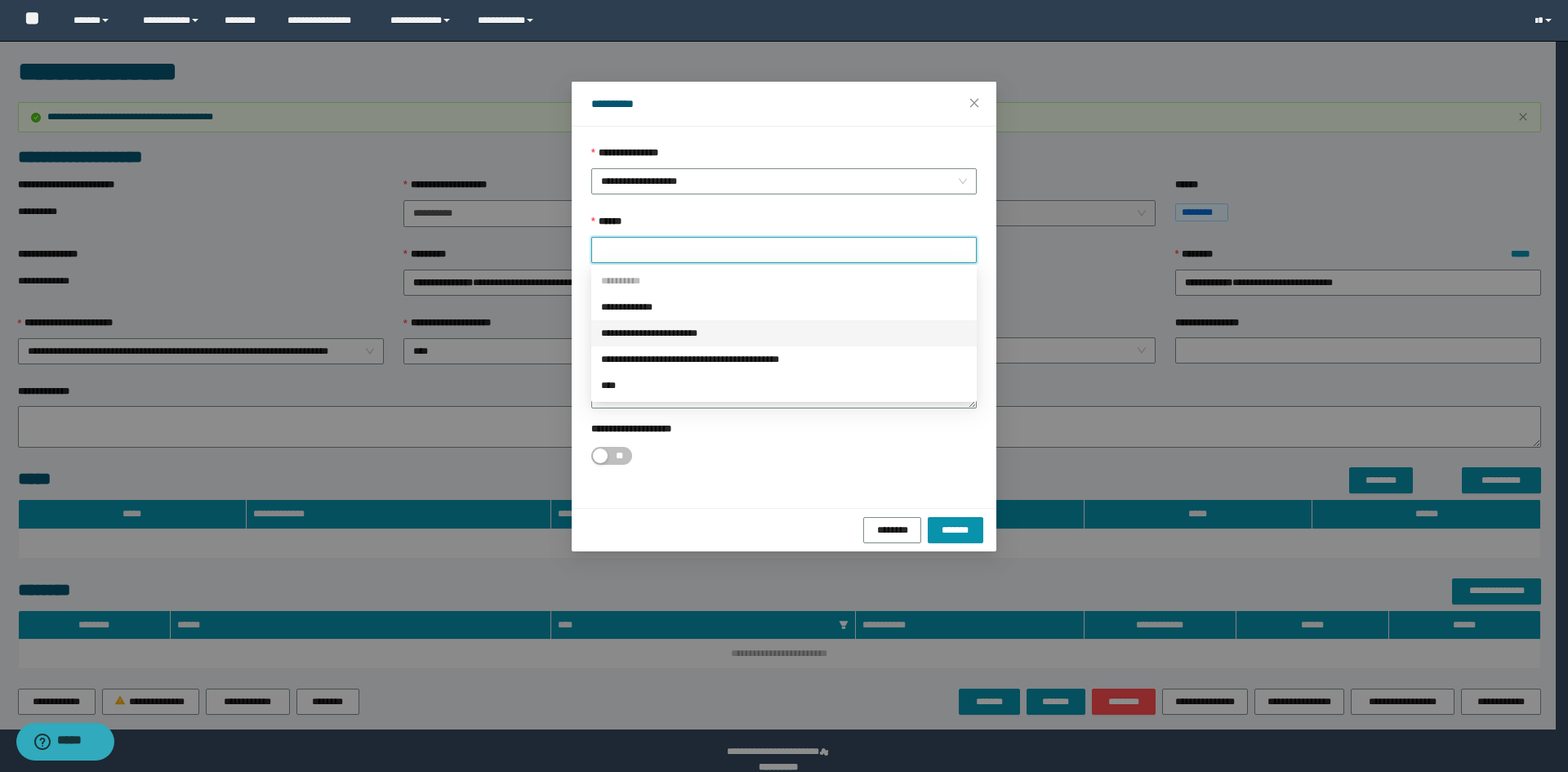 click on "**********" at bounding box center (784, 333) 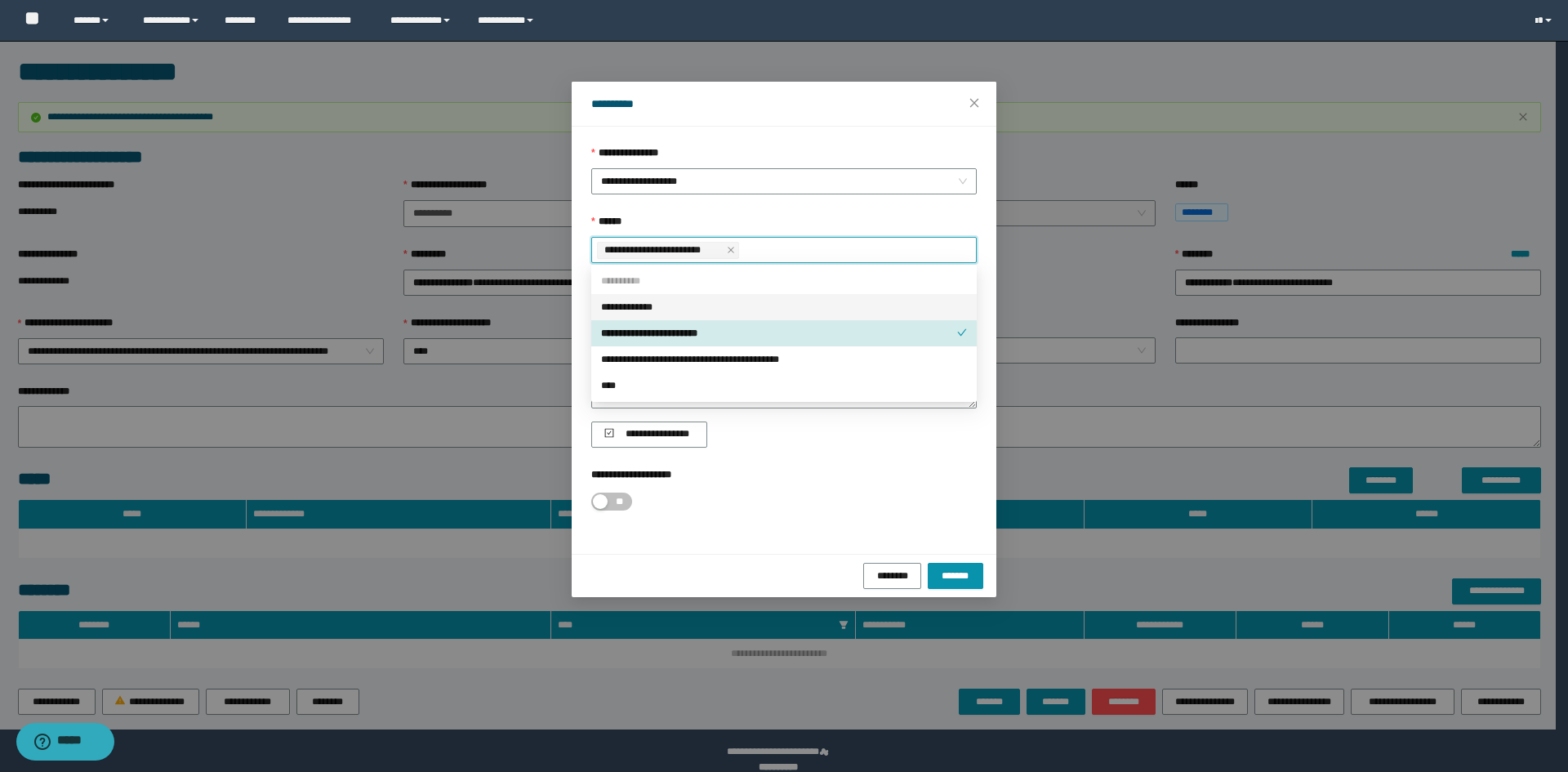 click on "**********" at bounding box center [784, 307] 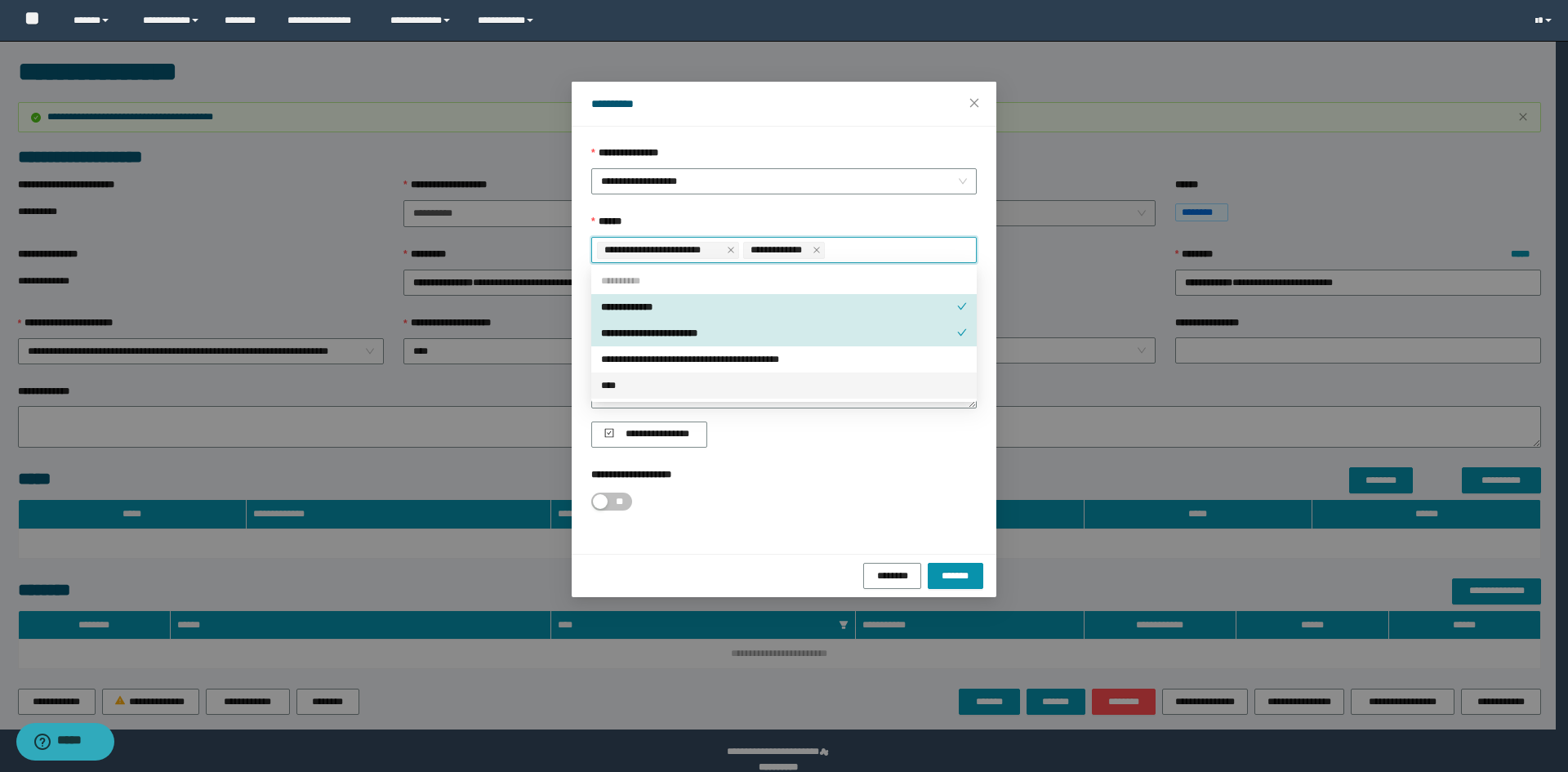 click on "**********" at bounding box center (784, 330) 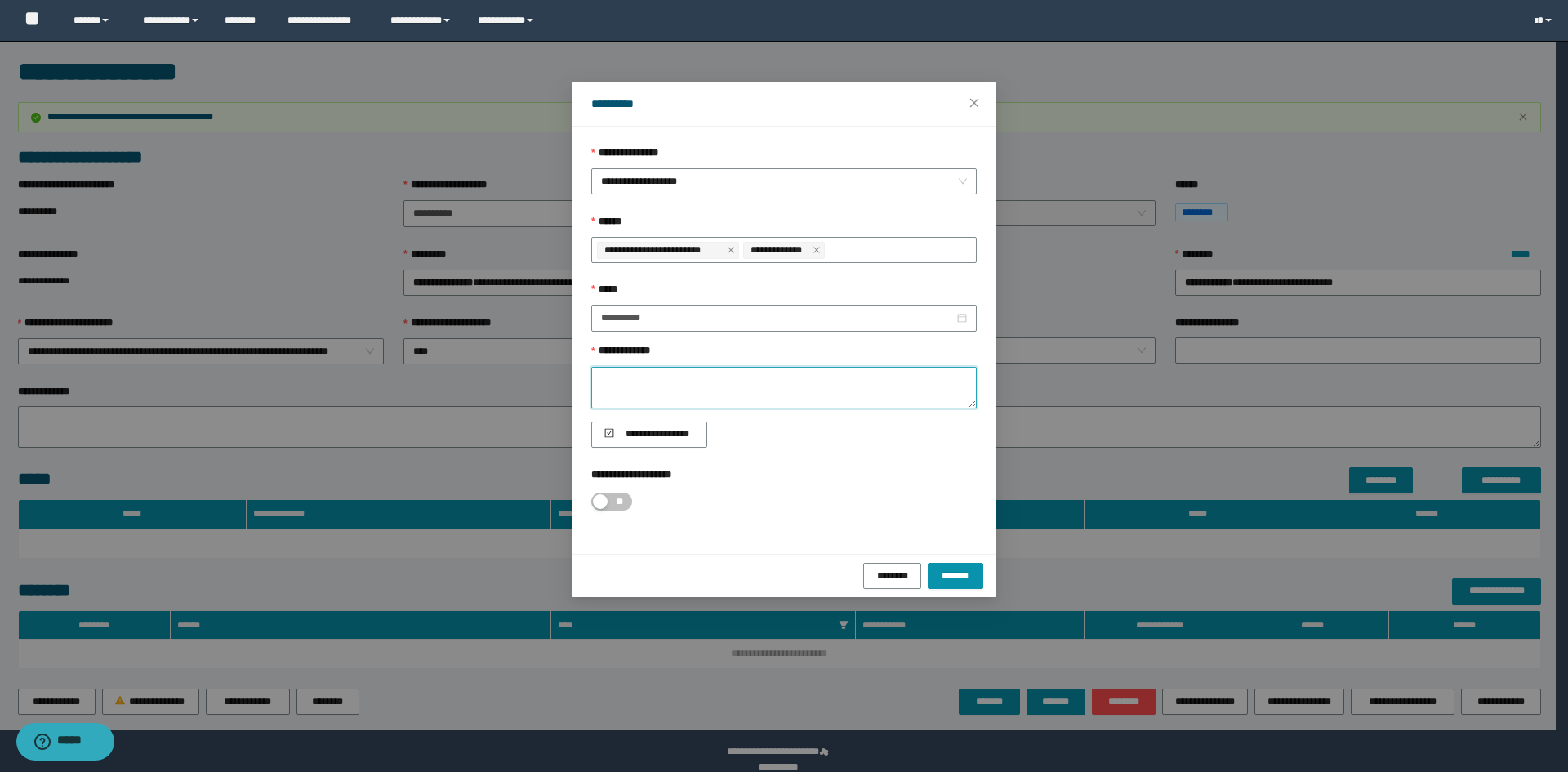 click on "**********" at bounding box center [784, 387] 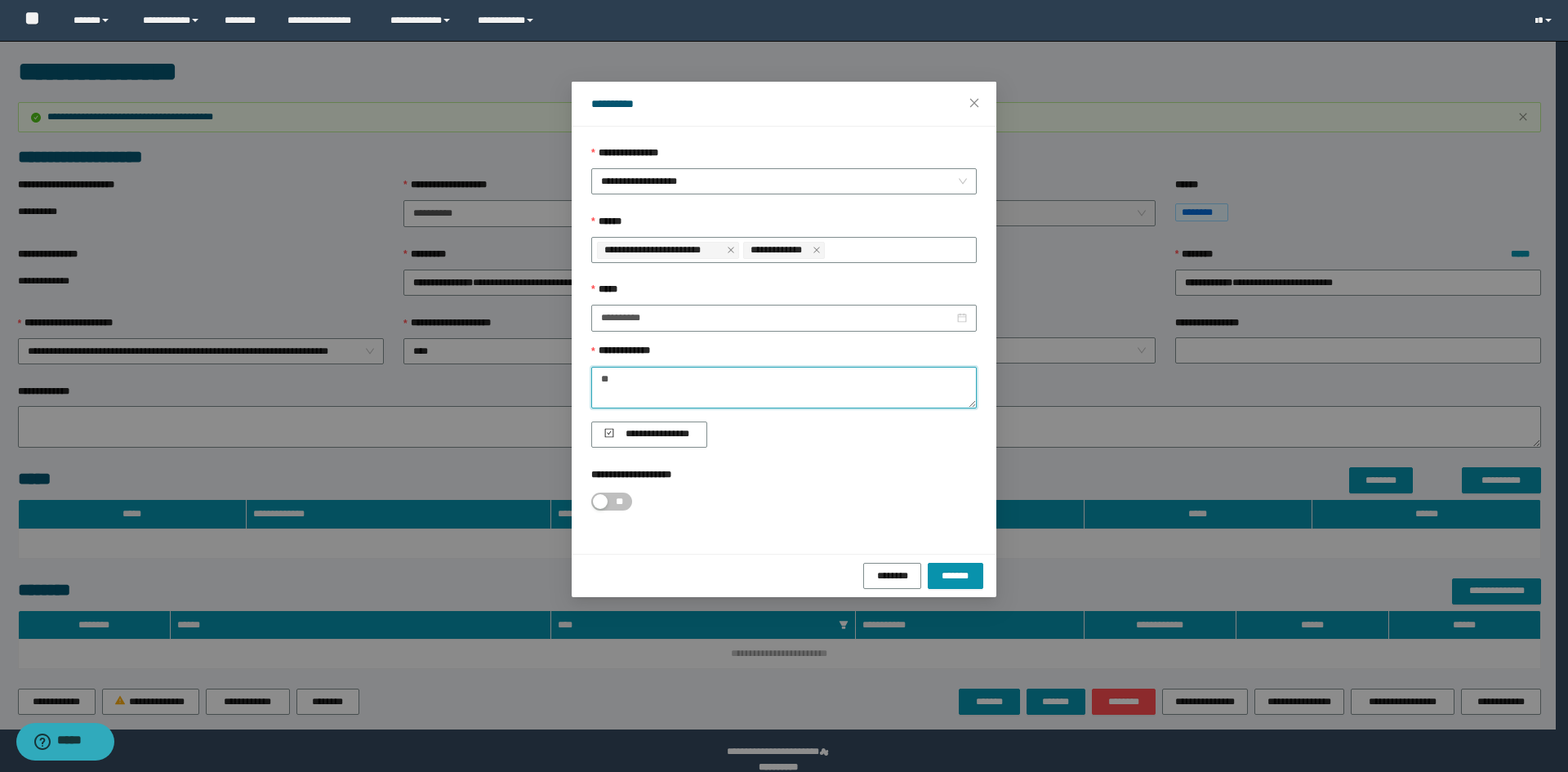 type on "*" 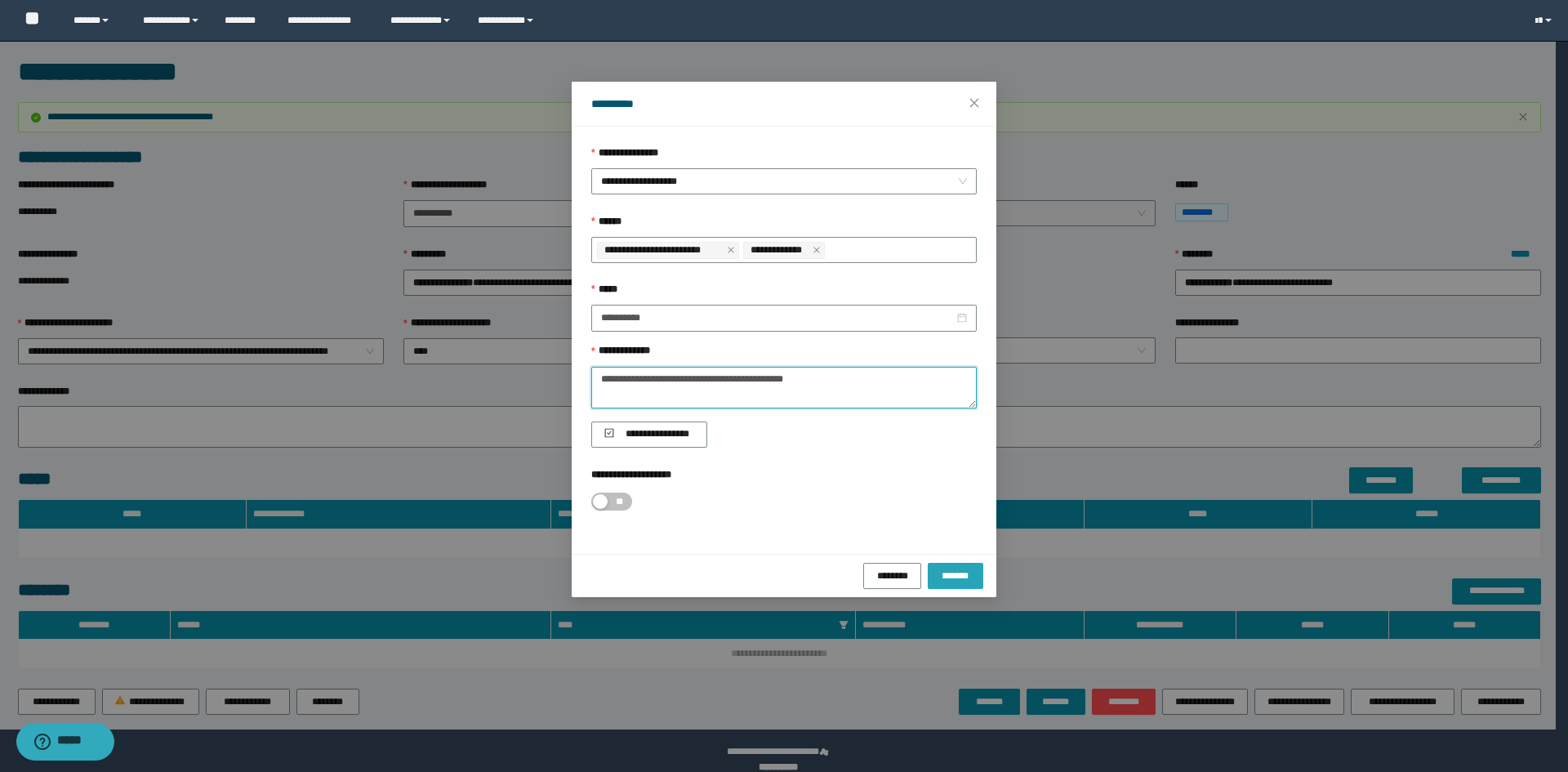 type on "**********" 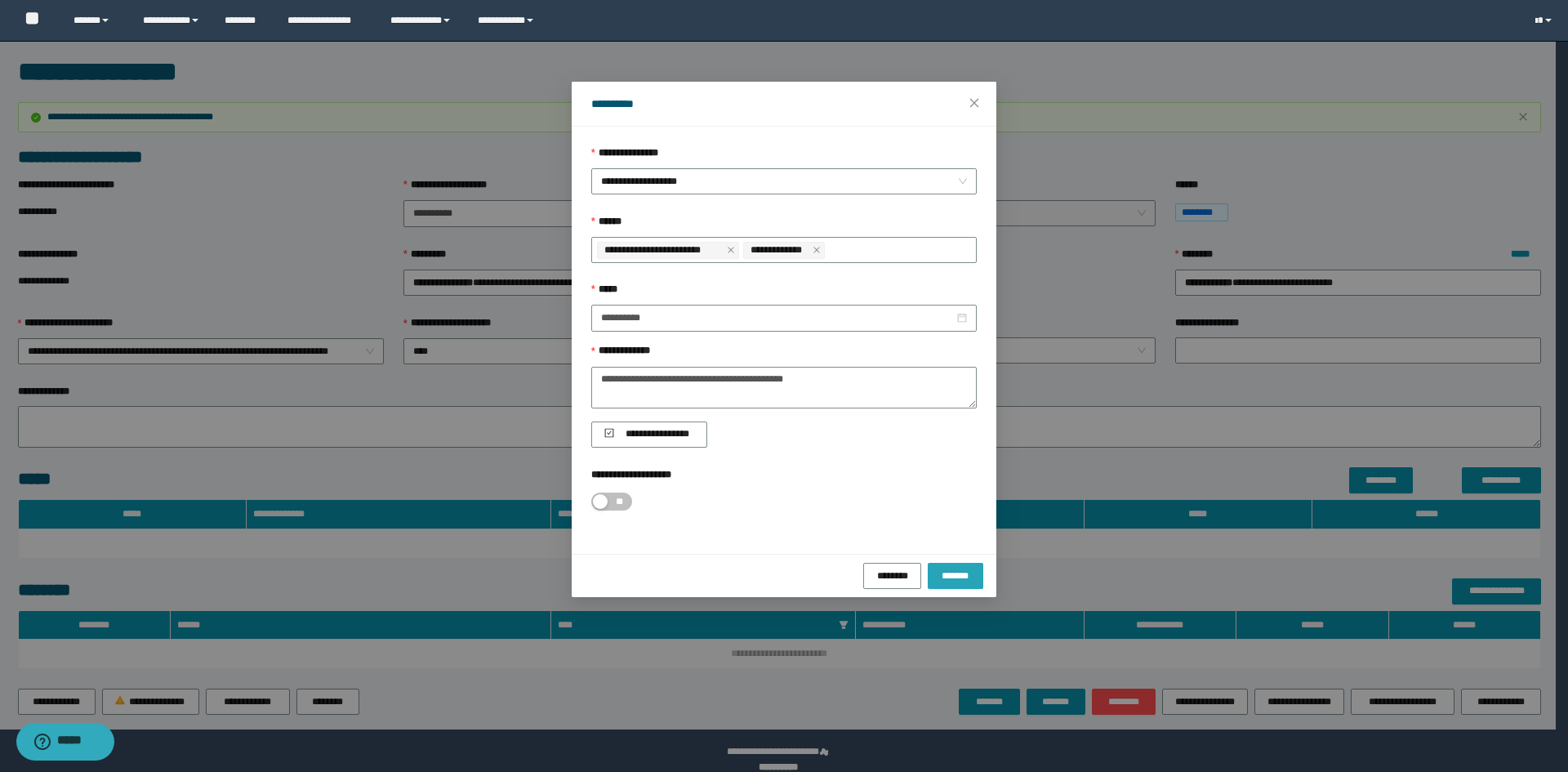click on "*******" at bounding box center (956, 576) 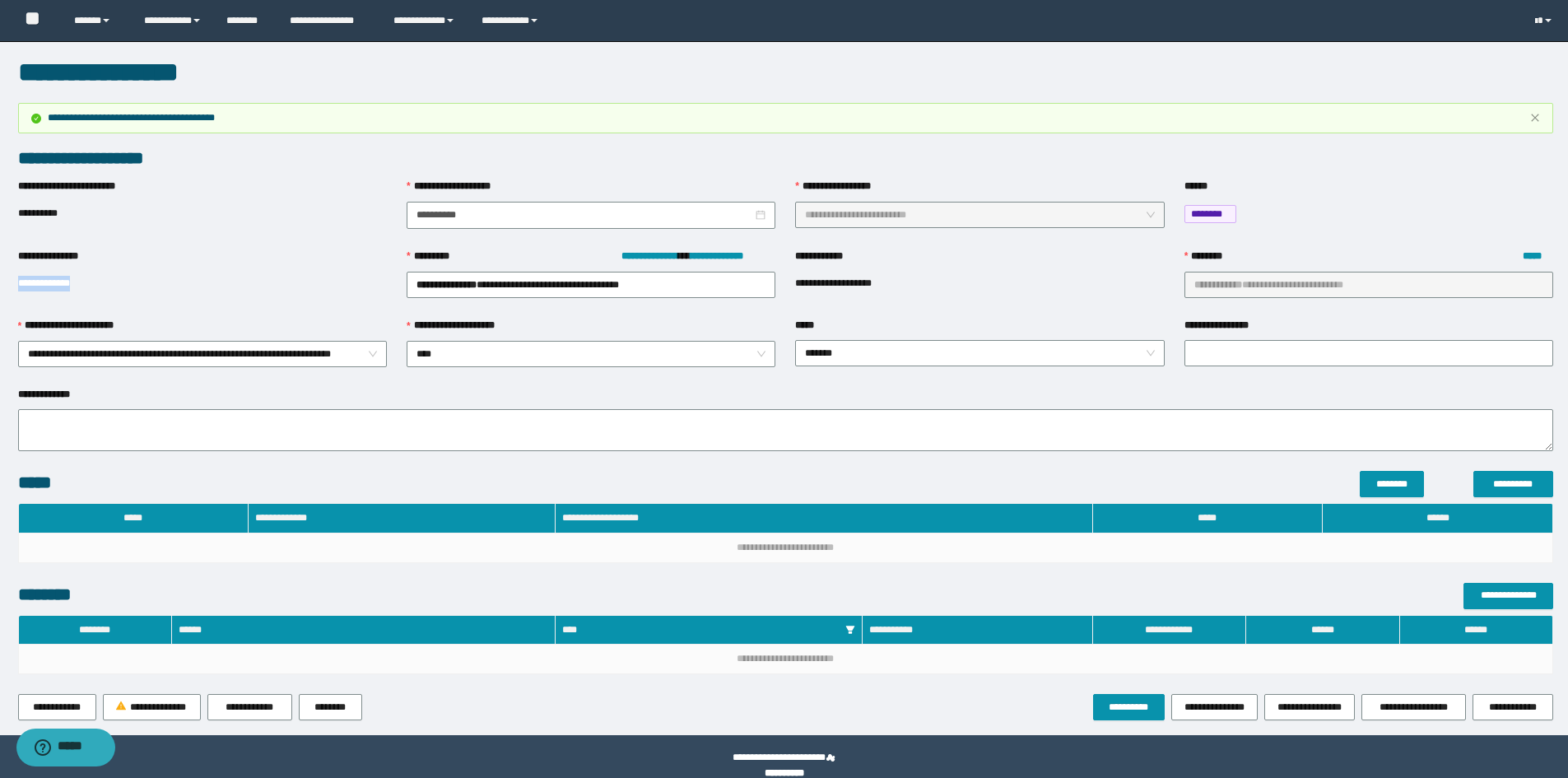 drag, startPoint x: 97, startPoint y: 283, endPoint x: 12, endPoint y: 278, distance: 85.14693 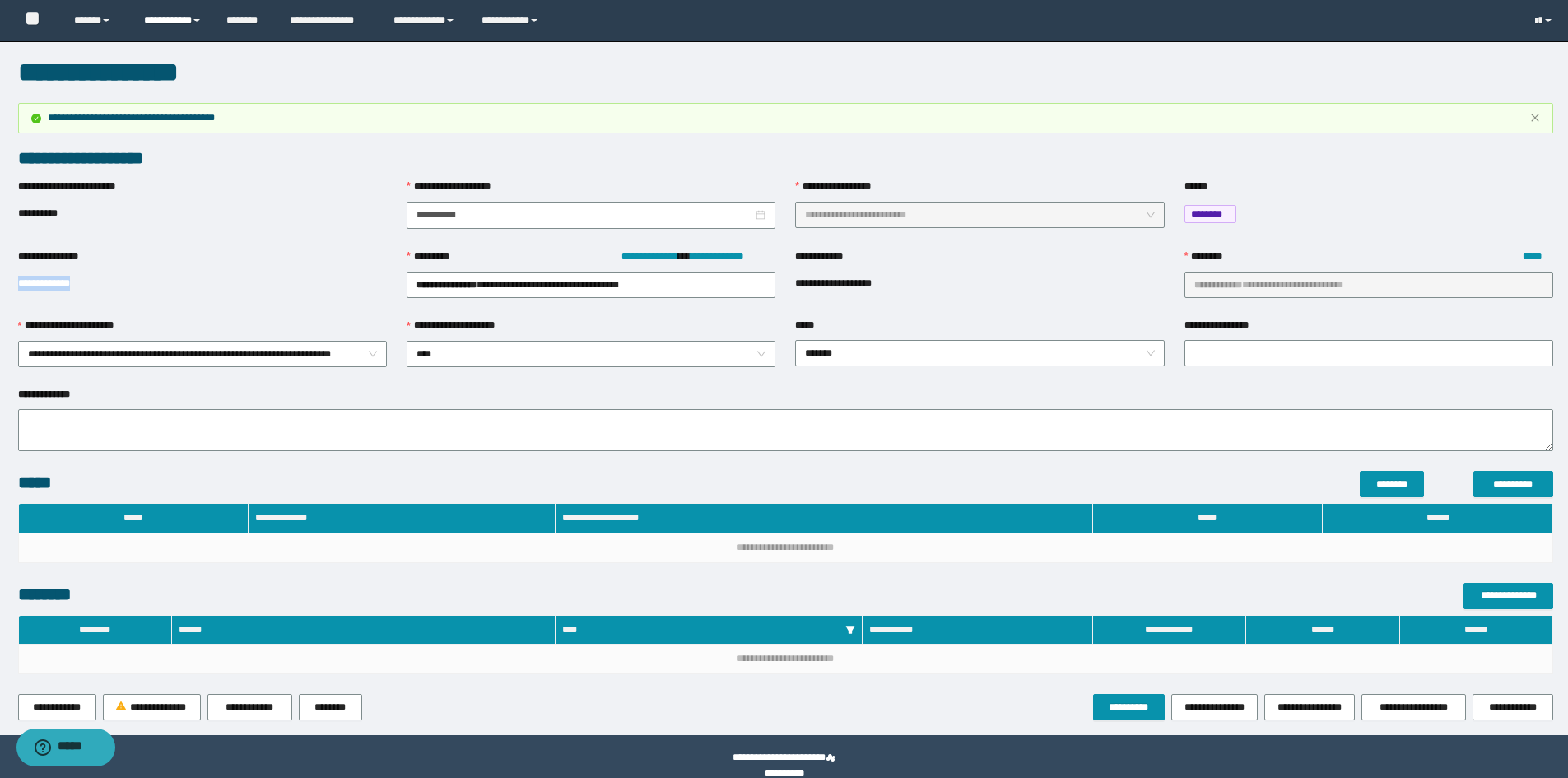 click on "**********" at bounding box center [173, 21] 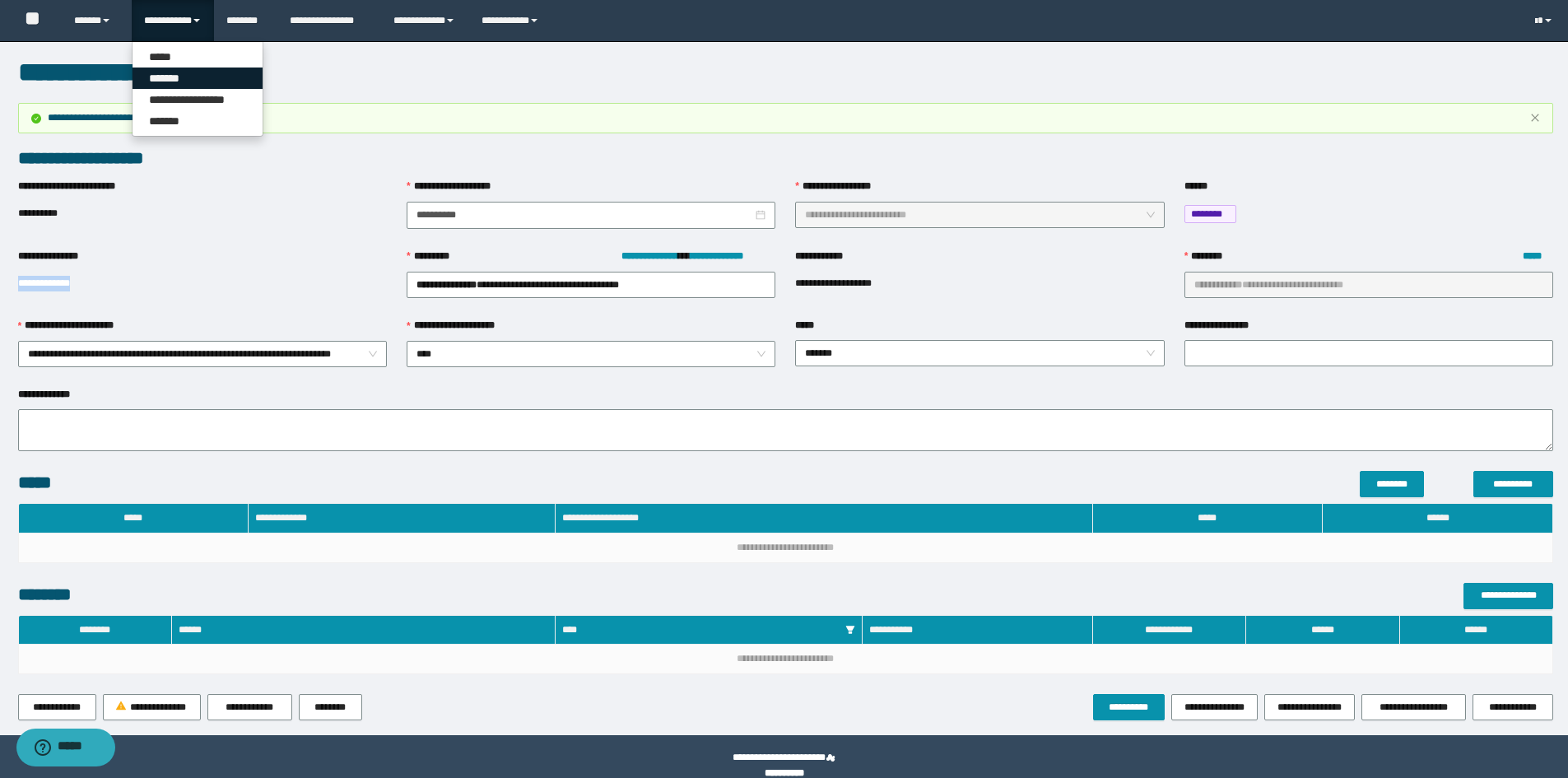 click on "*******" at bounding box center [198, 78] 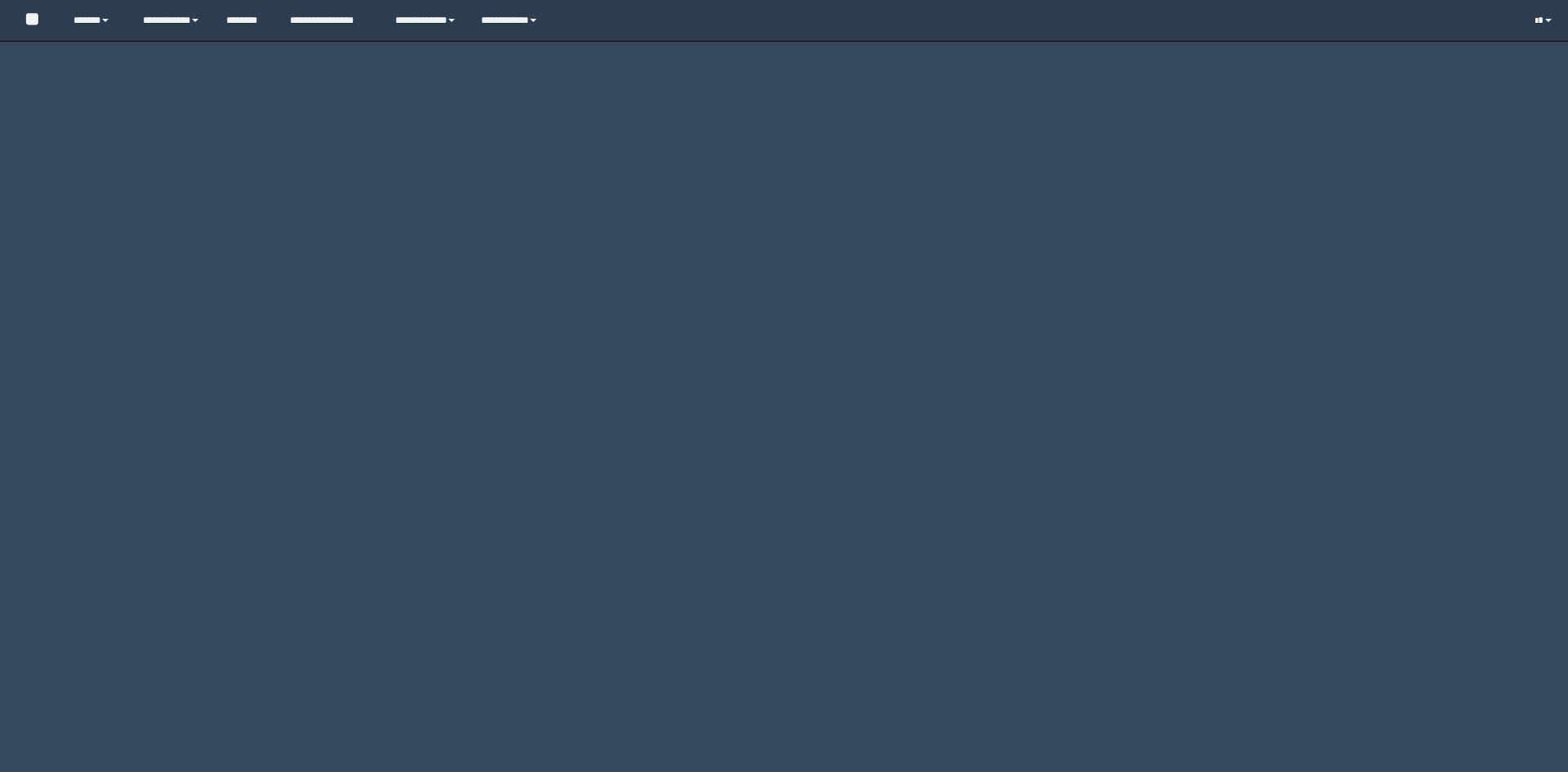 scroll, scrollTop: 0, scrollLeft: 0, axis: both 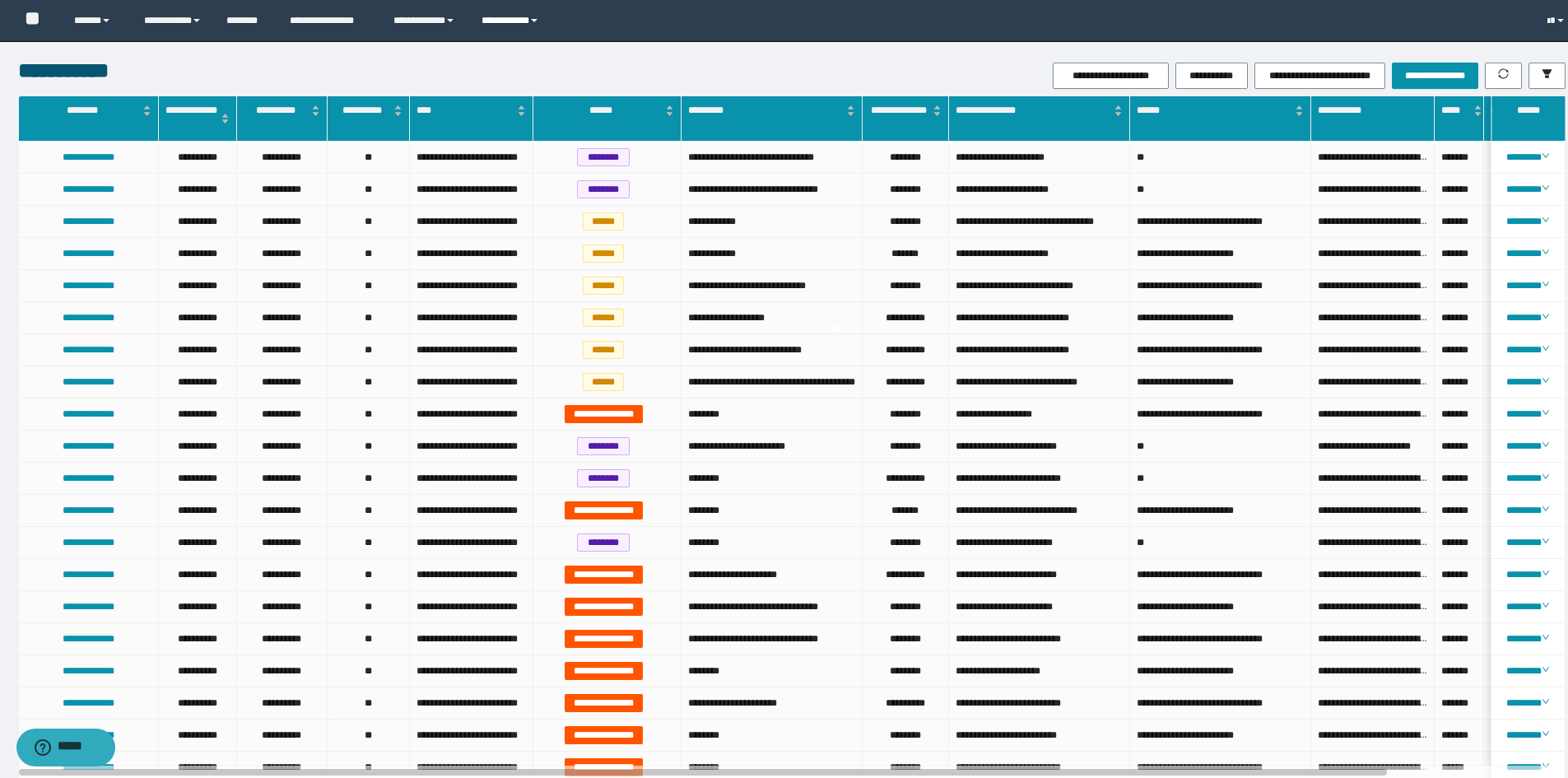click on "**********" at bounding box center [512, 21] 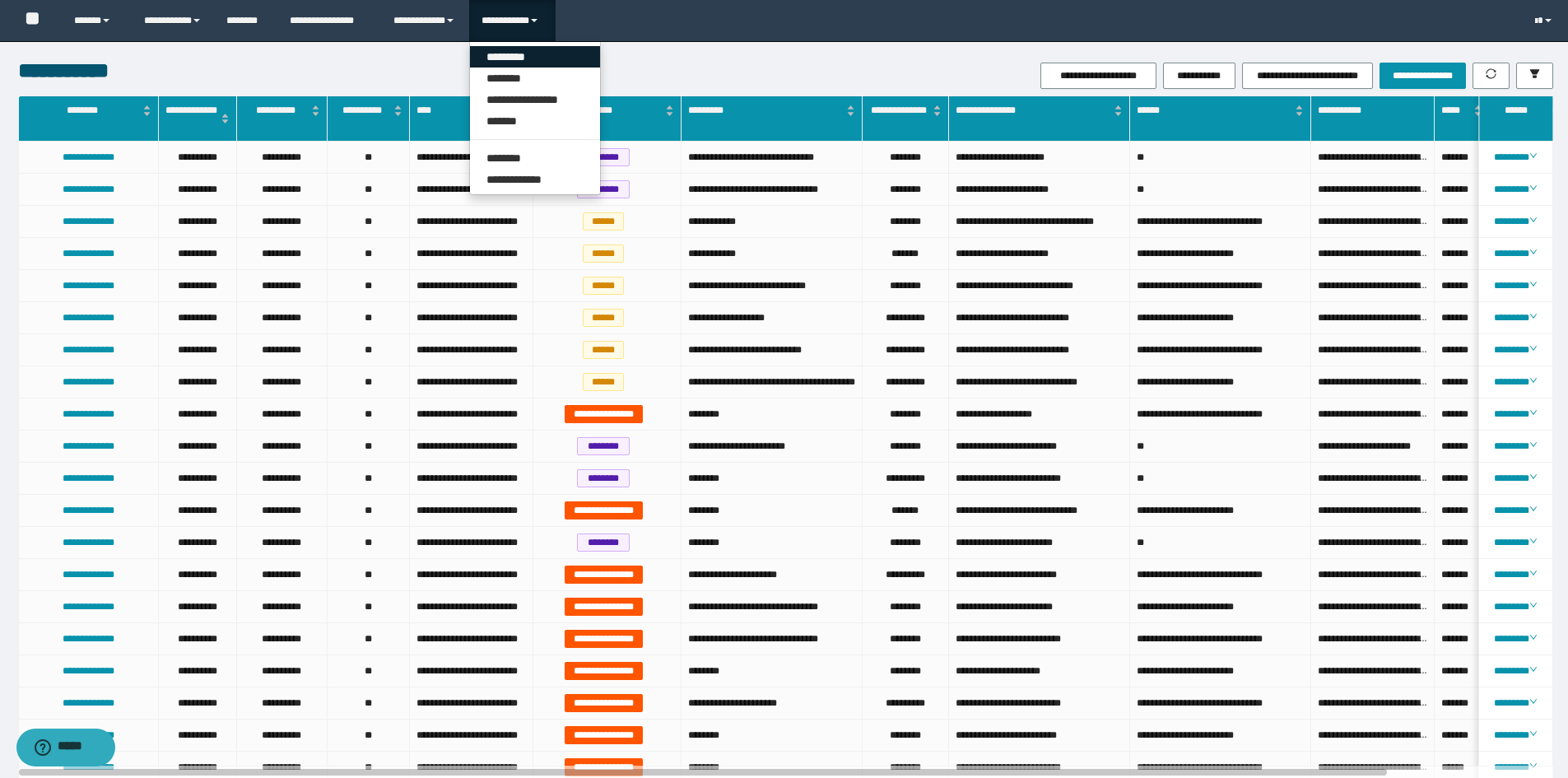 click on "*********" at bounding box center (535, 57) 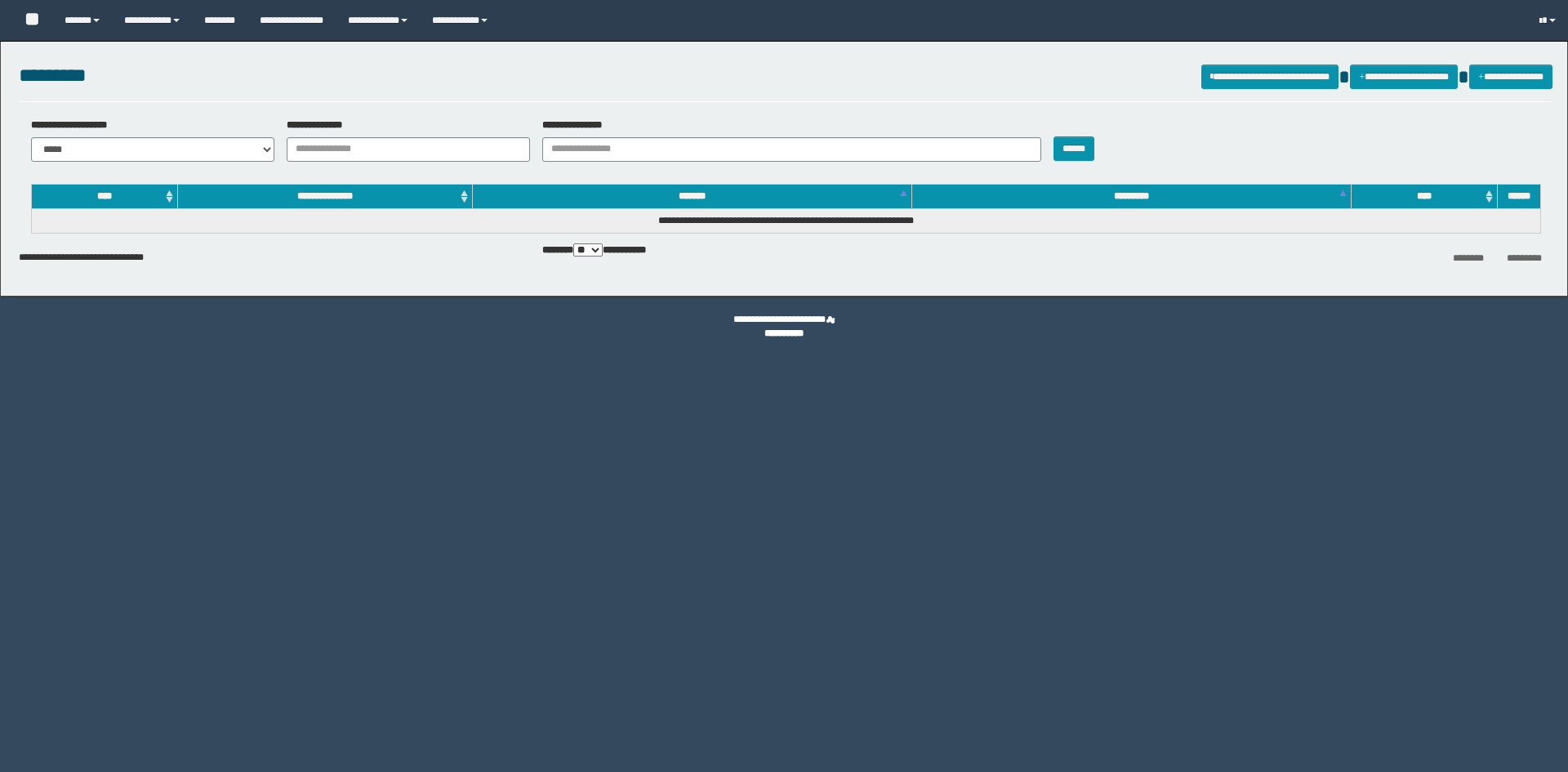scroll, scrollTop: 0, scrollLeft: 0, axis: both 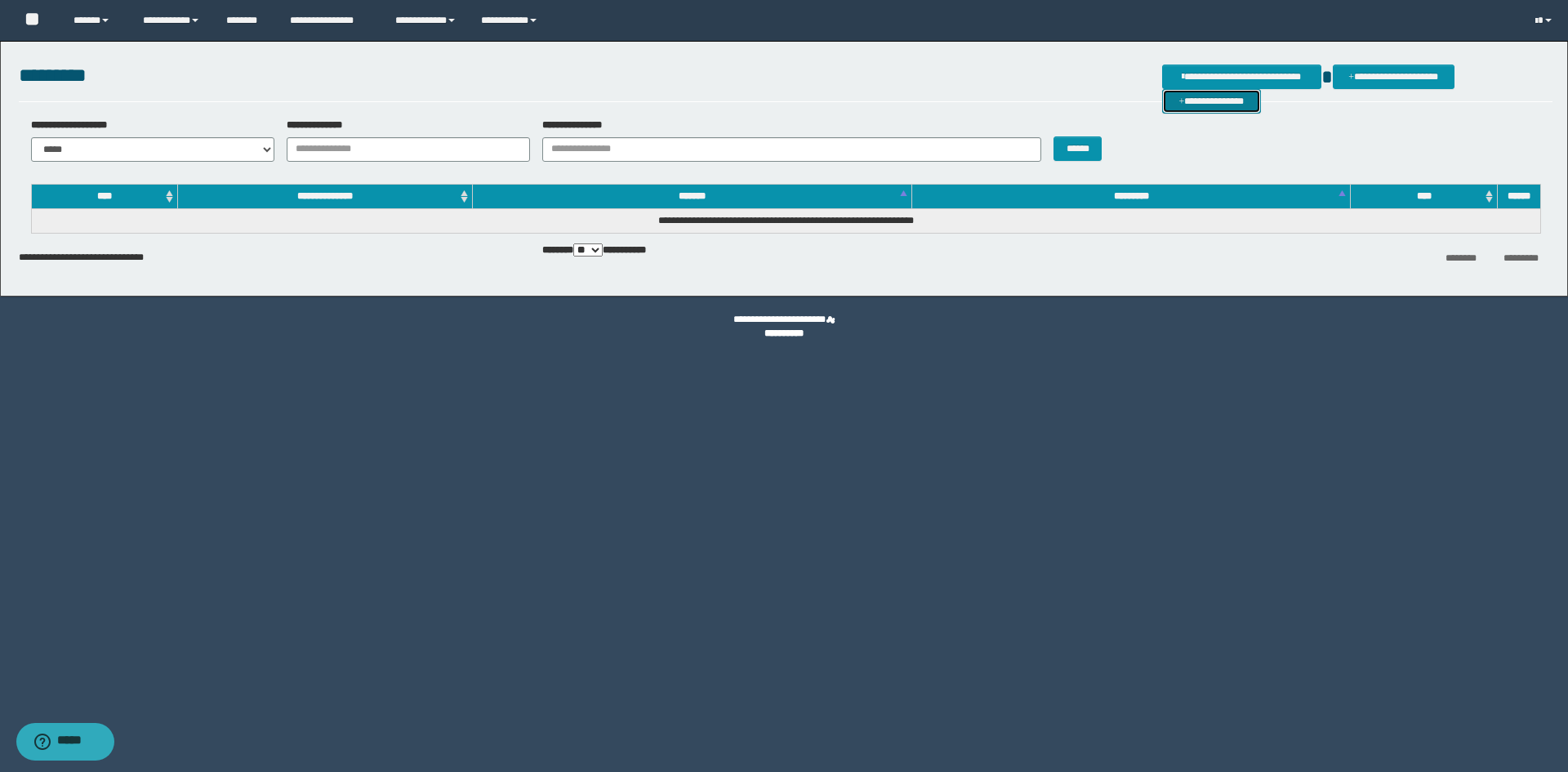 click on "**********" at bounding box center (1211, 101) 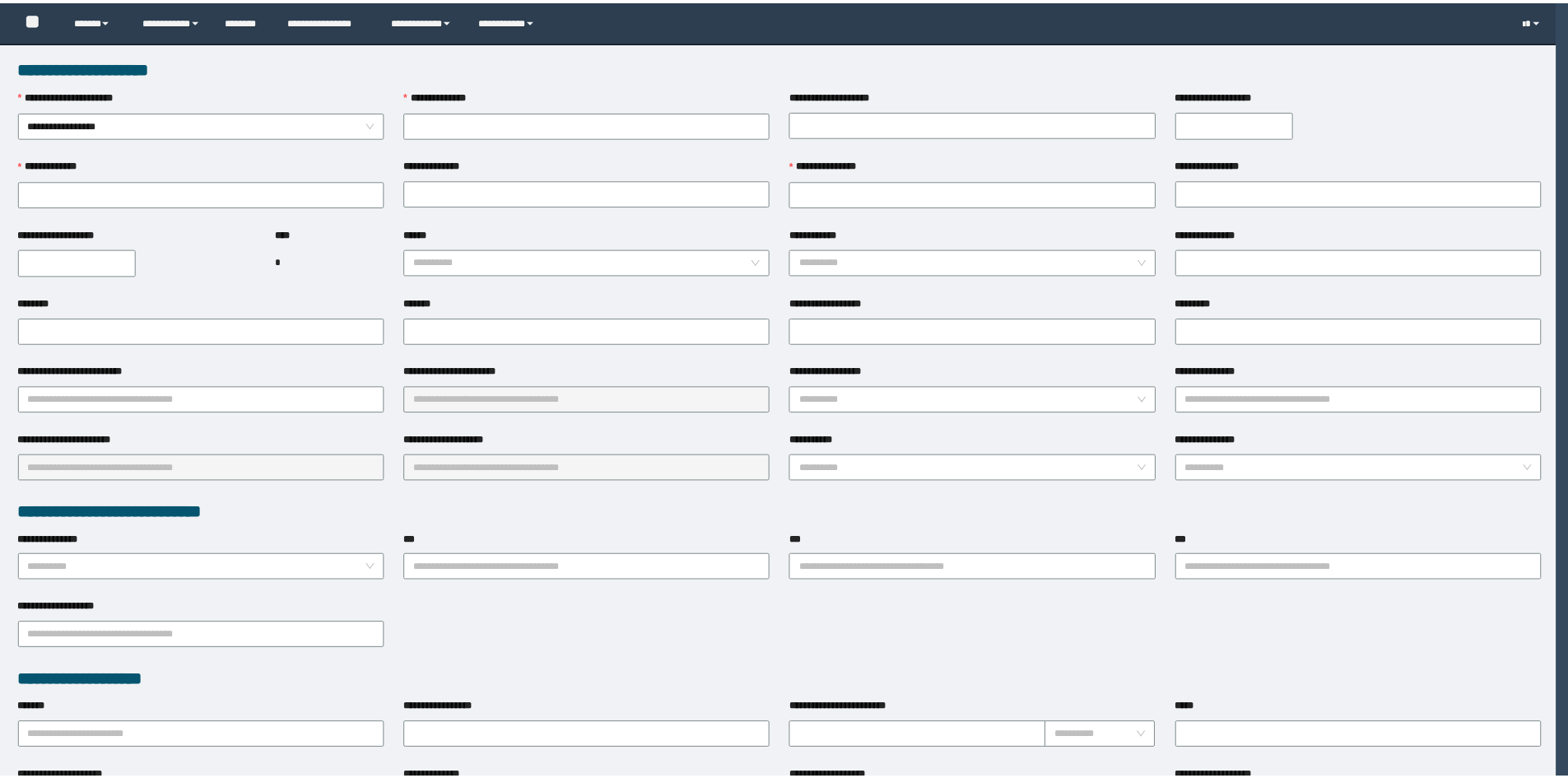 scroll, scrollTop: 0, scrollLeft: 0, axis: both 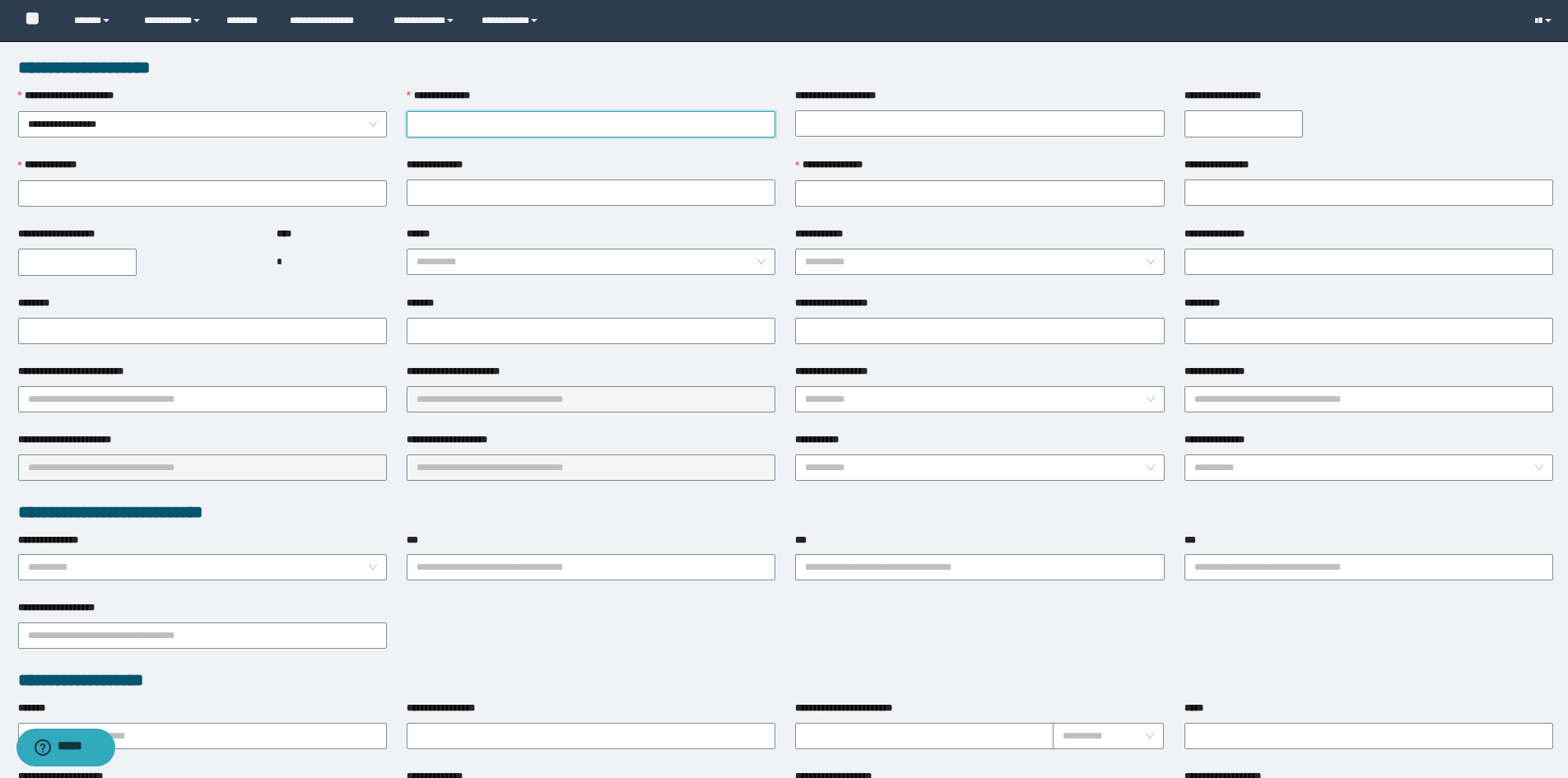 paste on "**********" 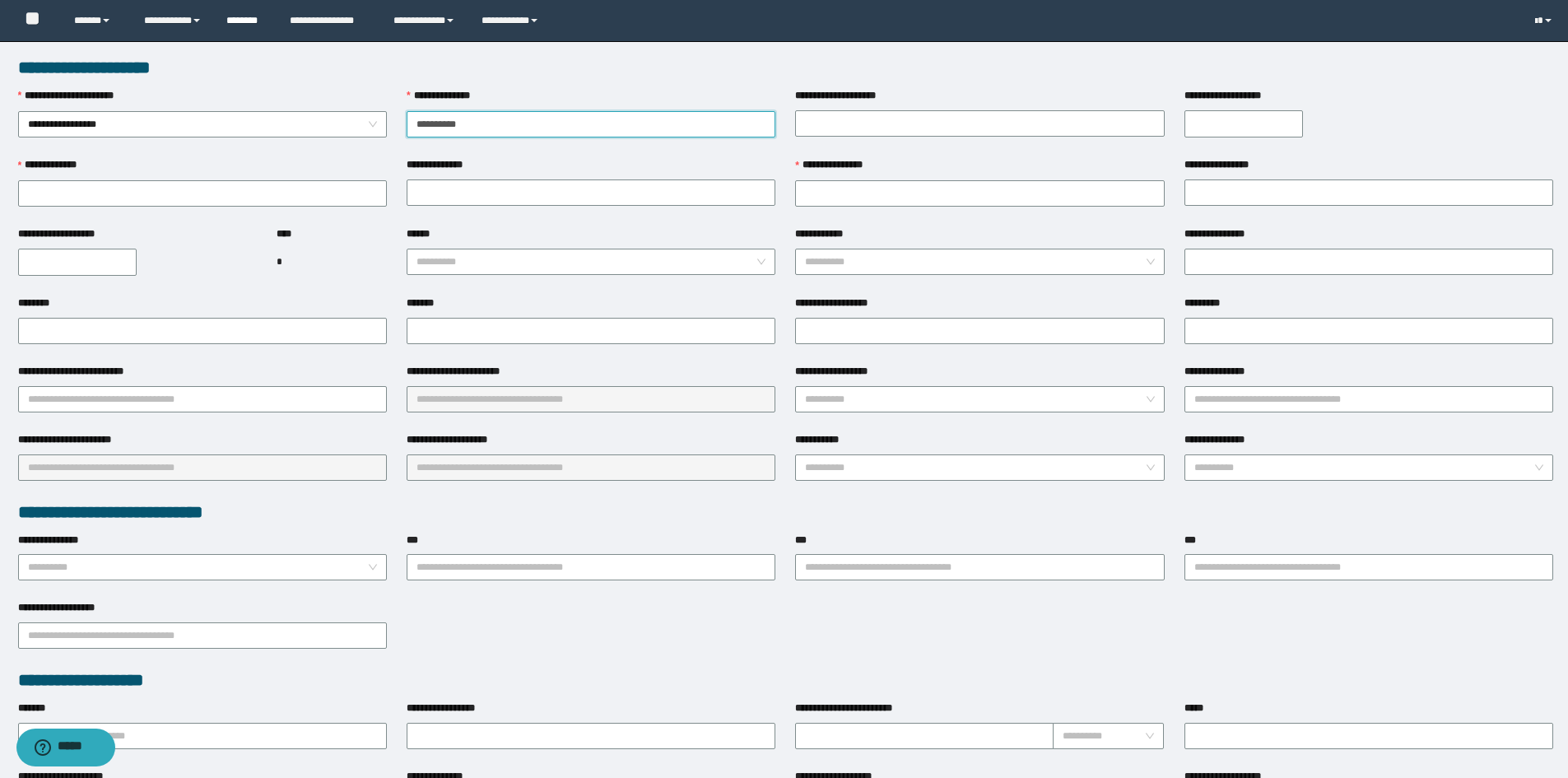 type on "**********" 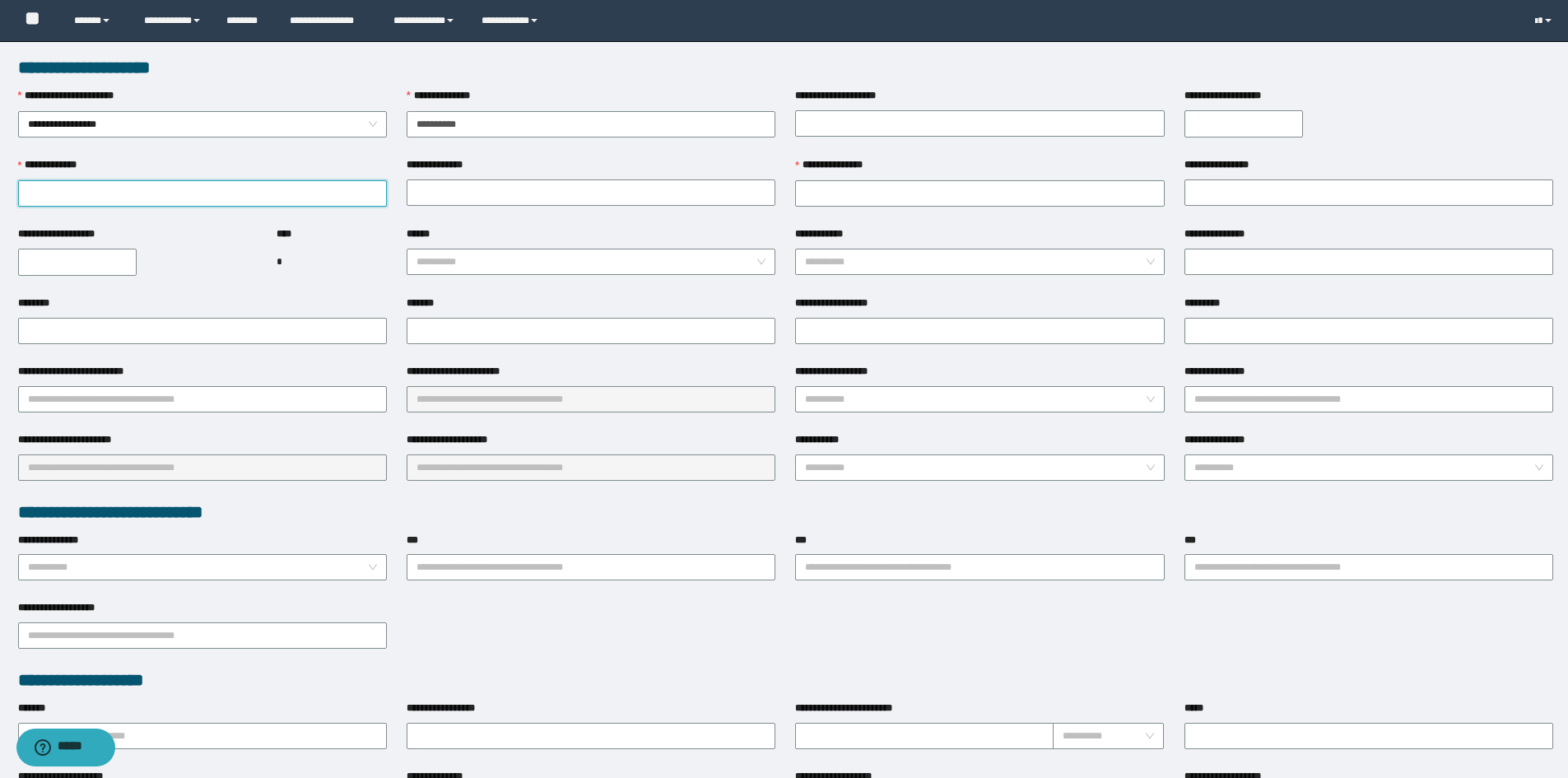 click on "**********" at bounding box center (202, 193) 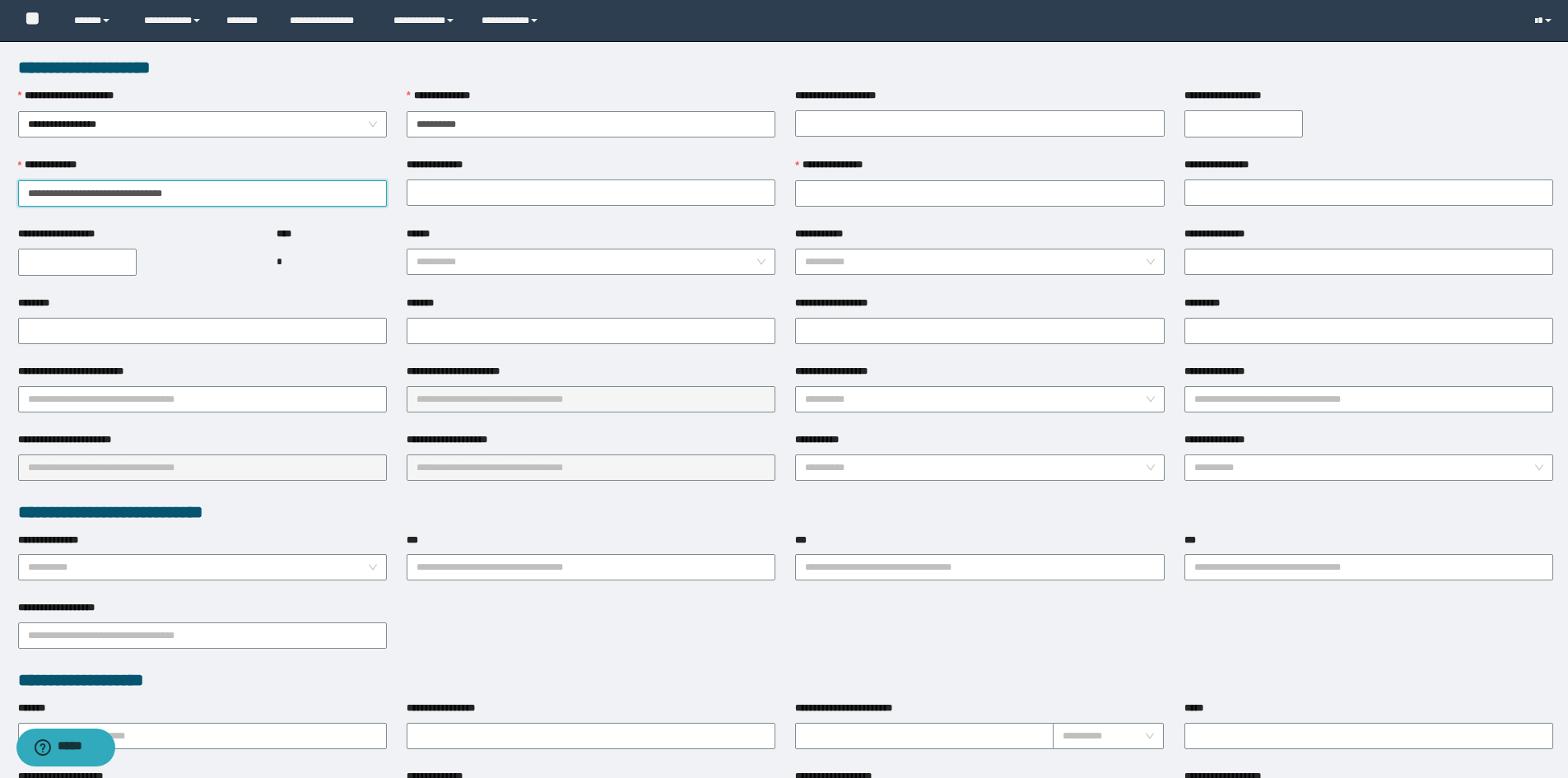 drag, startPoint x: 226, startPoint y: 189, endPoint x: 63, endPoint y: 189, distance: 163 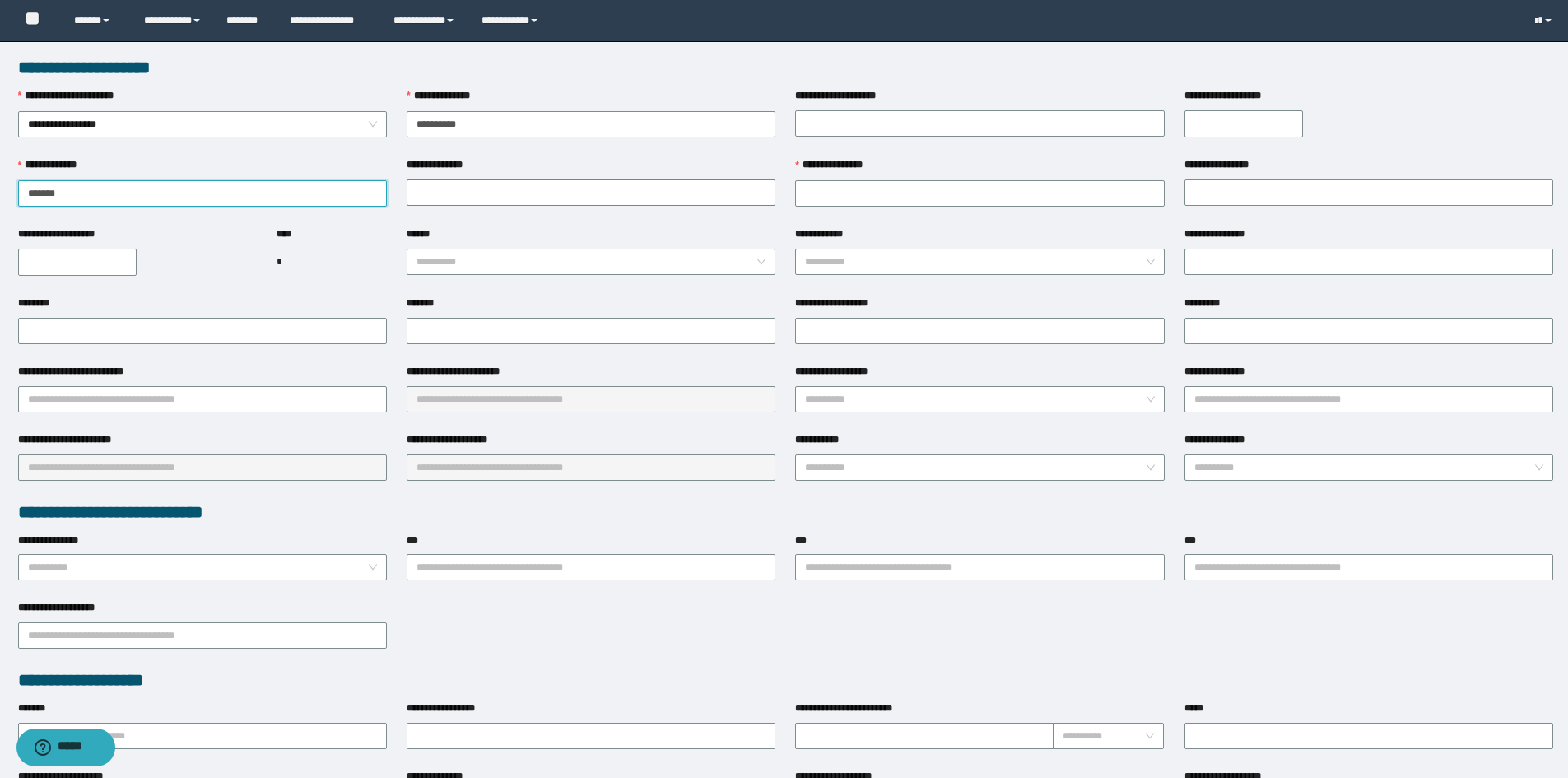 type on "*******" 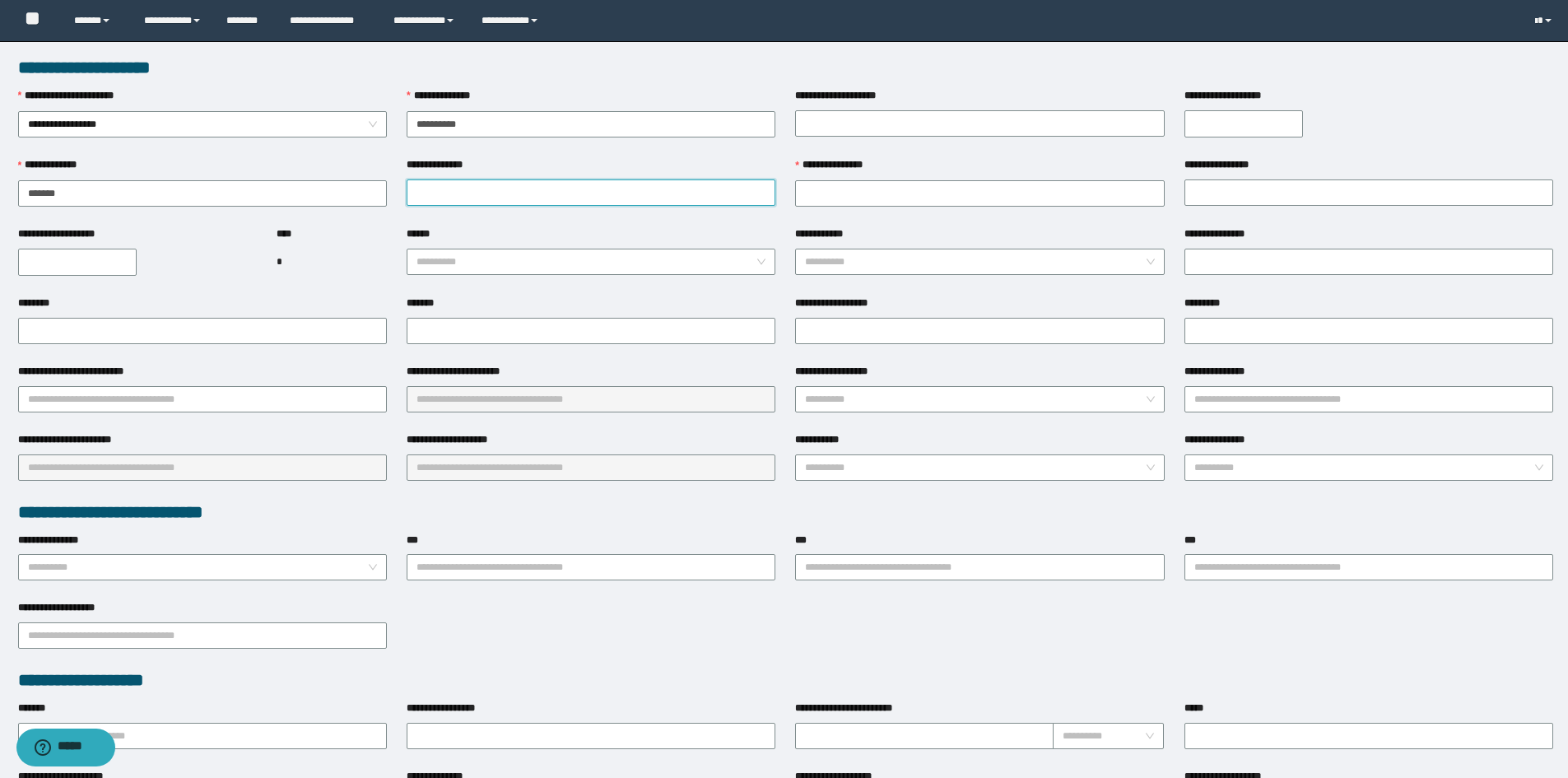 click on "**********" at bounding box center [591, 193] 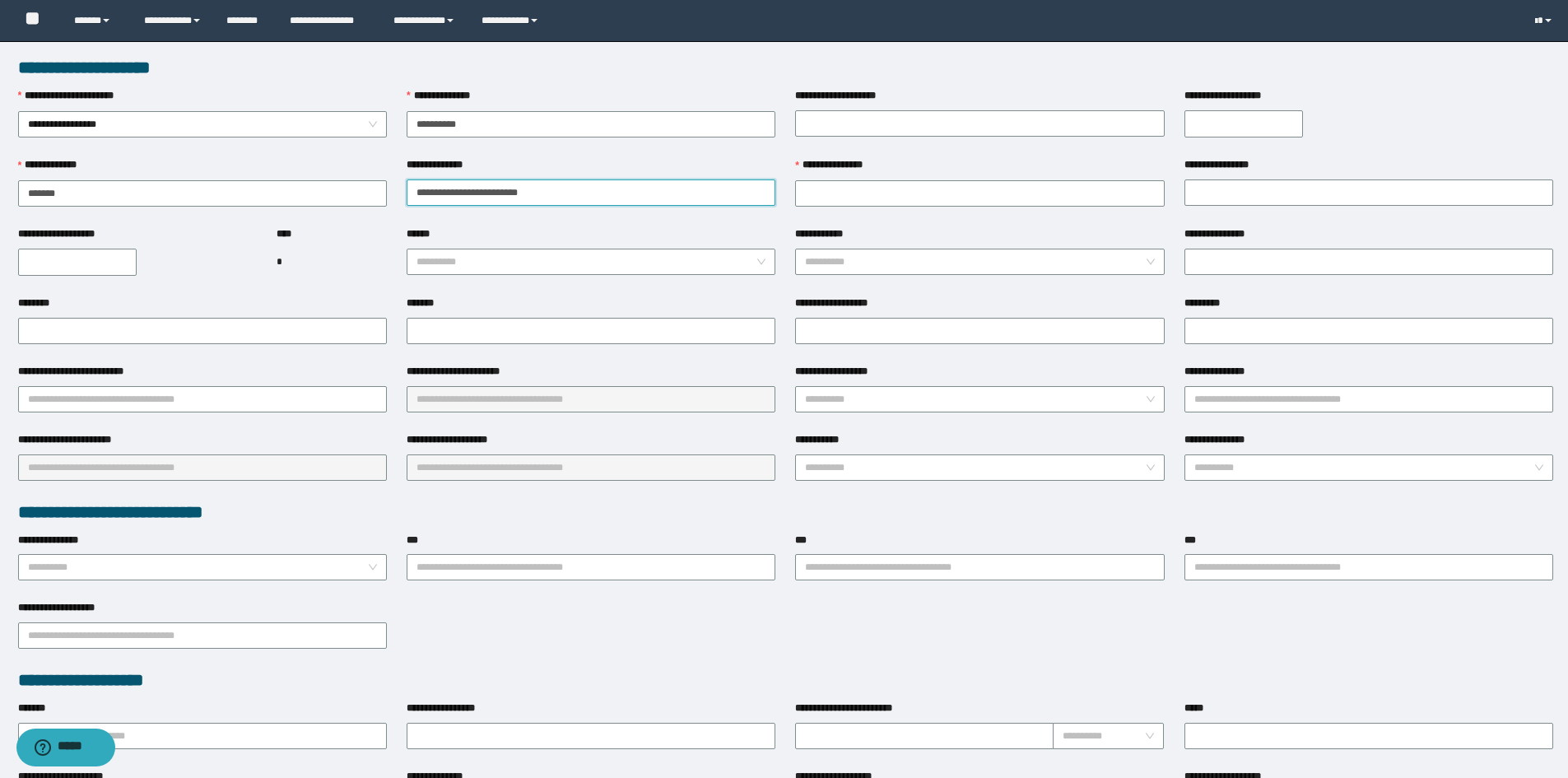 drag, startPoint x: 533, startPoint y: 195, endPoint x: 458, endPoint y: 188, distance: 75.32596 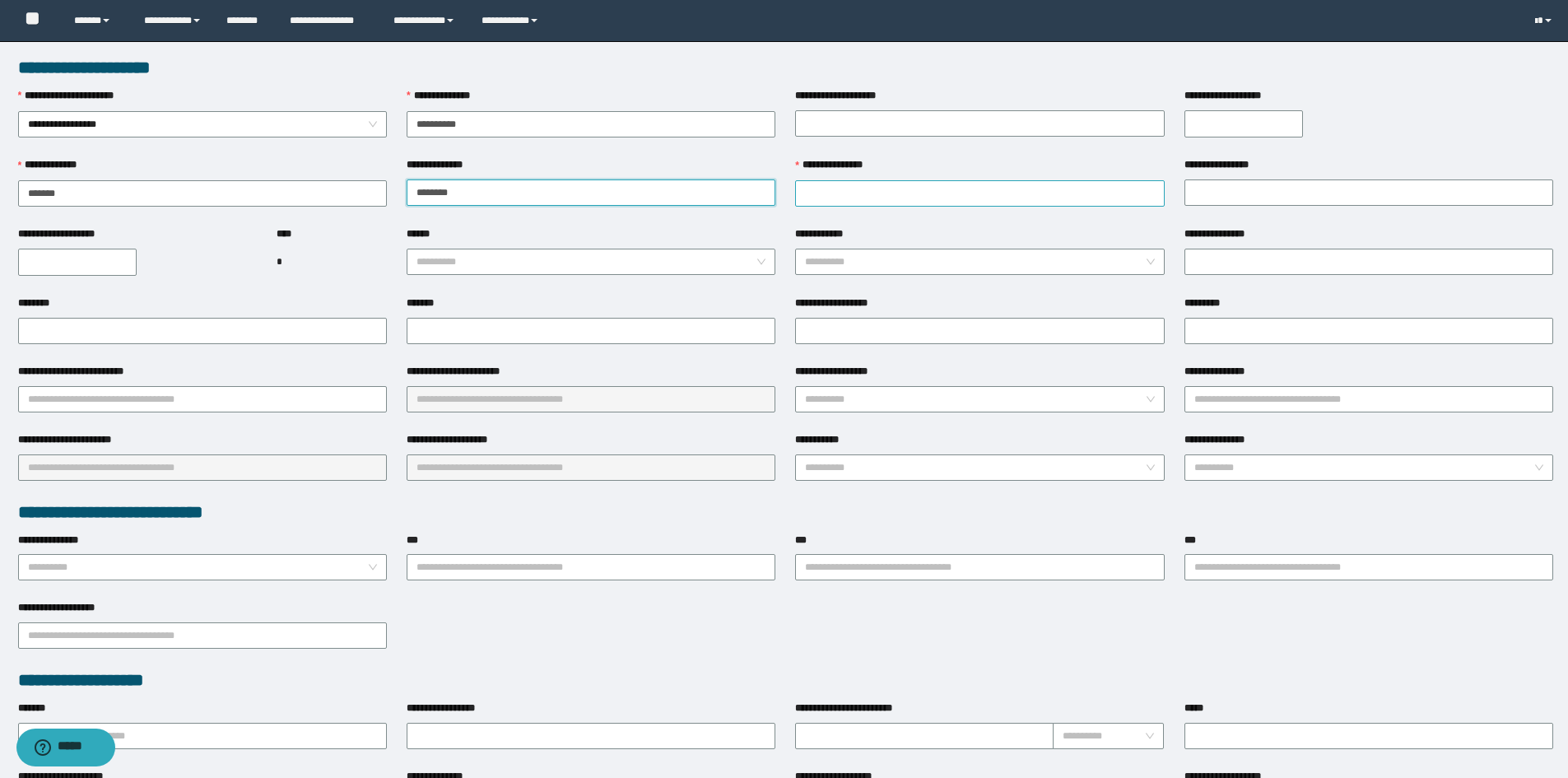 type on "********" 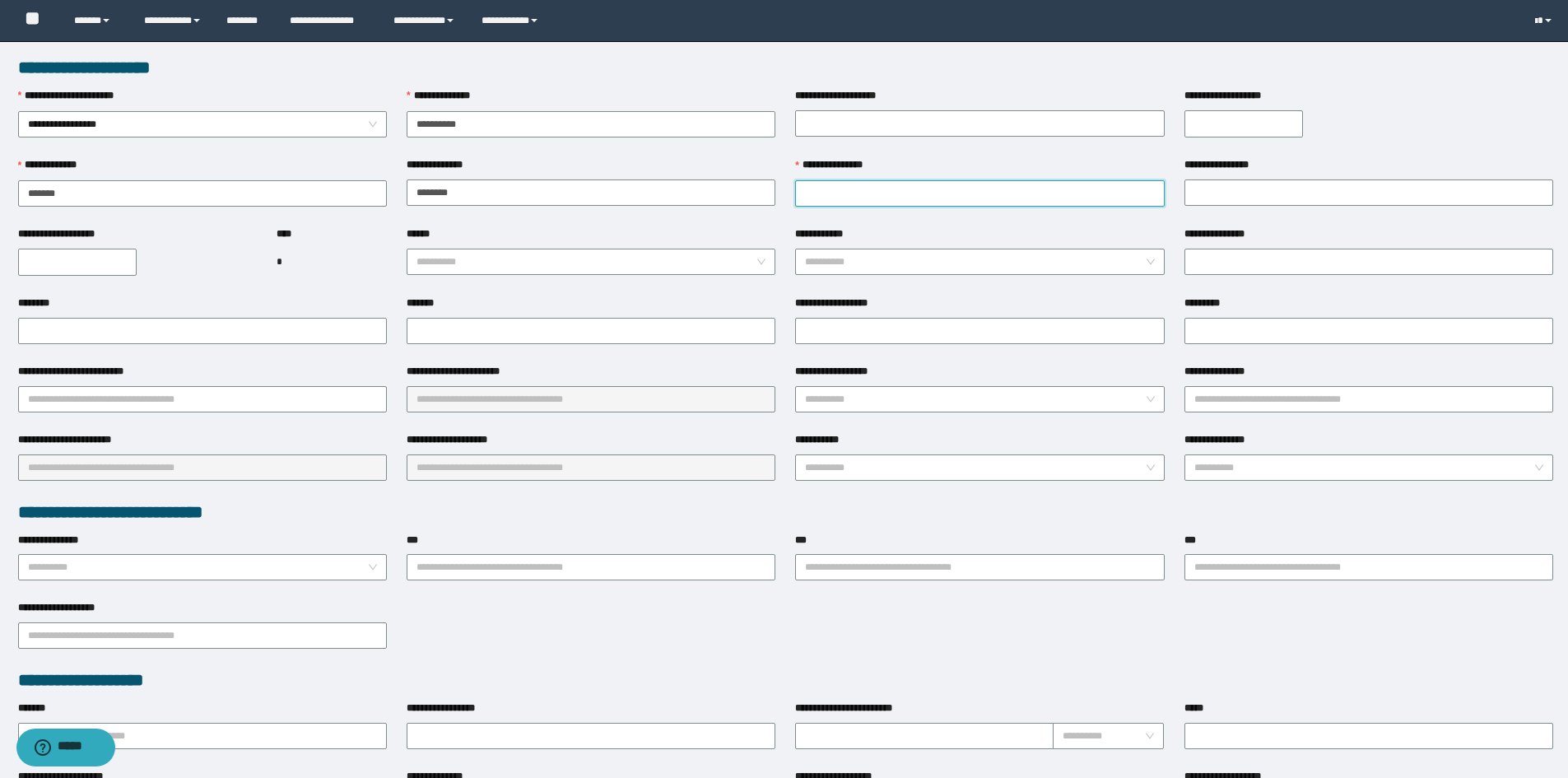 click on "**********" at bounding box center [979, 193] 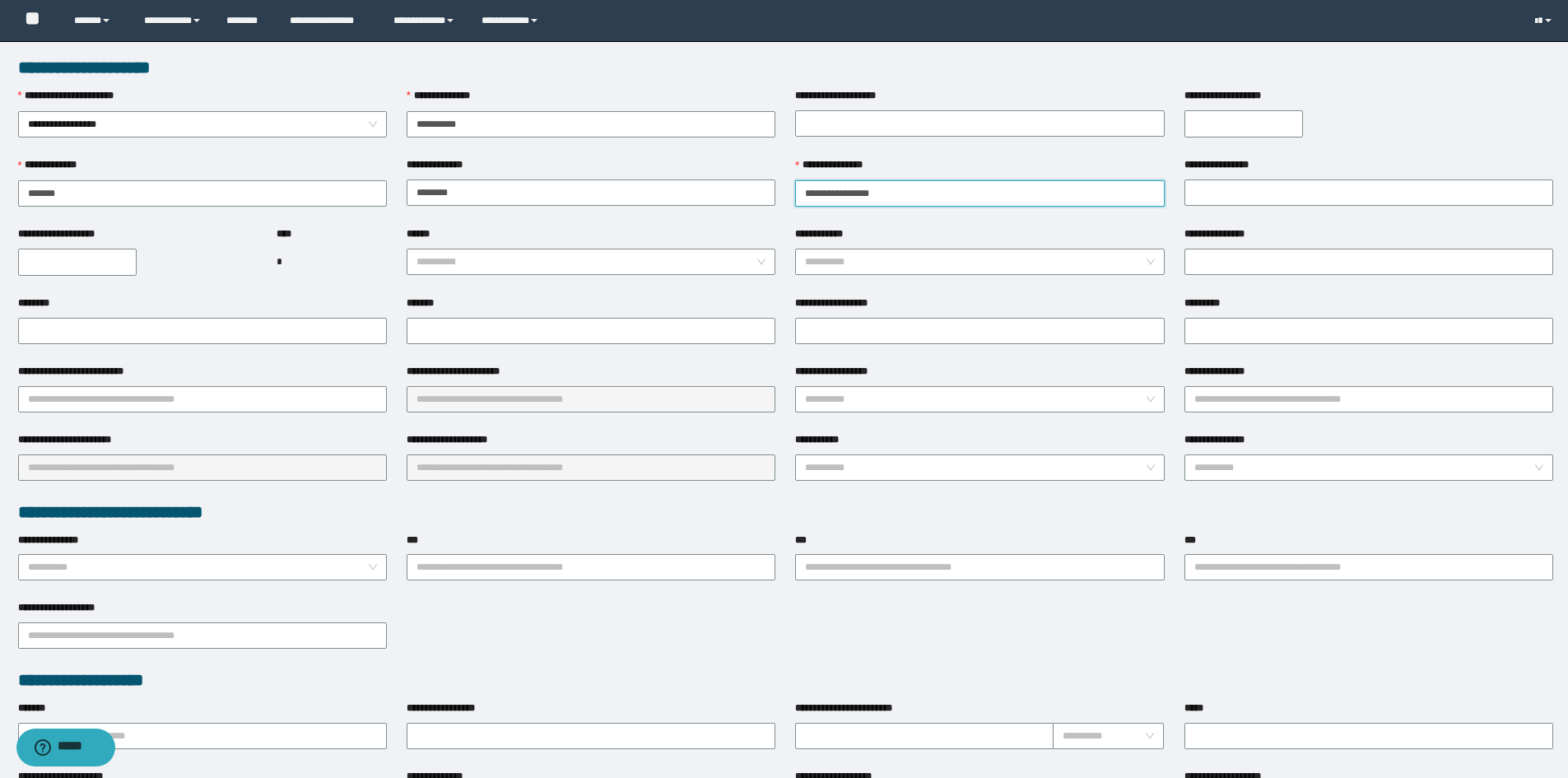 drag, startPoint x: 973, startPoint y: 197, endPoint x: 846, endPoint y: 197, distance: 127 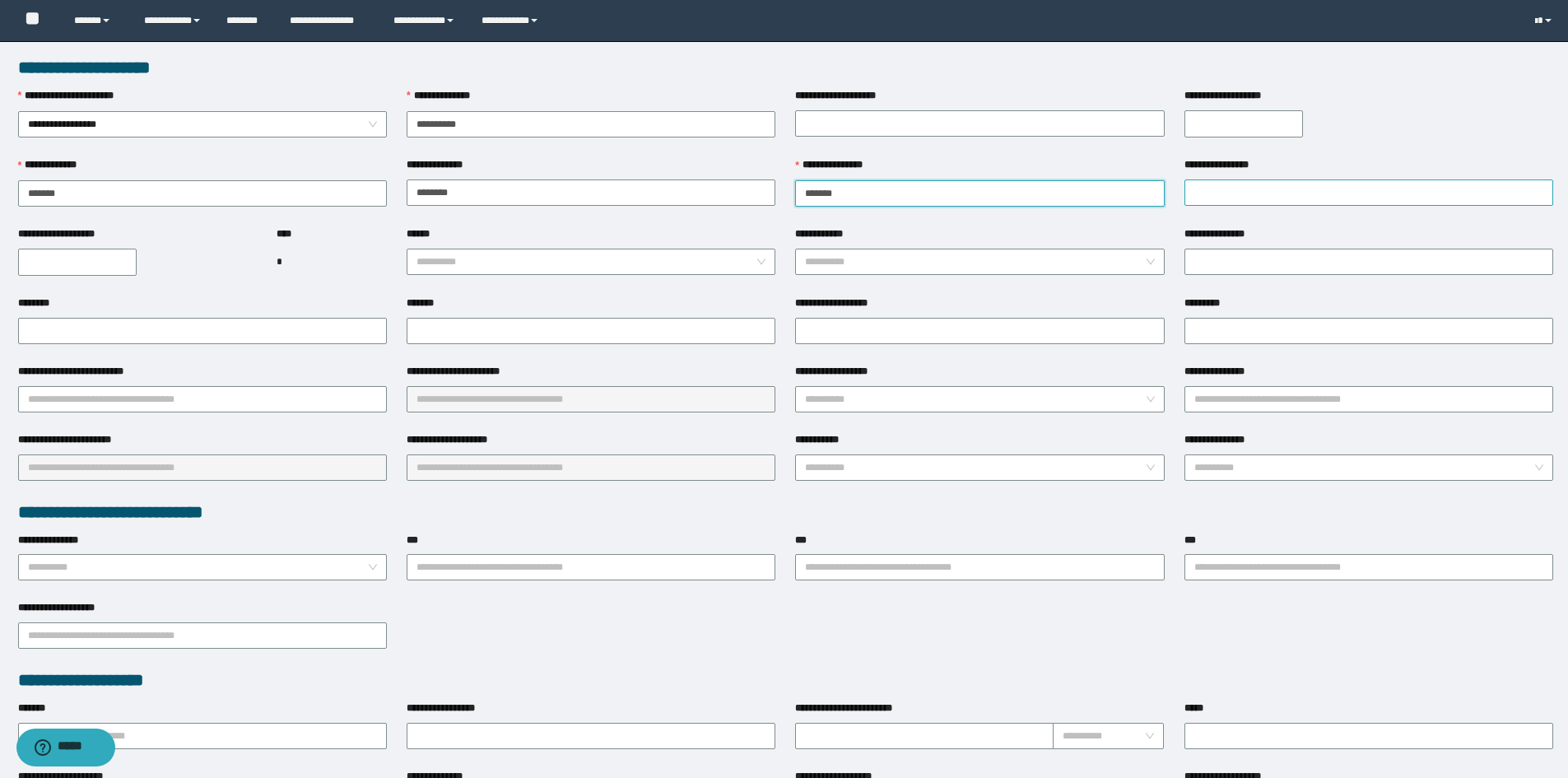 type on "*******" 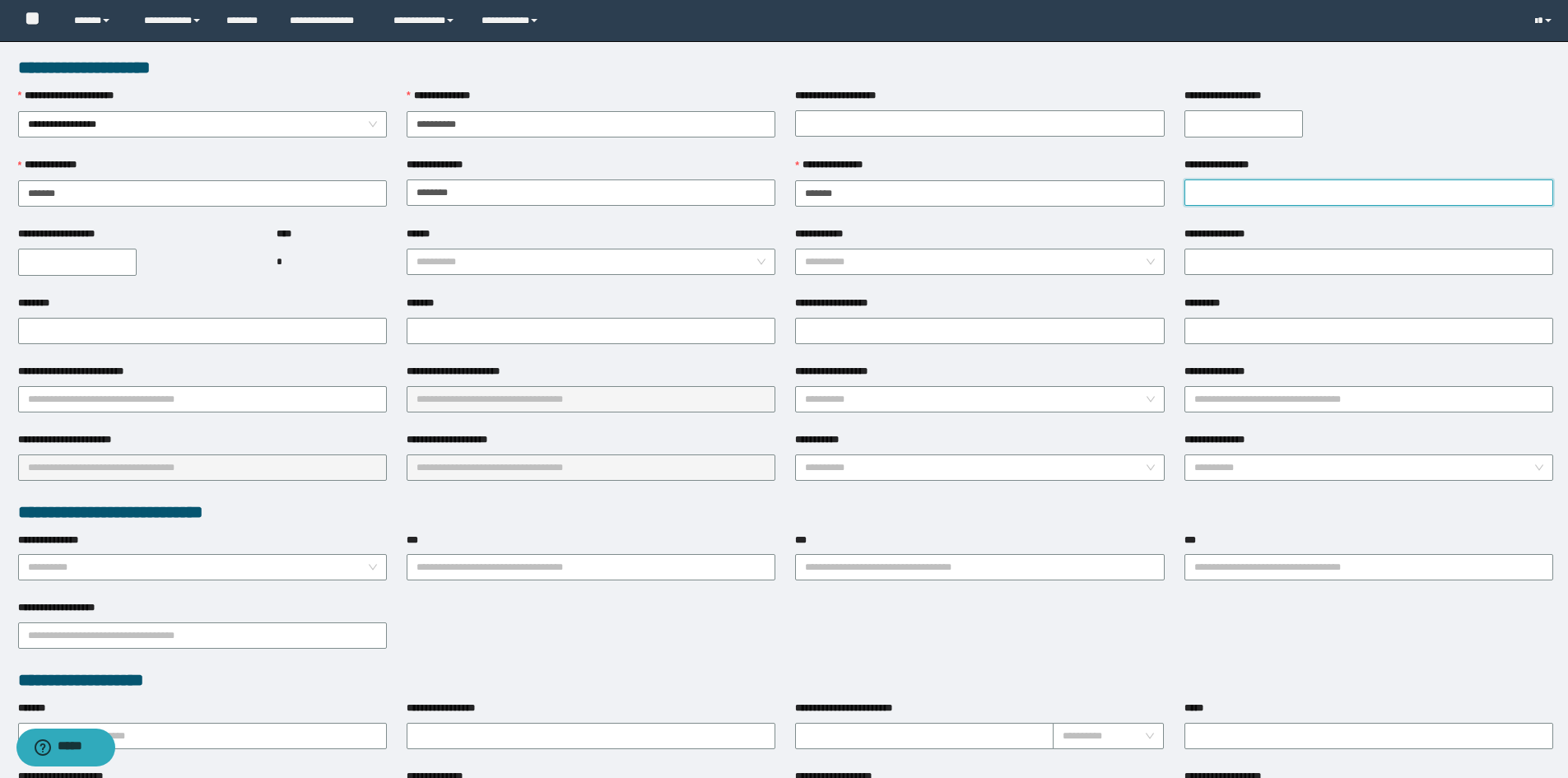 click on "**********" at bounding box center (1369, 193) 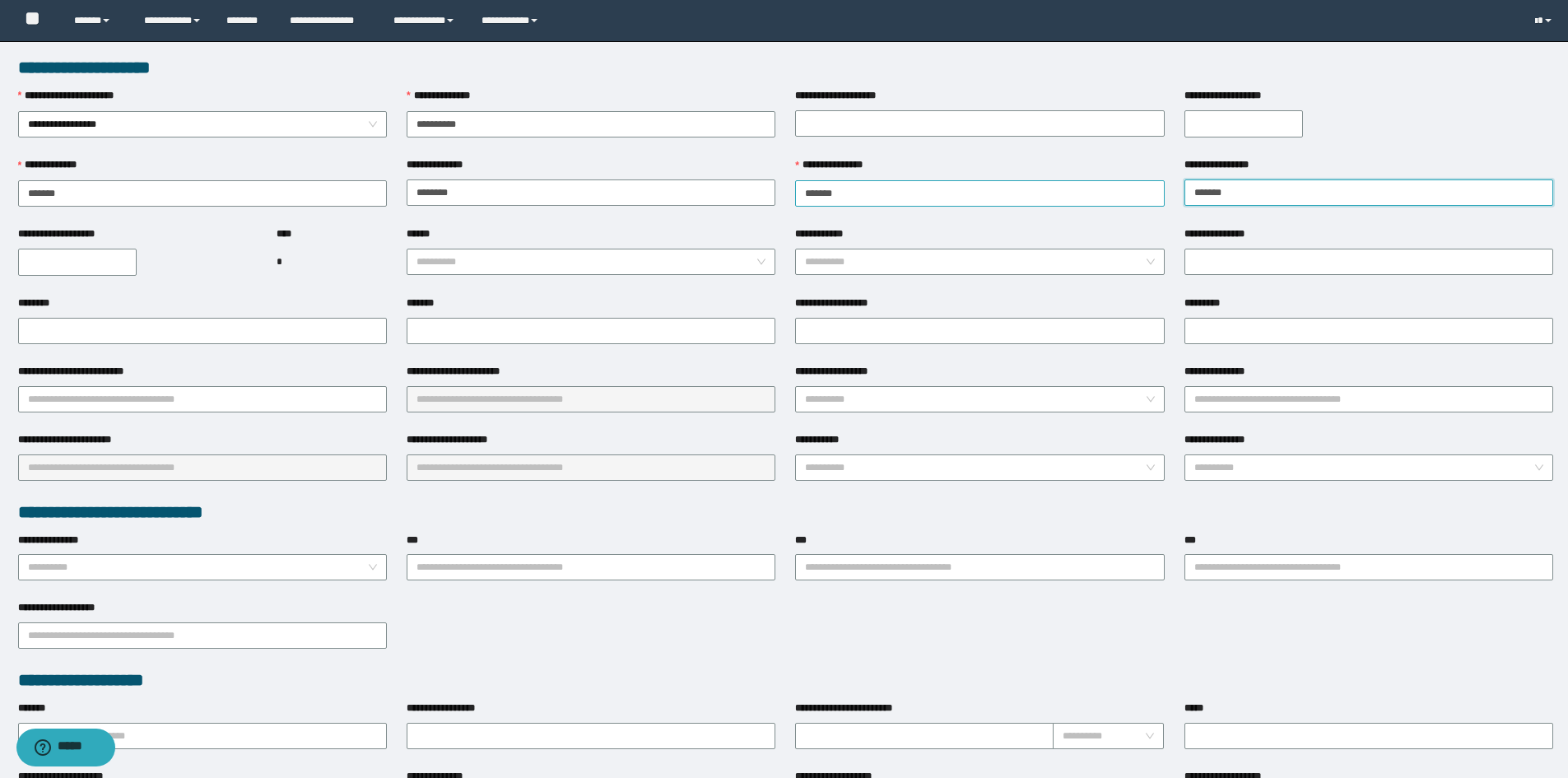type on "*******" 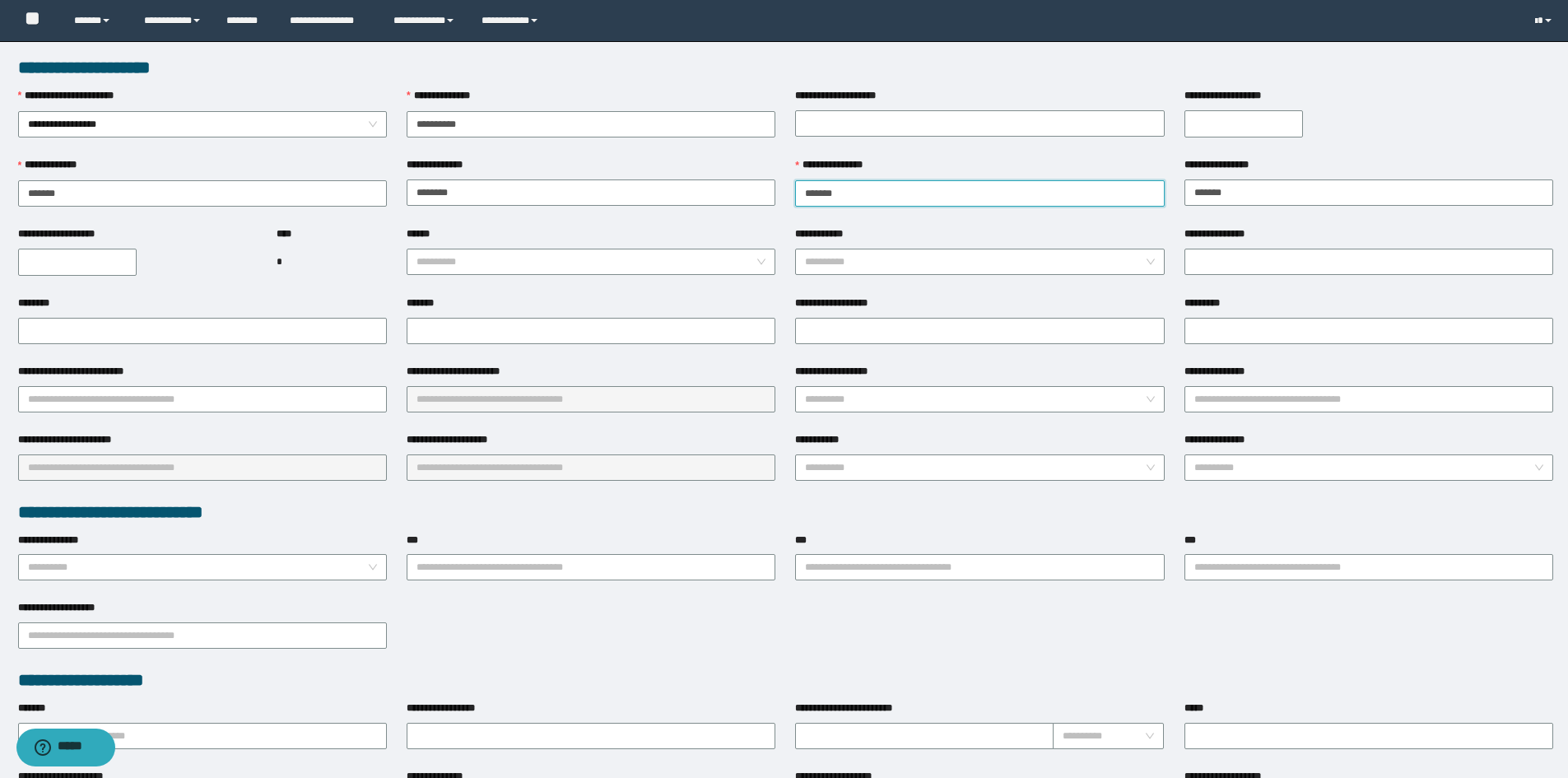 click on "*******" at bounding box center [979, 193] 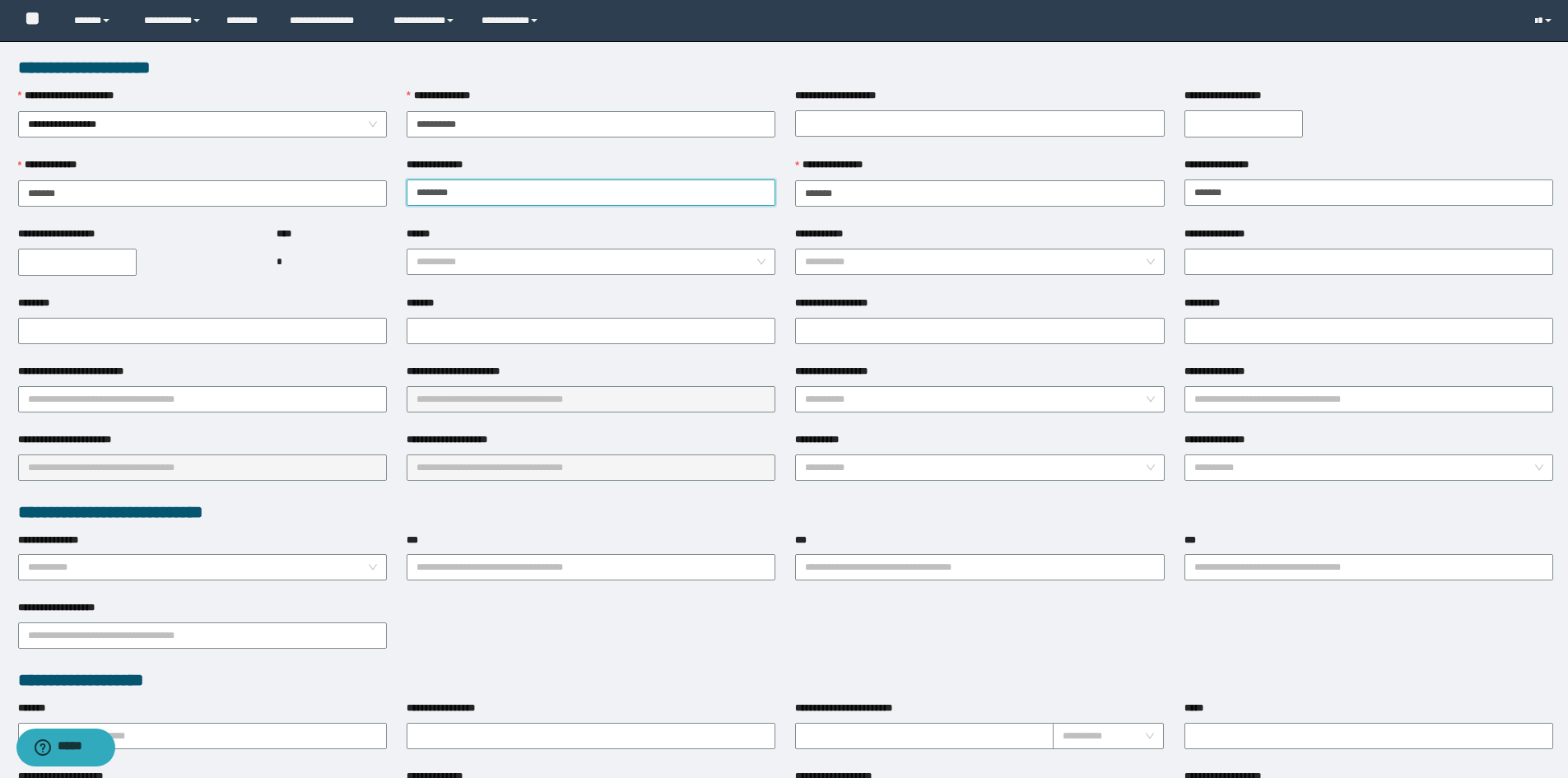 click on "********" at bounding box center (591, 193) 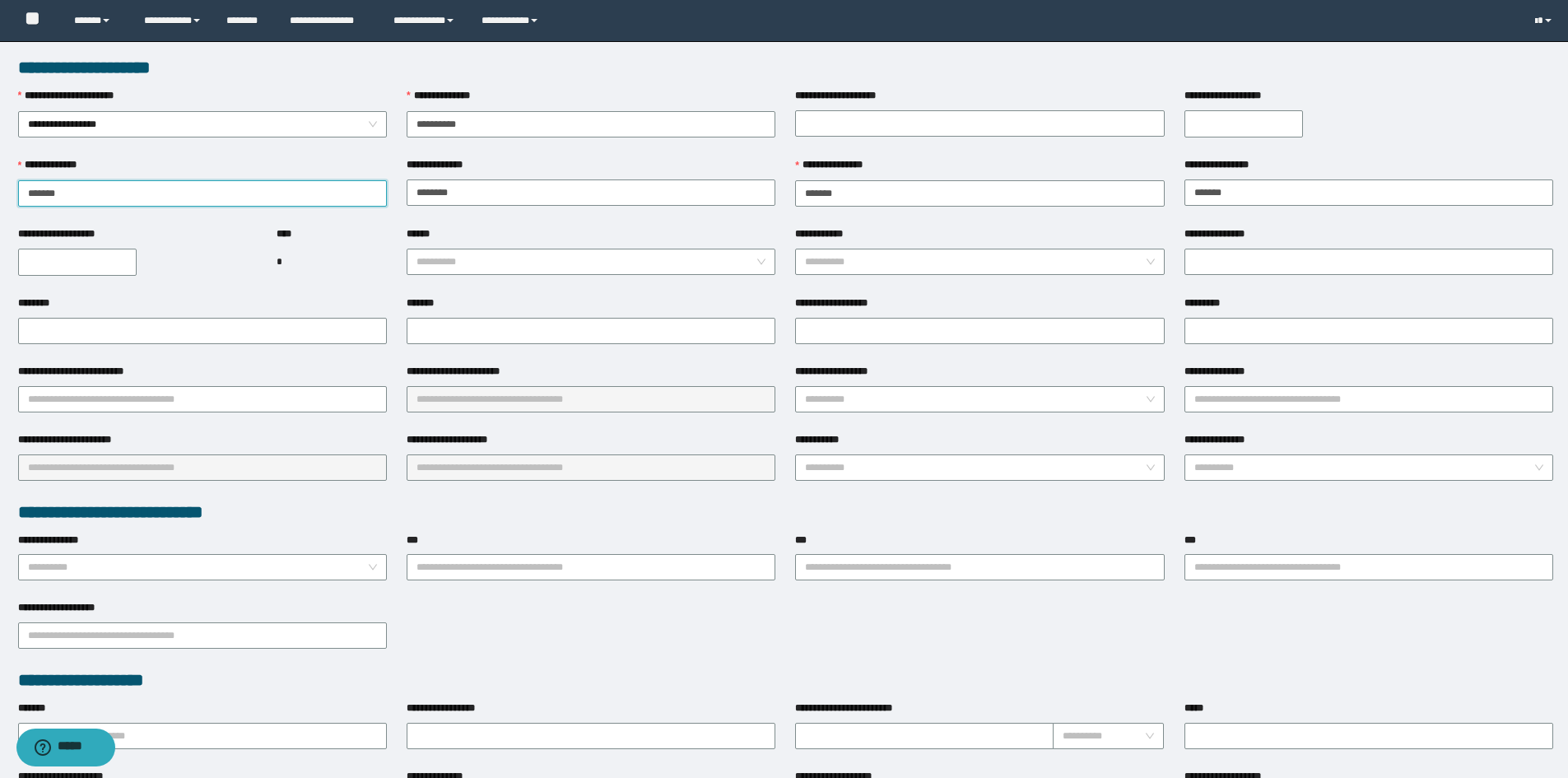 click on "*******" at bounding box center (202, 193) 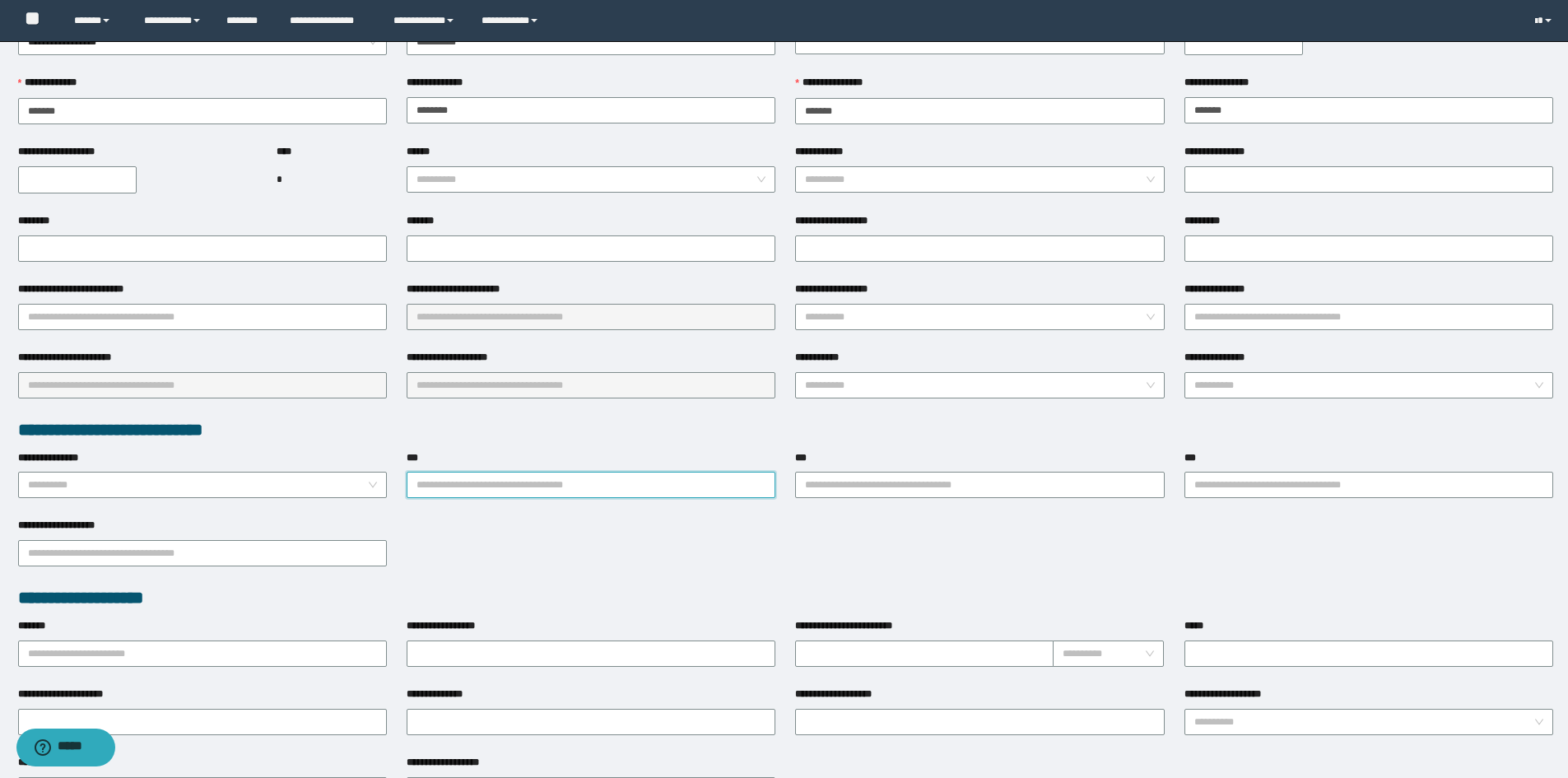 click on "***" at bounding box center [591, 485] 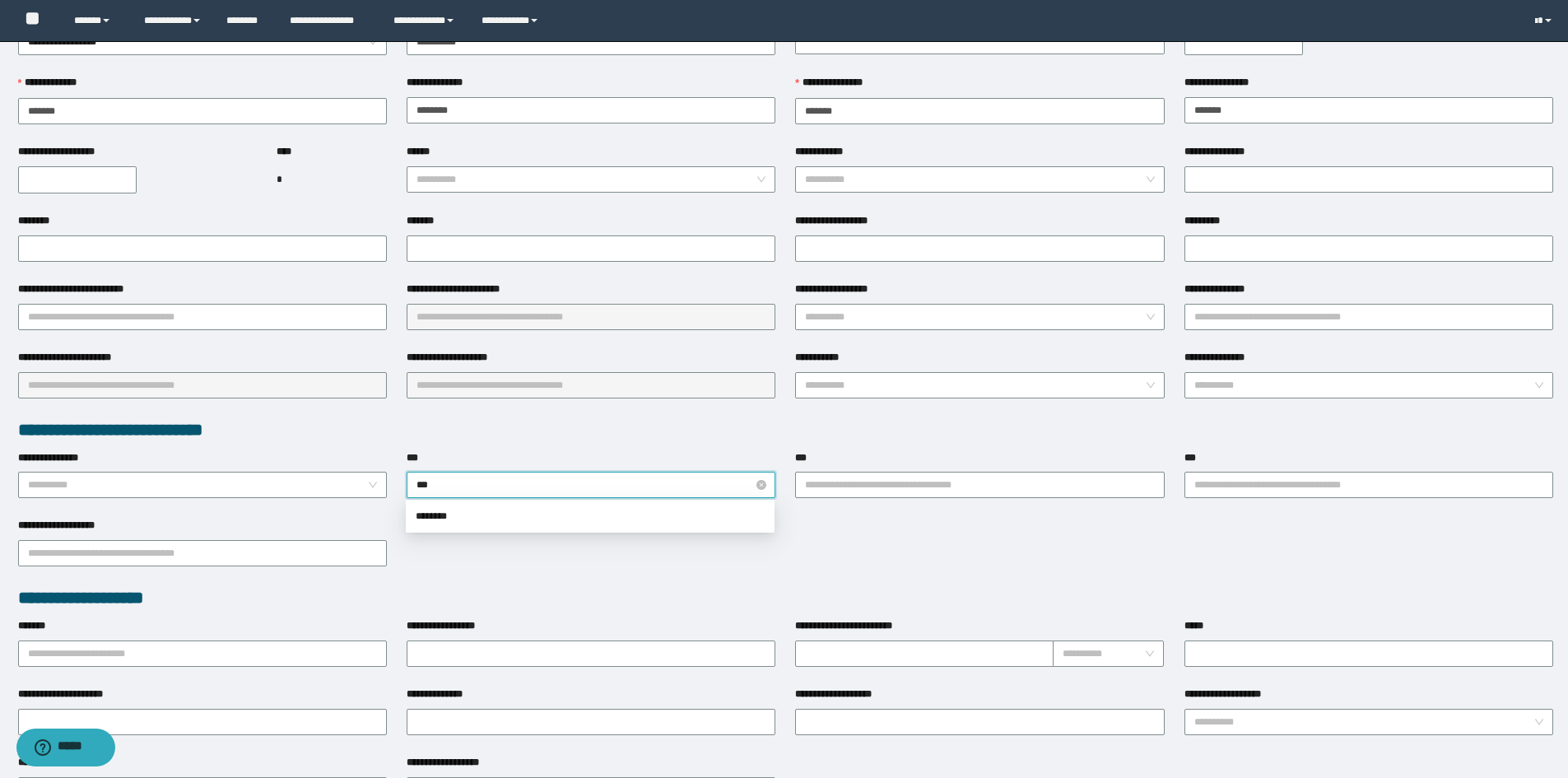 type on "****" 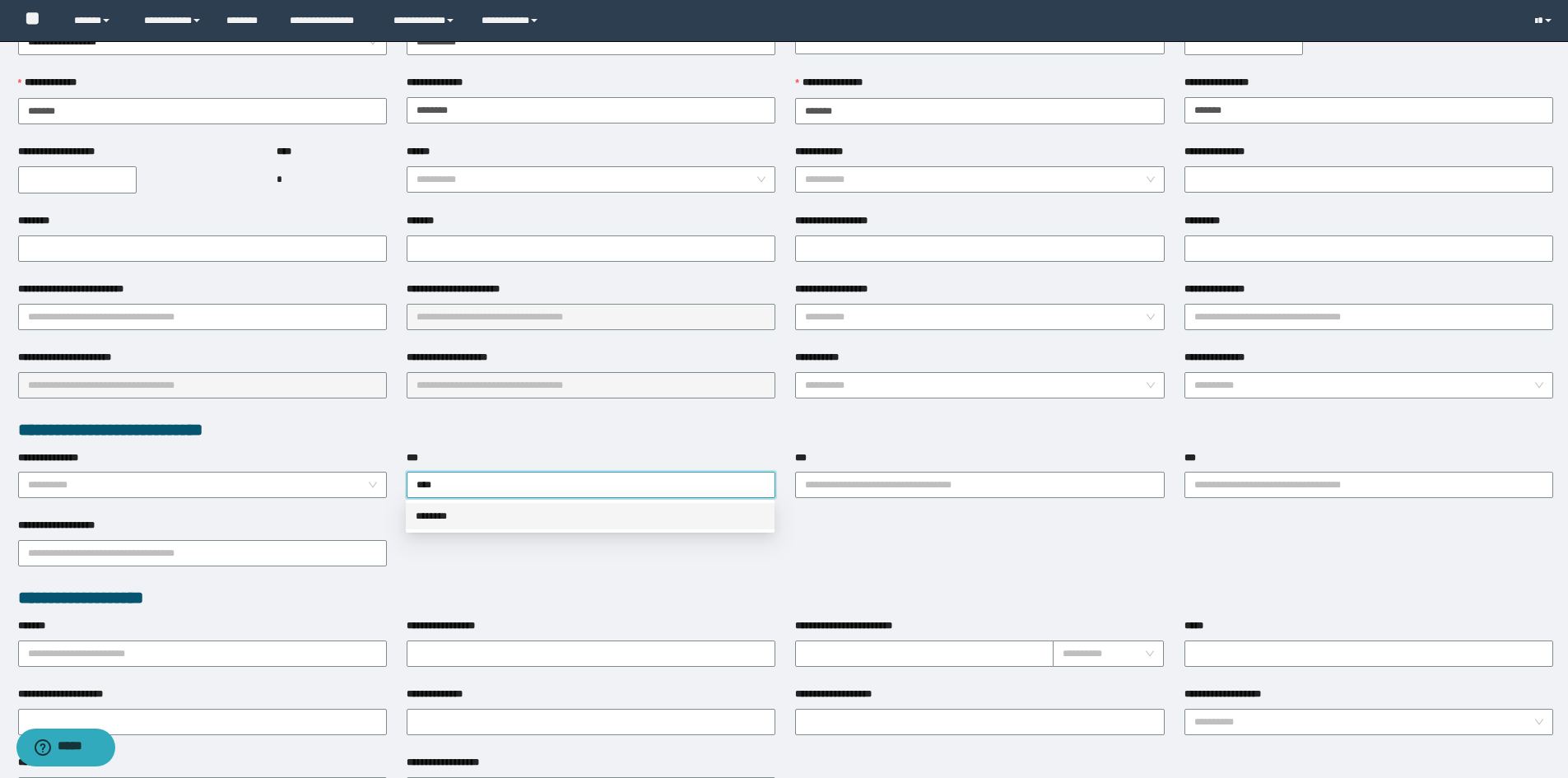 click on "********" at bounding box center (590, 516) 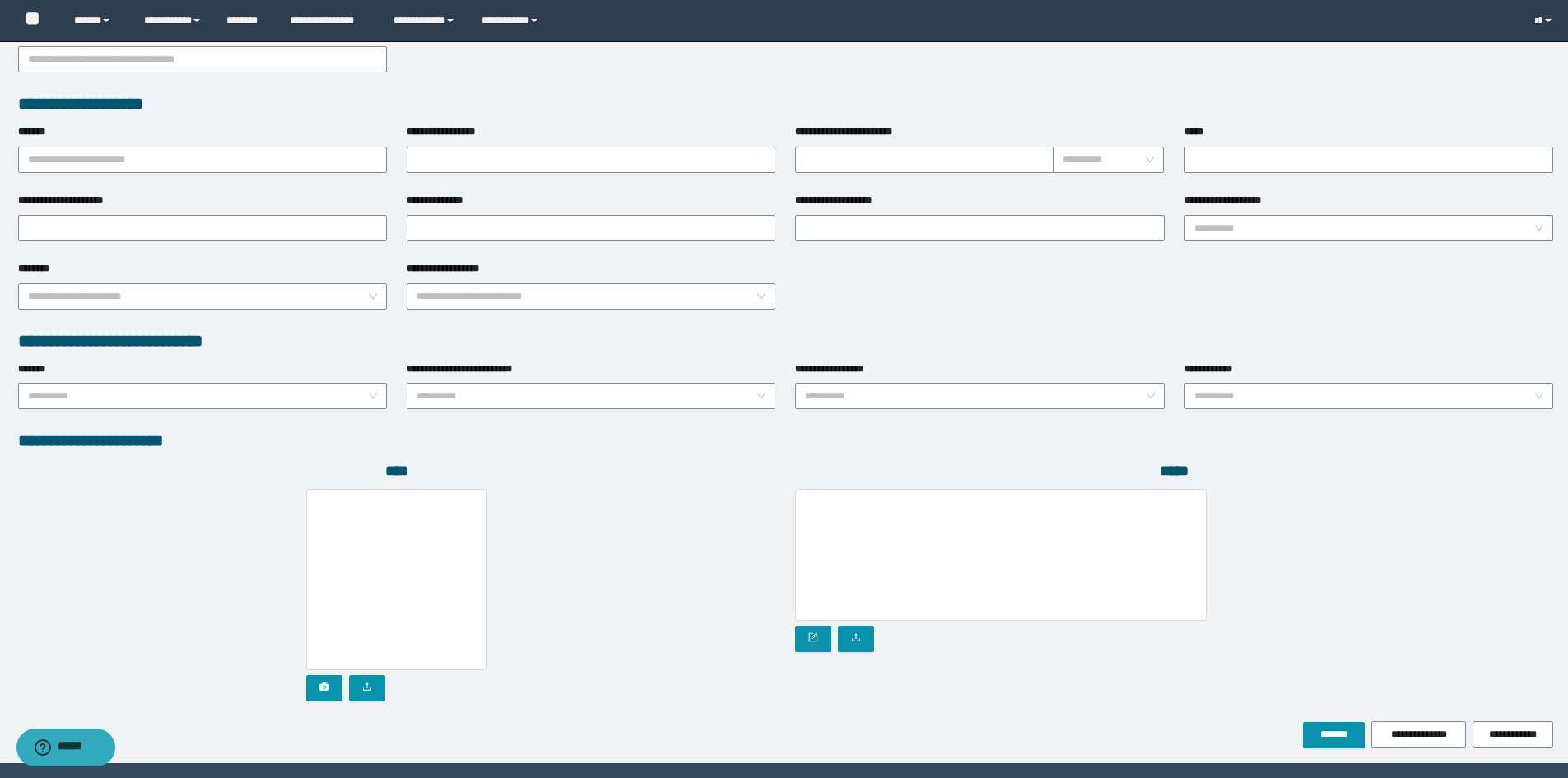 scroll, scrollTop: 624, scrollLeft: 0, axis: vertical 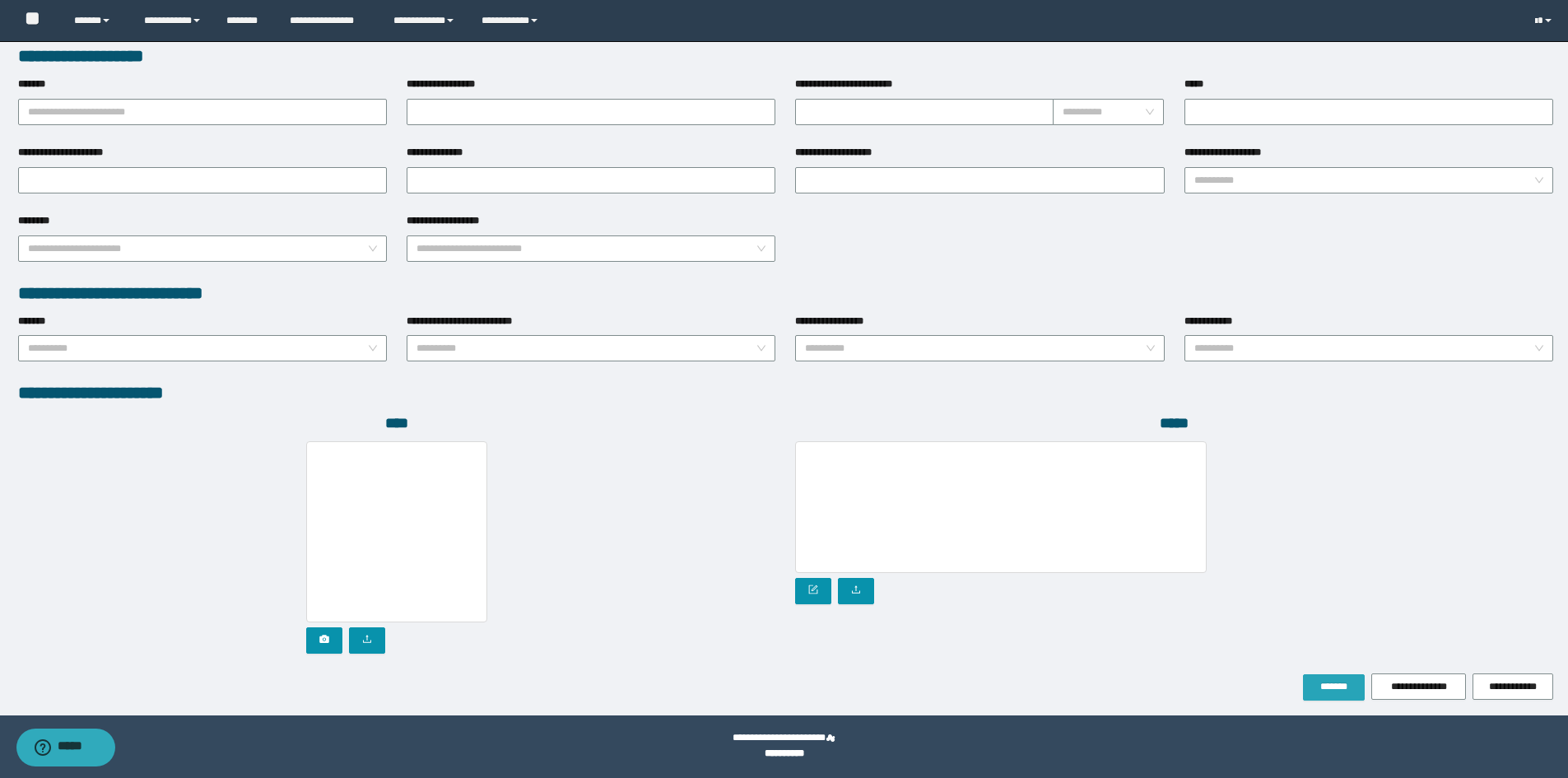 click on "*******" at bounding box center [1333, 687] 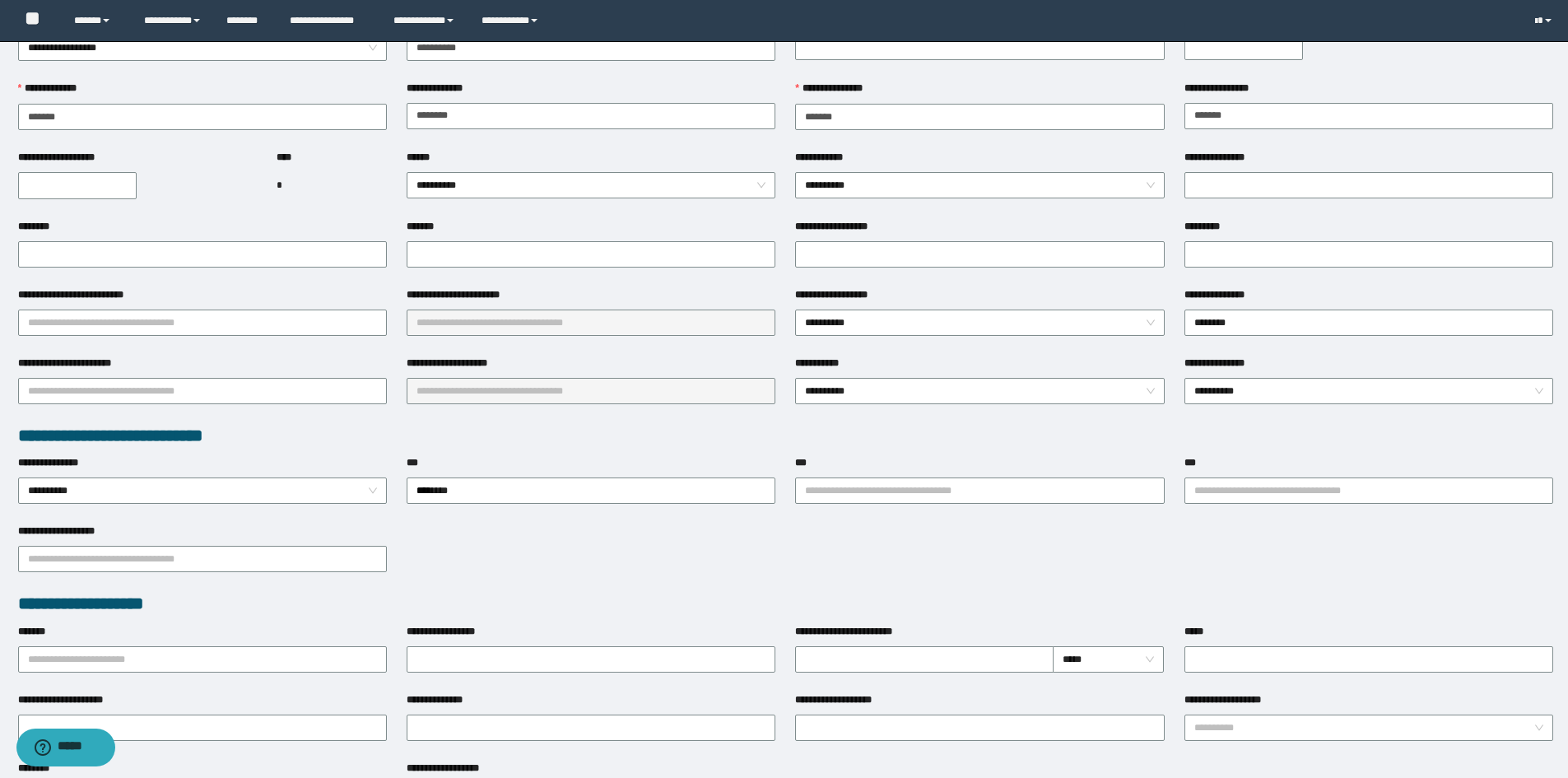scroll, scrollTop: 0, scrollLeft: 0, axis: both 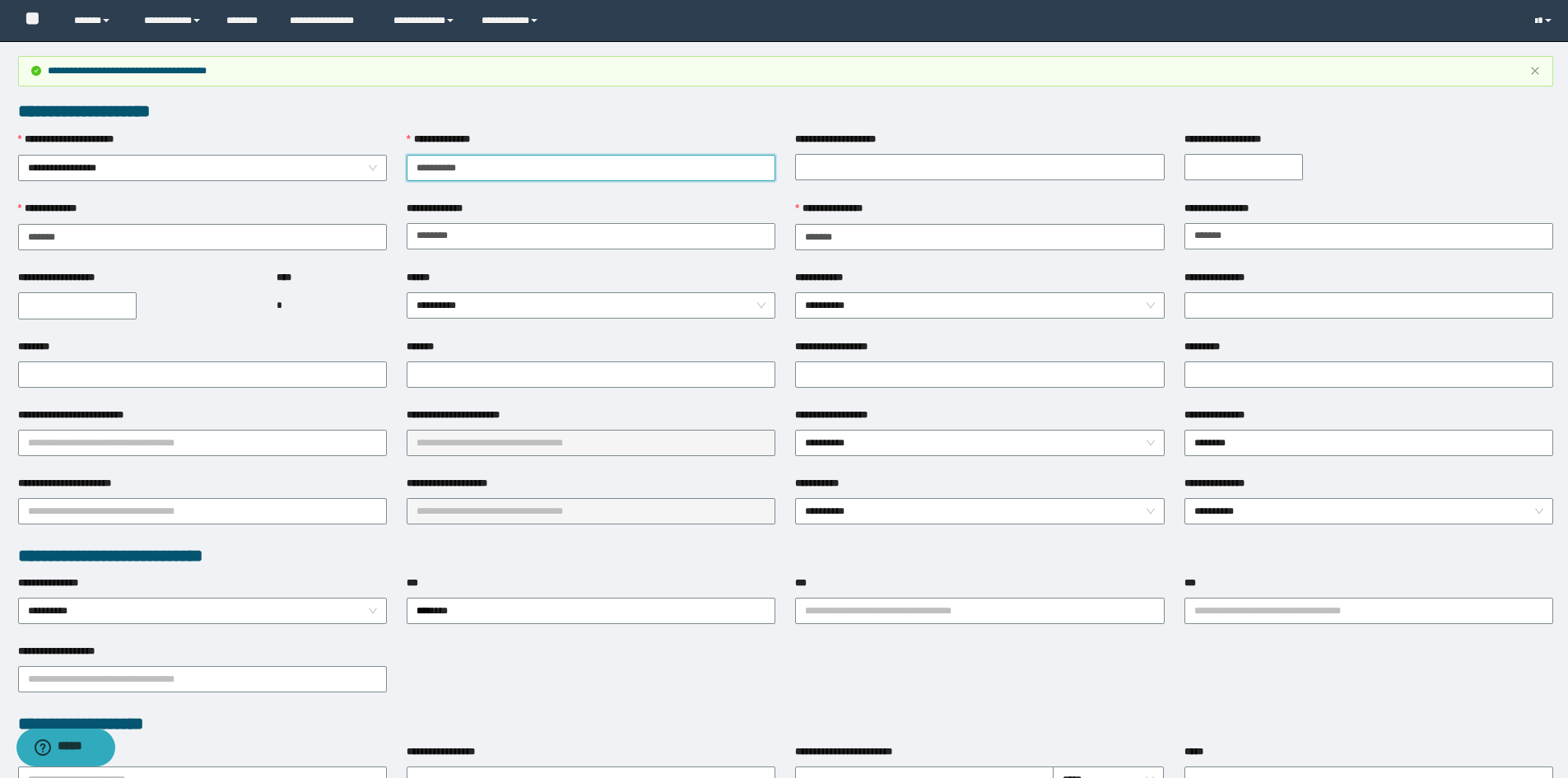 drag, startPoint x: 525, startPoint y: 174, endPoint x: 258, endPoint y: 125, distance: 271.45902 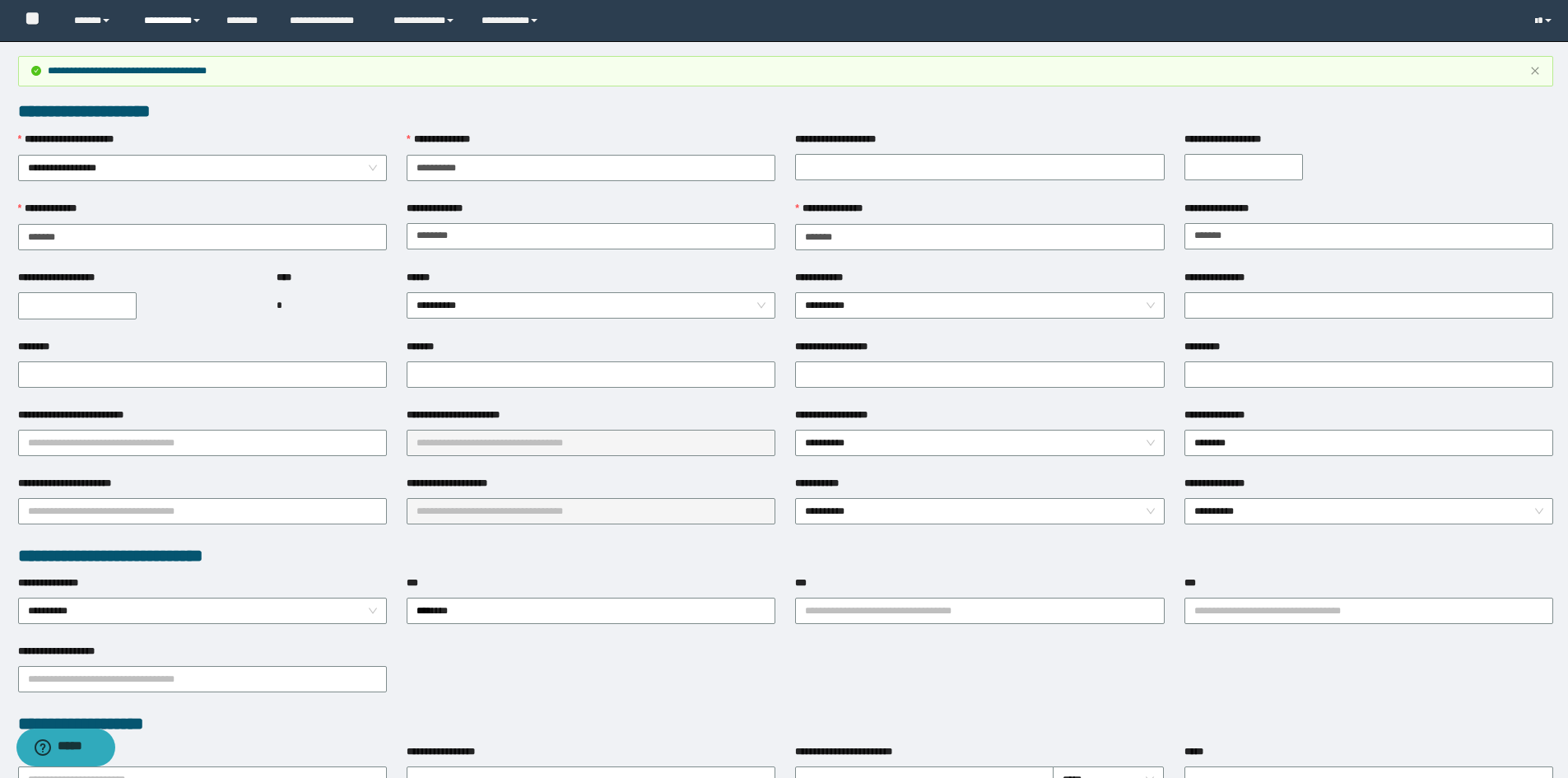 click on "**********" at bounding box center (173, 21) 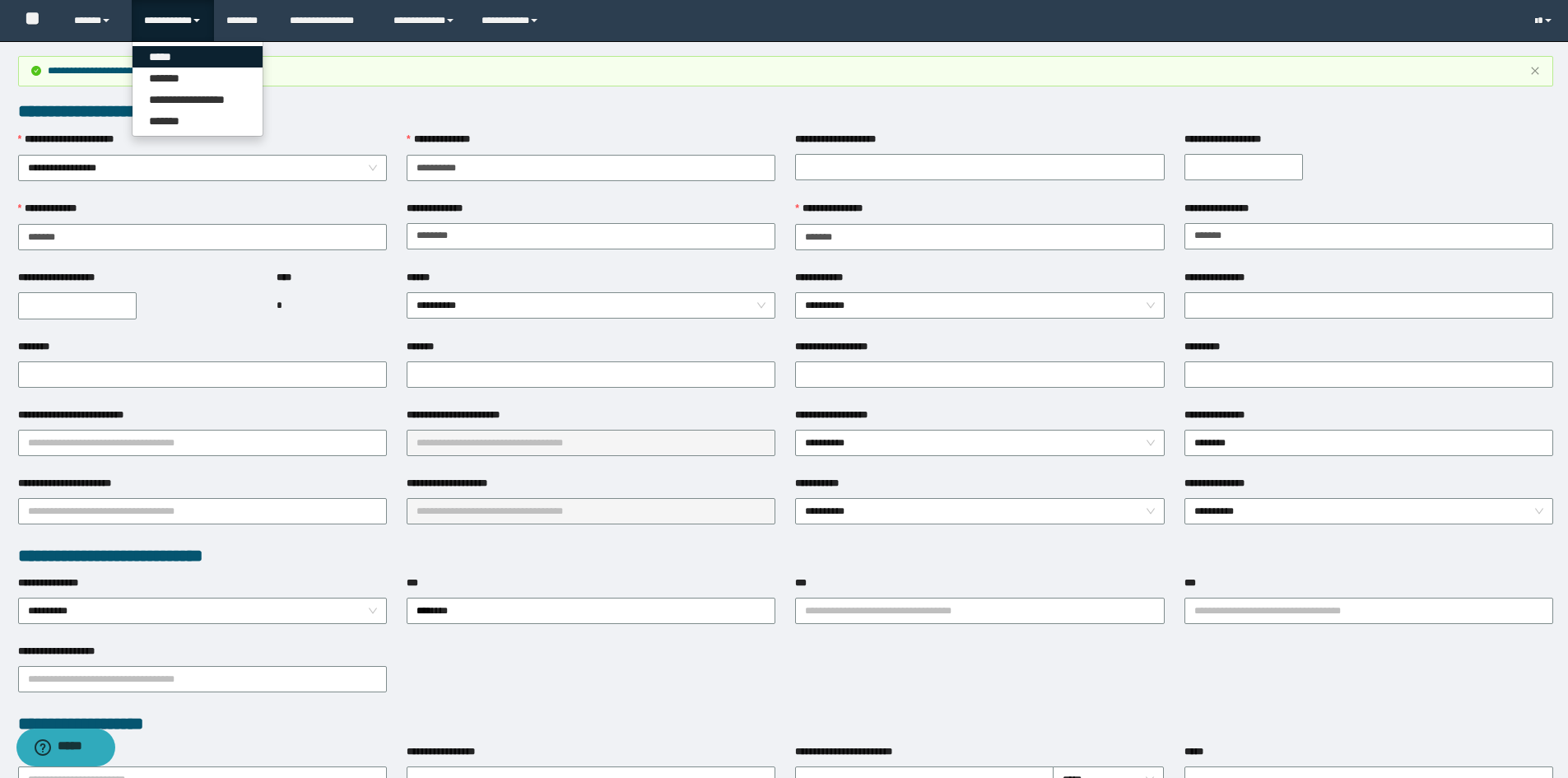 click on "*****" at bounding box center (198, 57) 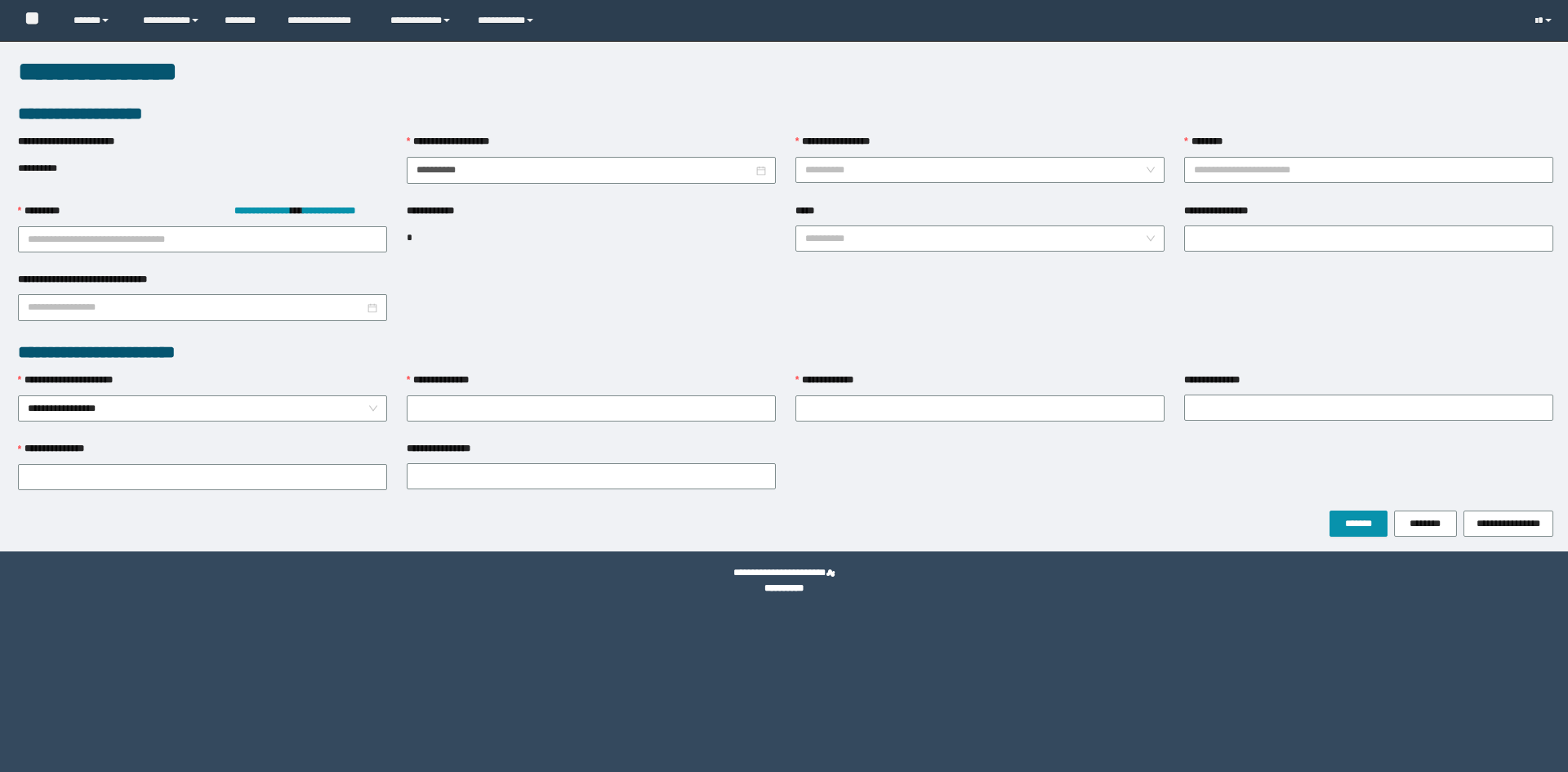 scroll, scrollTop: 0, scrollLeft: 0, axis: both 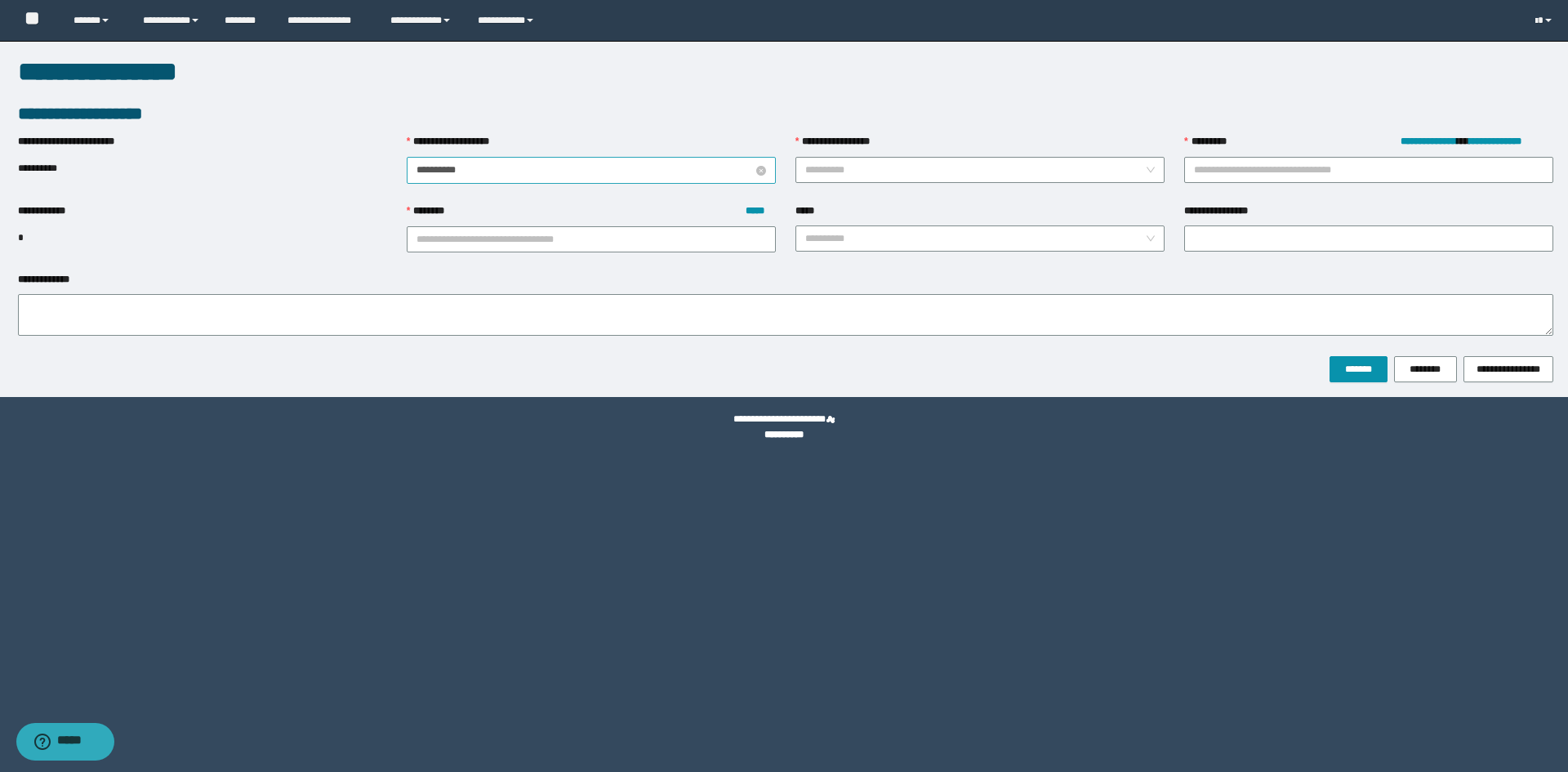 click on "**********" at bounding box center (585, 170) 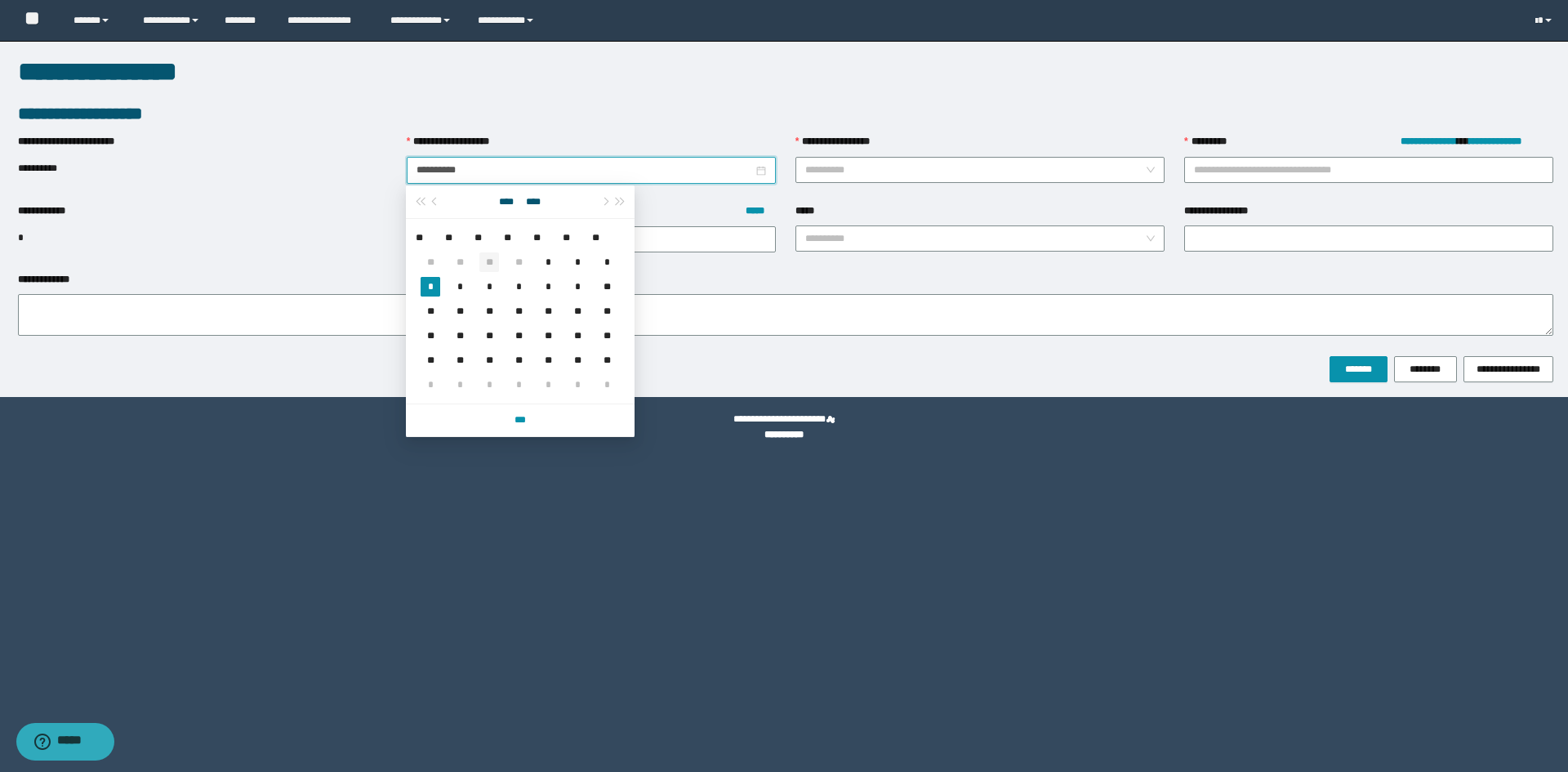 type on "**********" 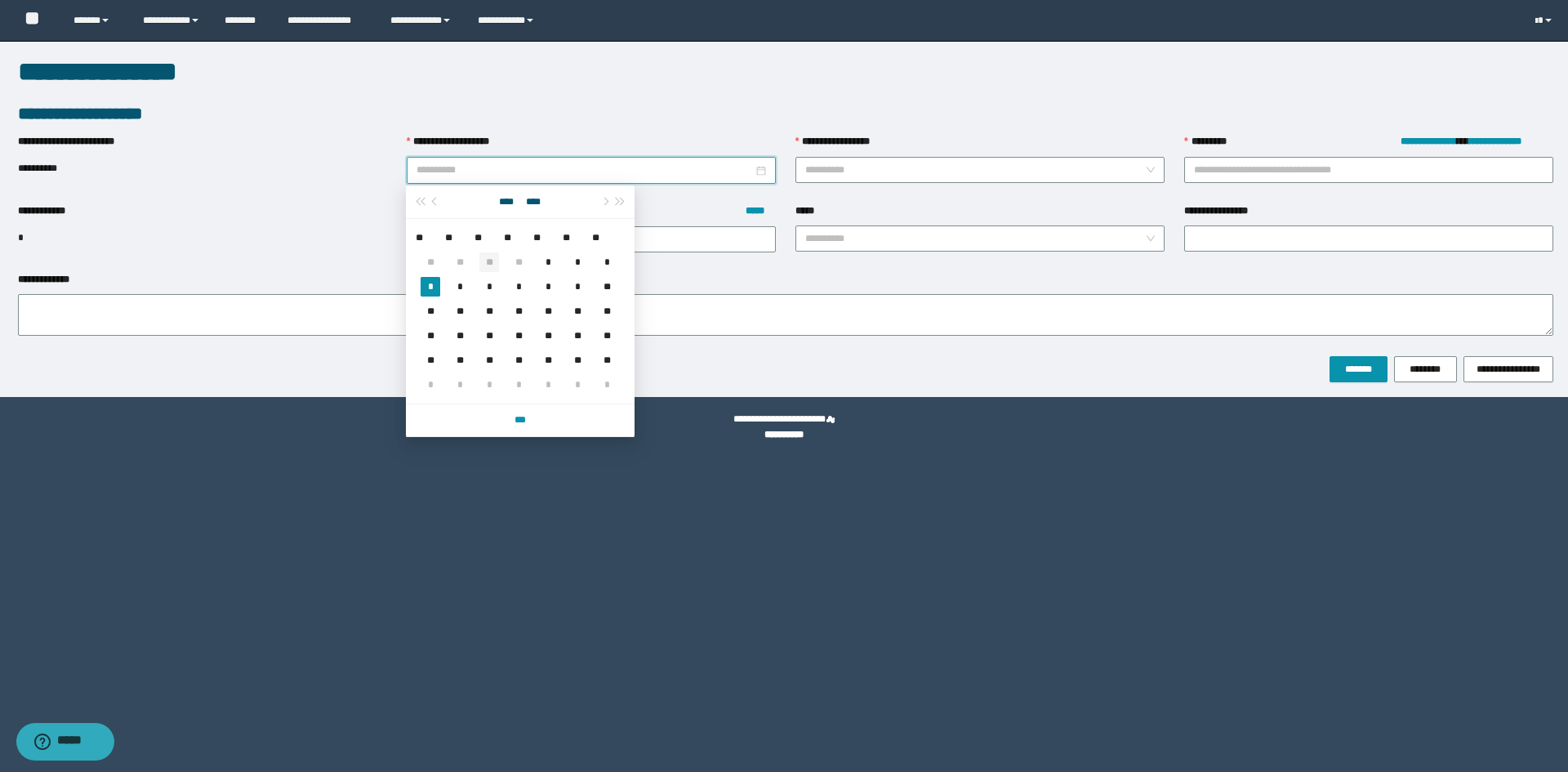 click on "**" at bounding box center [489, 262] 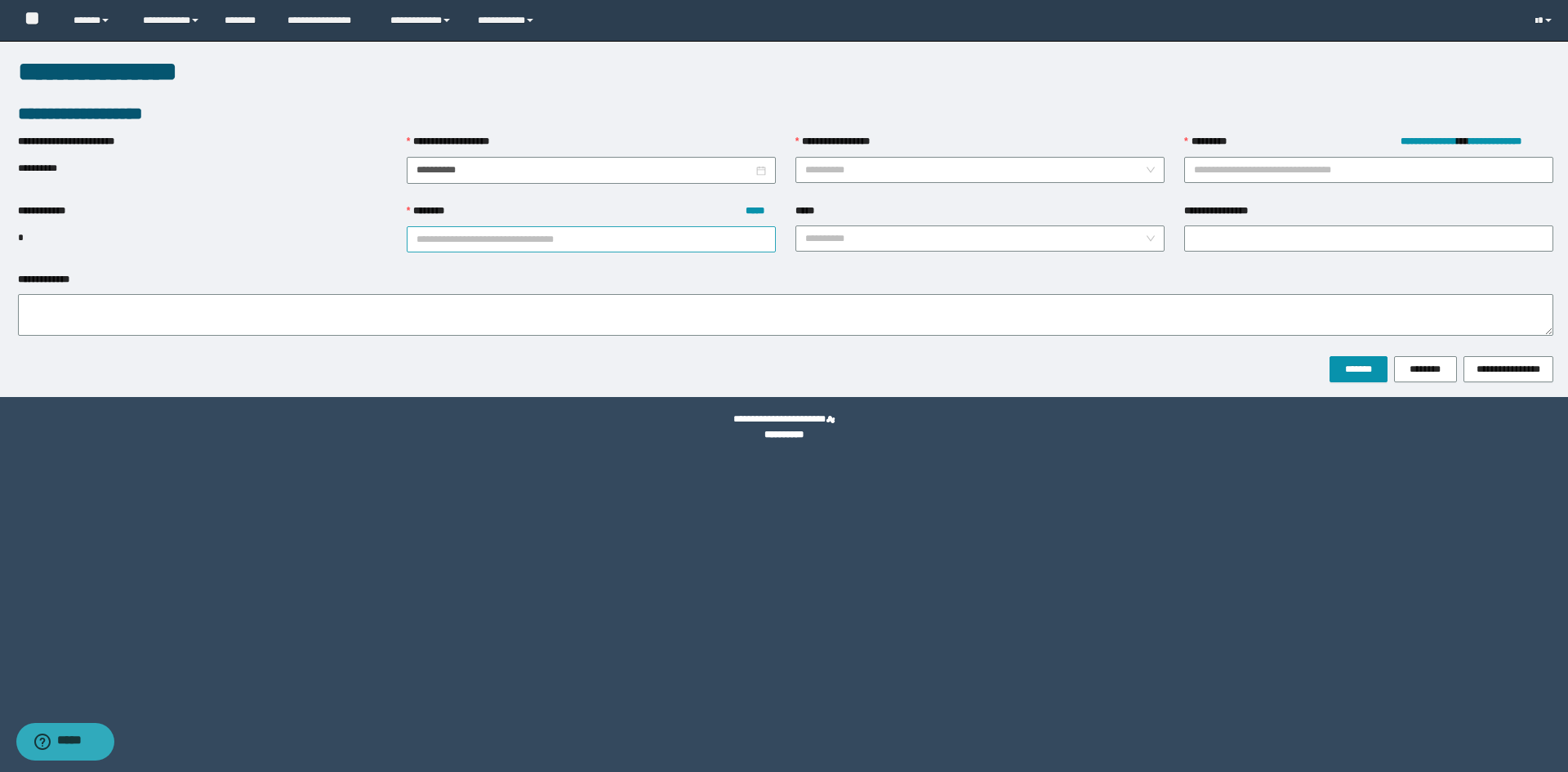 click on "******** *****" at bounding box center (591, 239) 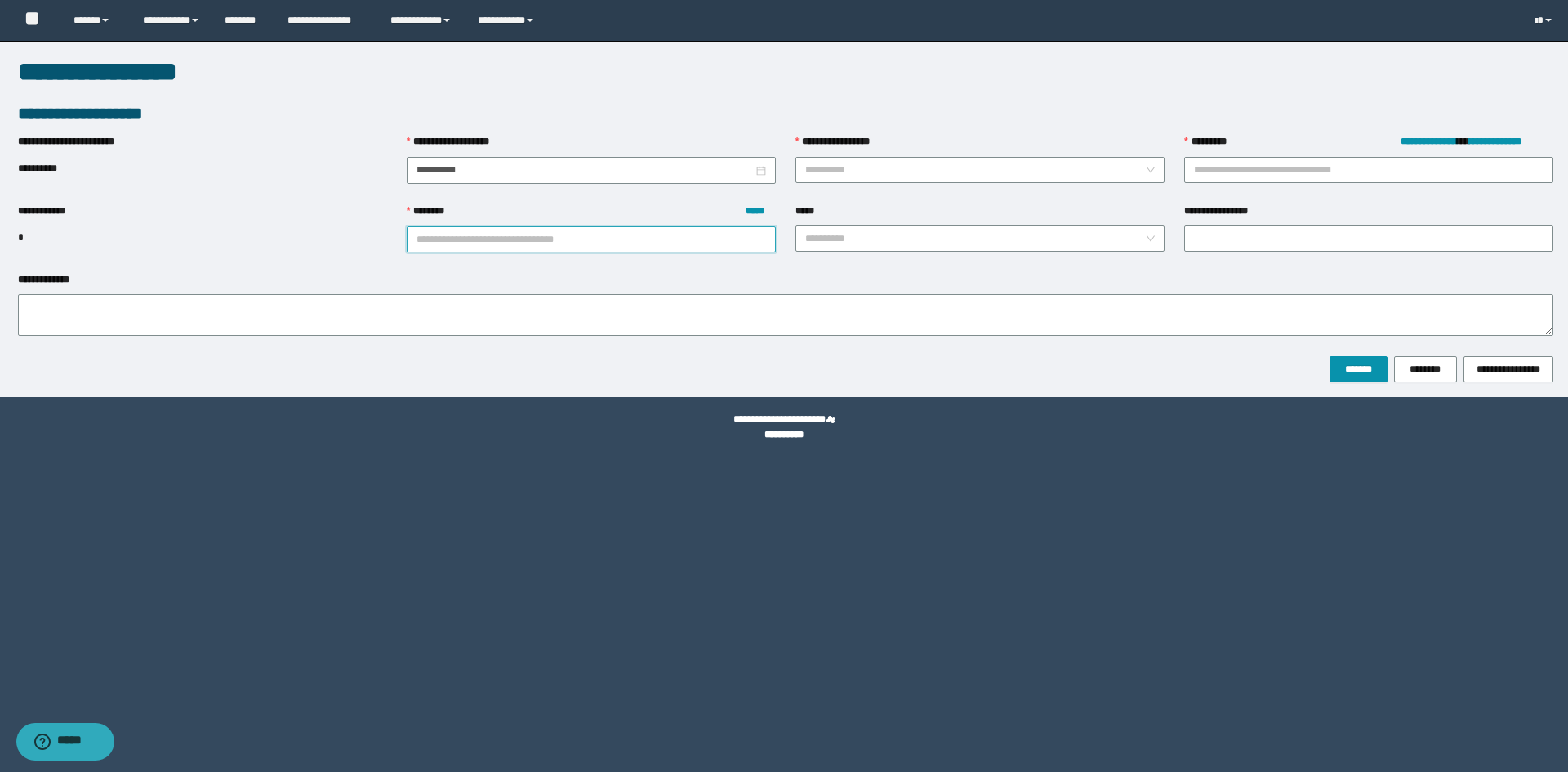 paste on "**********" 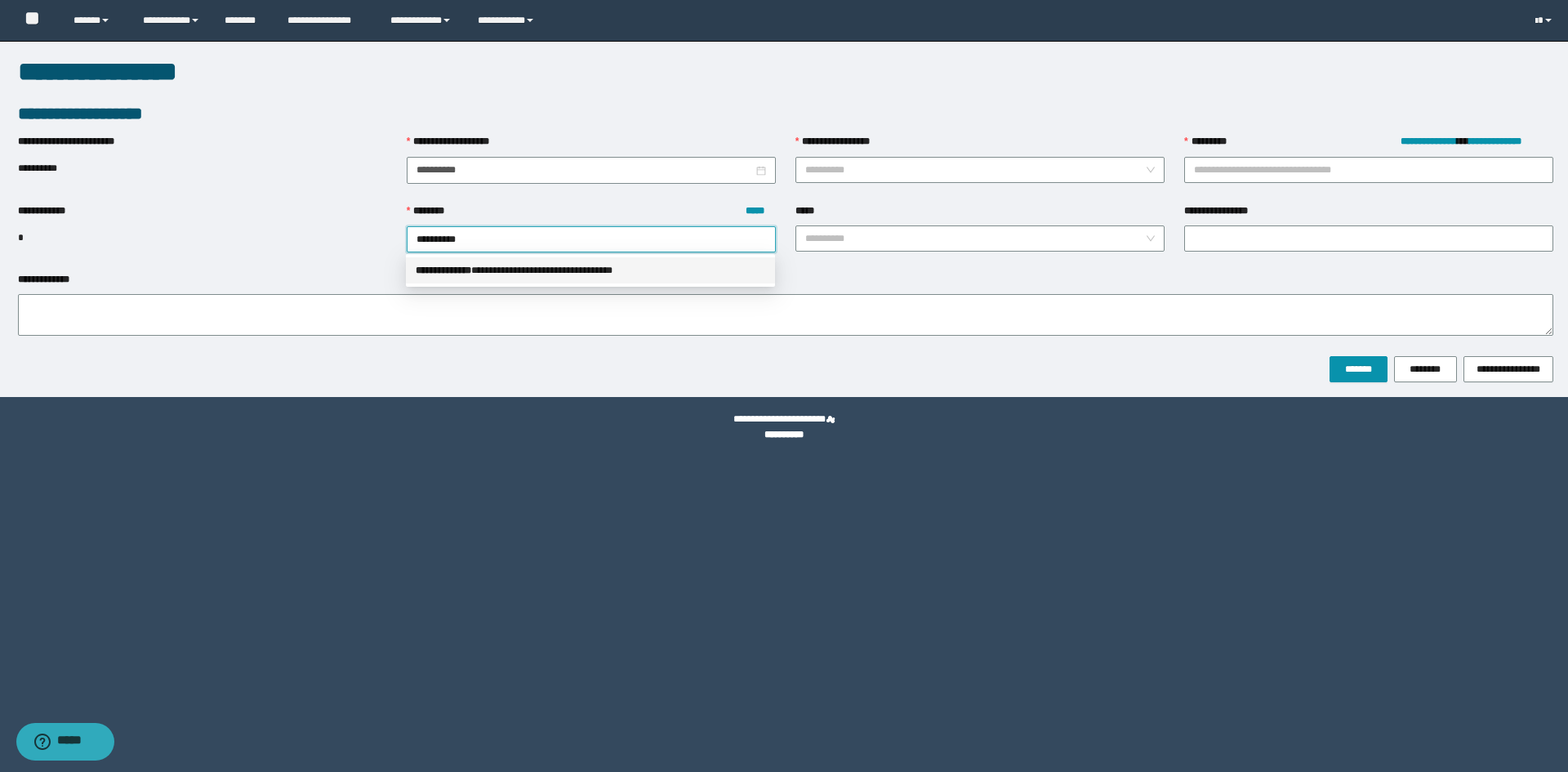 click on "**********" at bounding box center (590, 270) 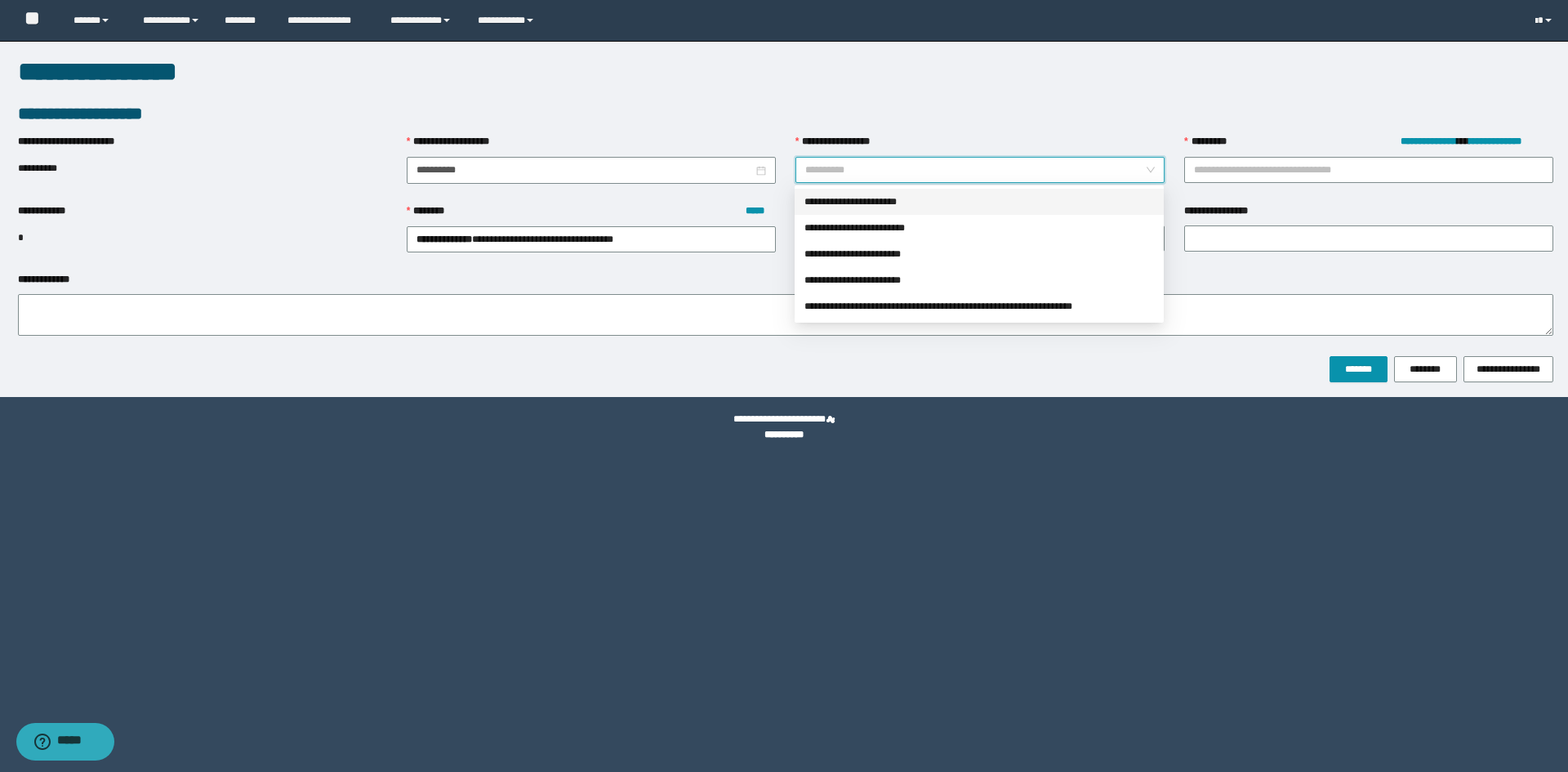 click on "**********" at bounding box center (975, 170) 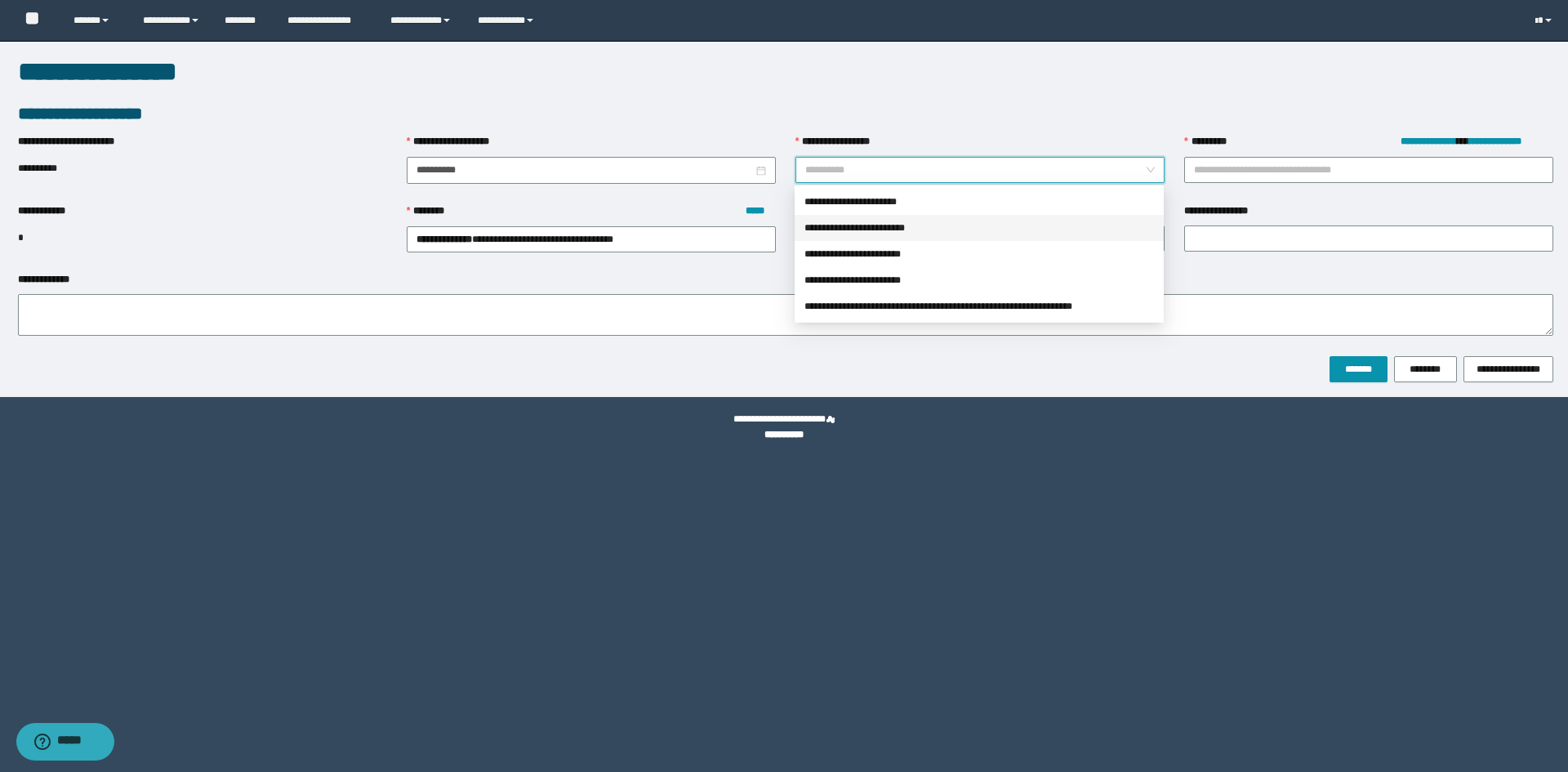 click on "**********" at bounding box center (979, 228) 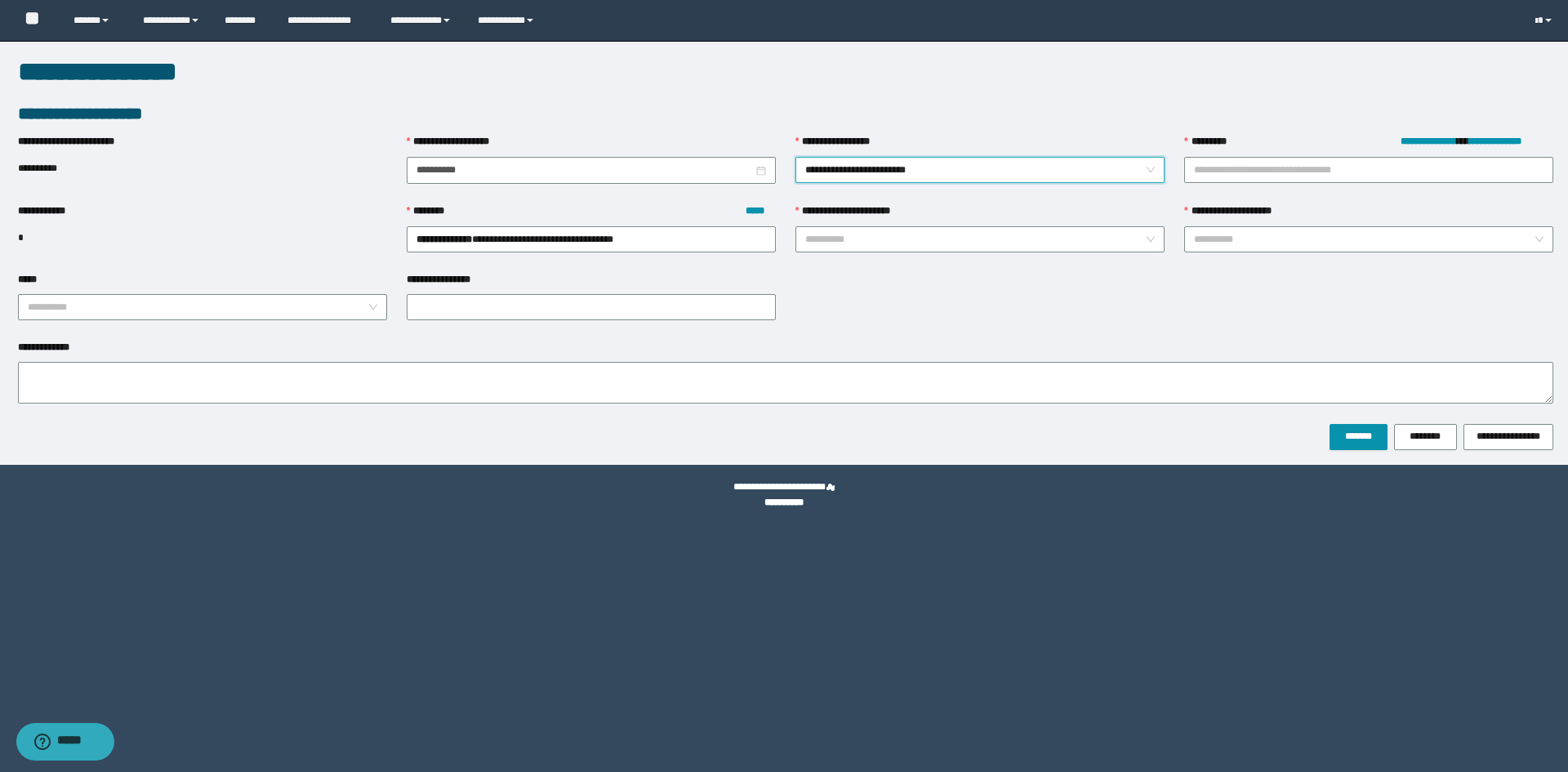 click on "**********" at bounding box center [975, 239] 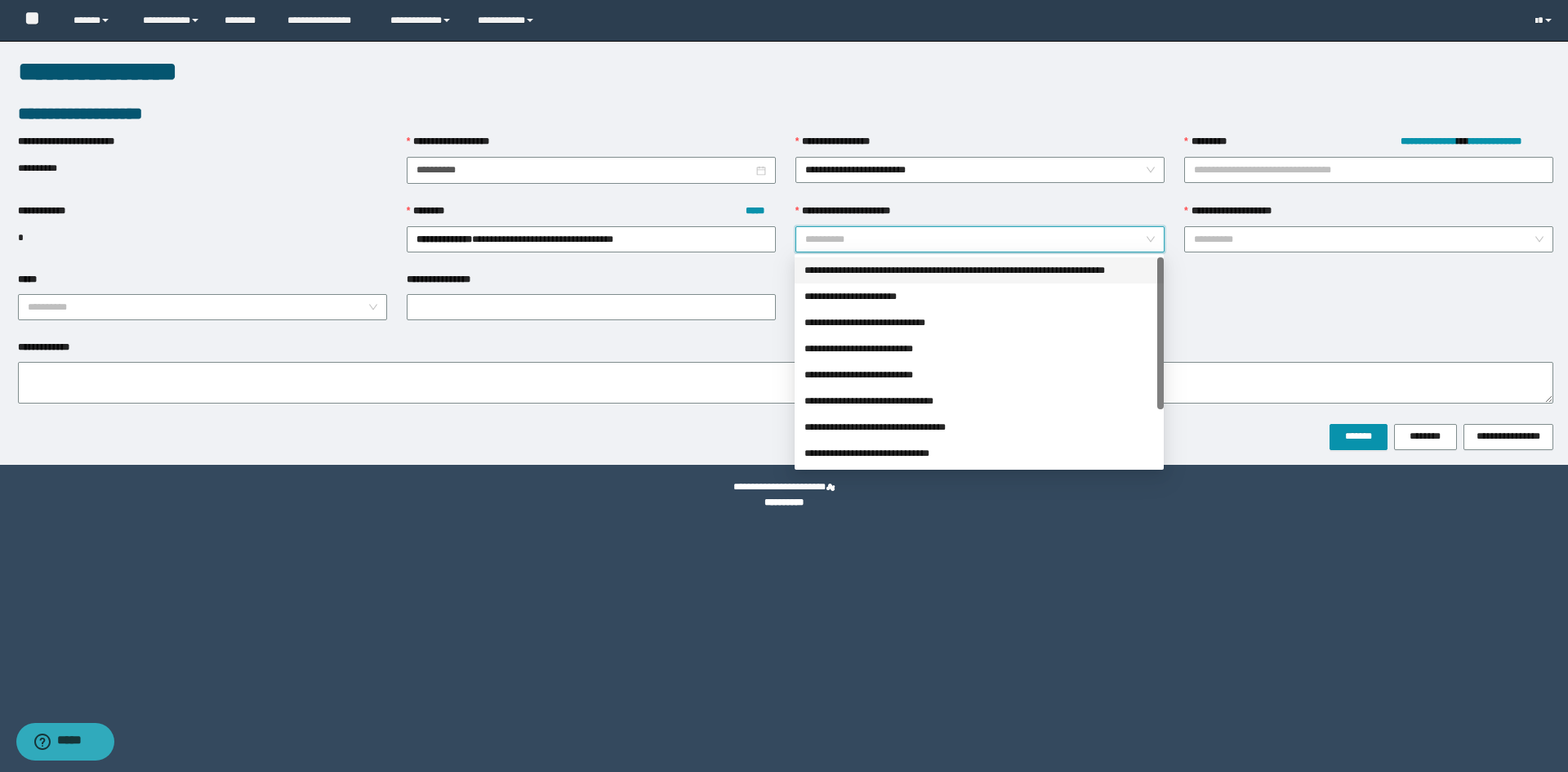 click on "**********" at bounding box center (979, 270) 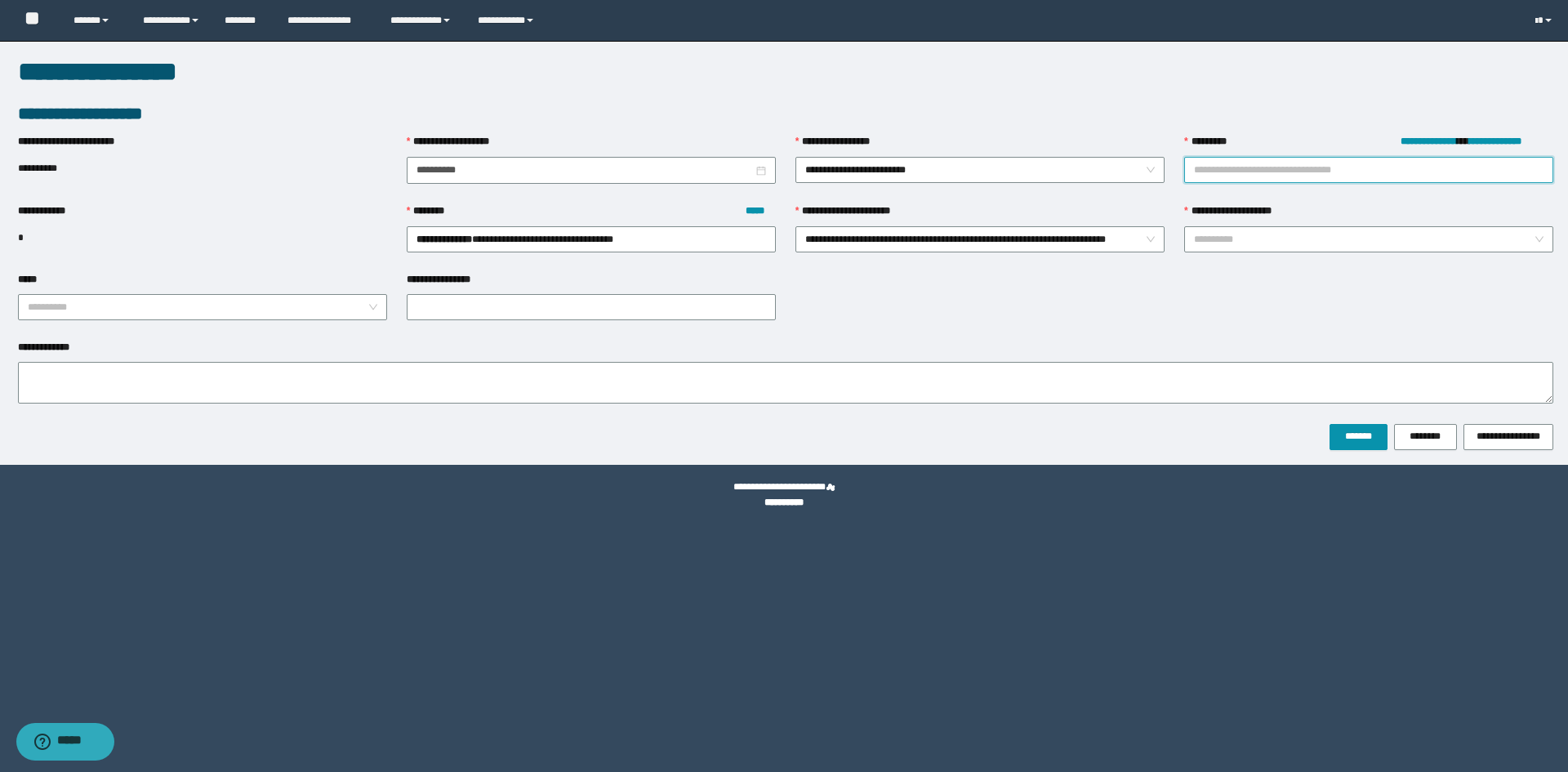 click on "**********" at bounding box center (1369, 170) 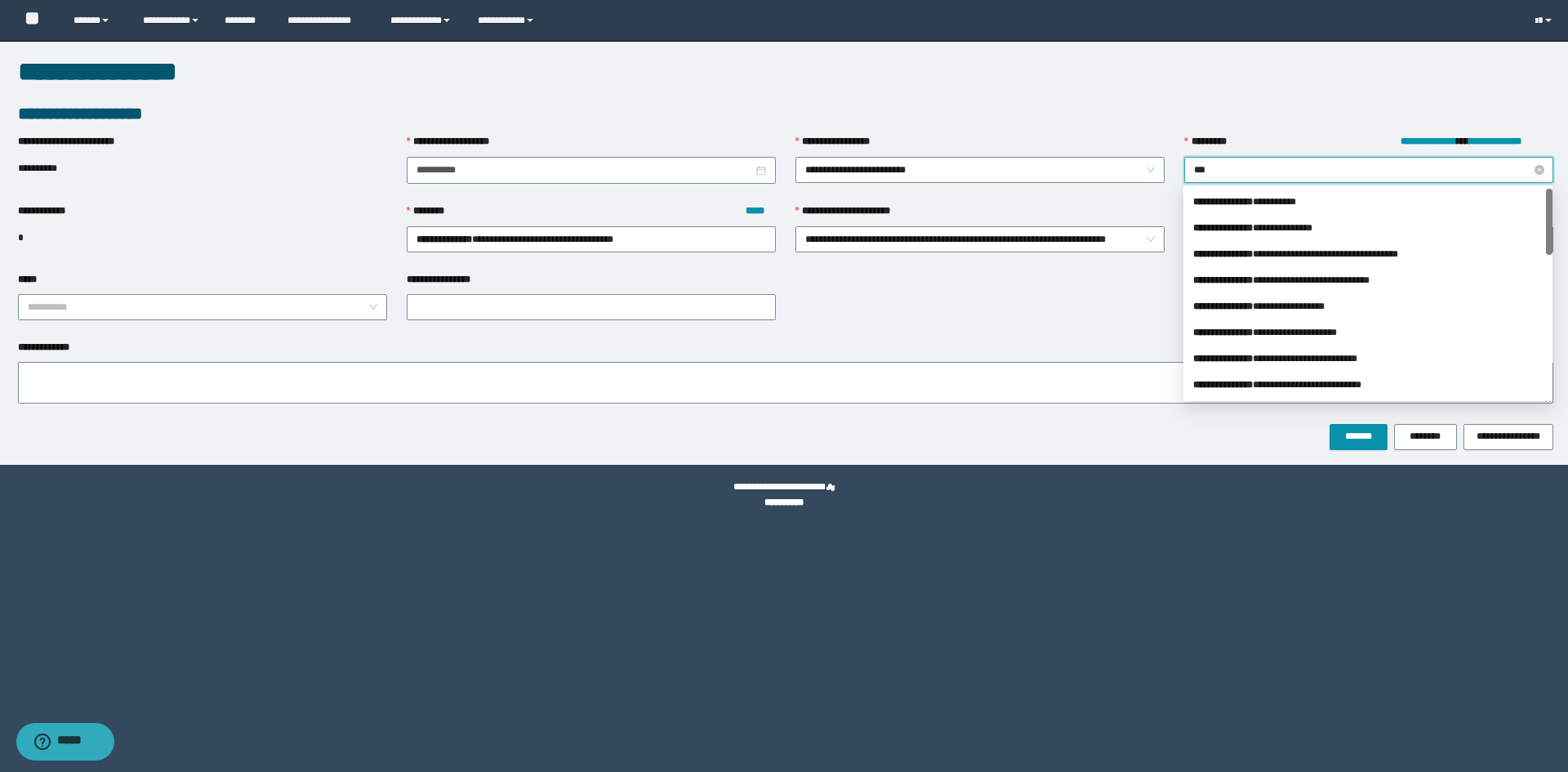 type on "****" 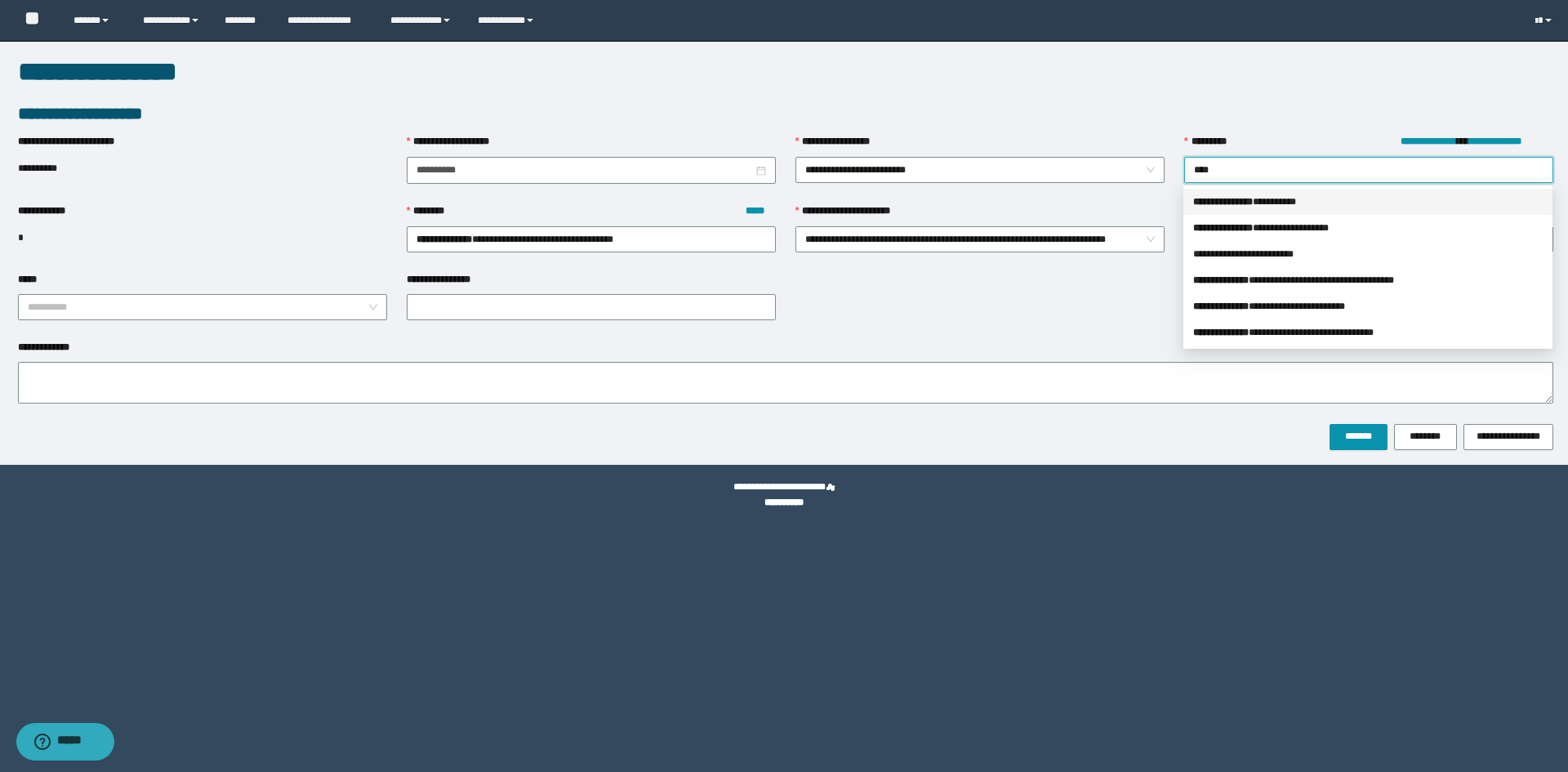 click on "**********" at bounding box center (1368, 202) 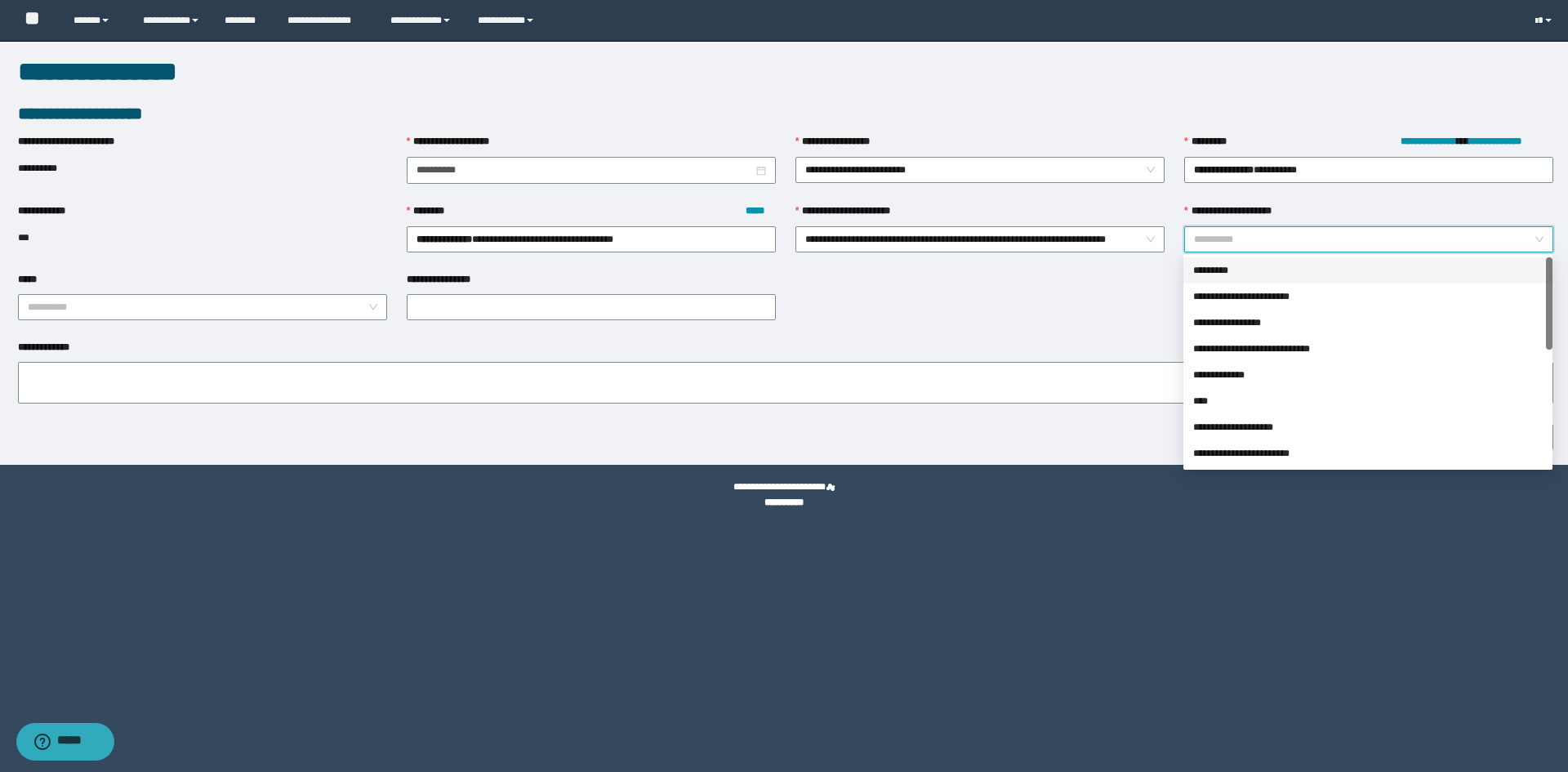 click on "**********" at bounding box center [1364, 239] 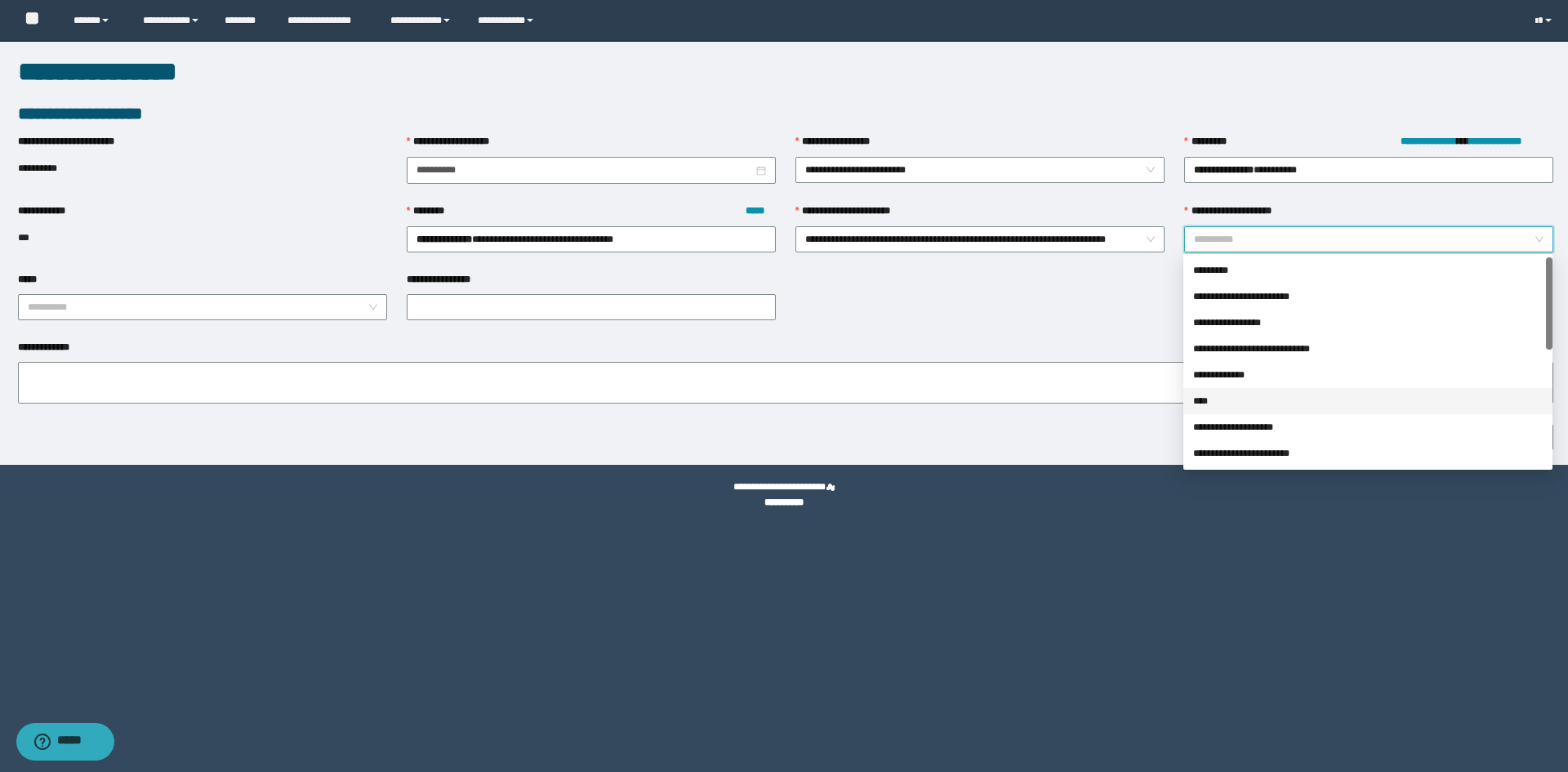 drag, startPoint x: 1253, startPoint y: 406, endPoint x: 1011, endPoint y: 322, distance: 256.164 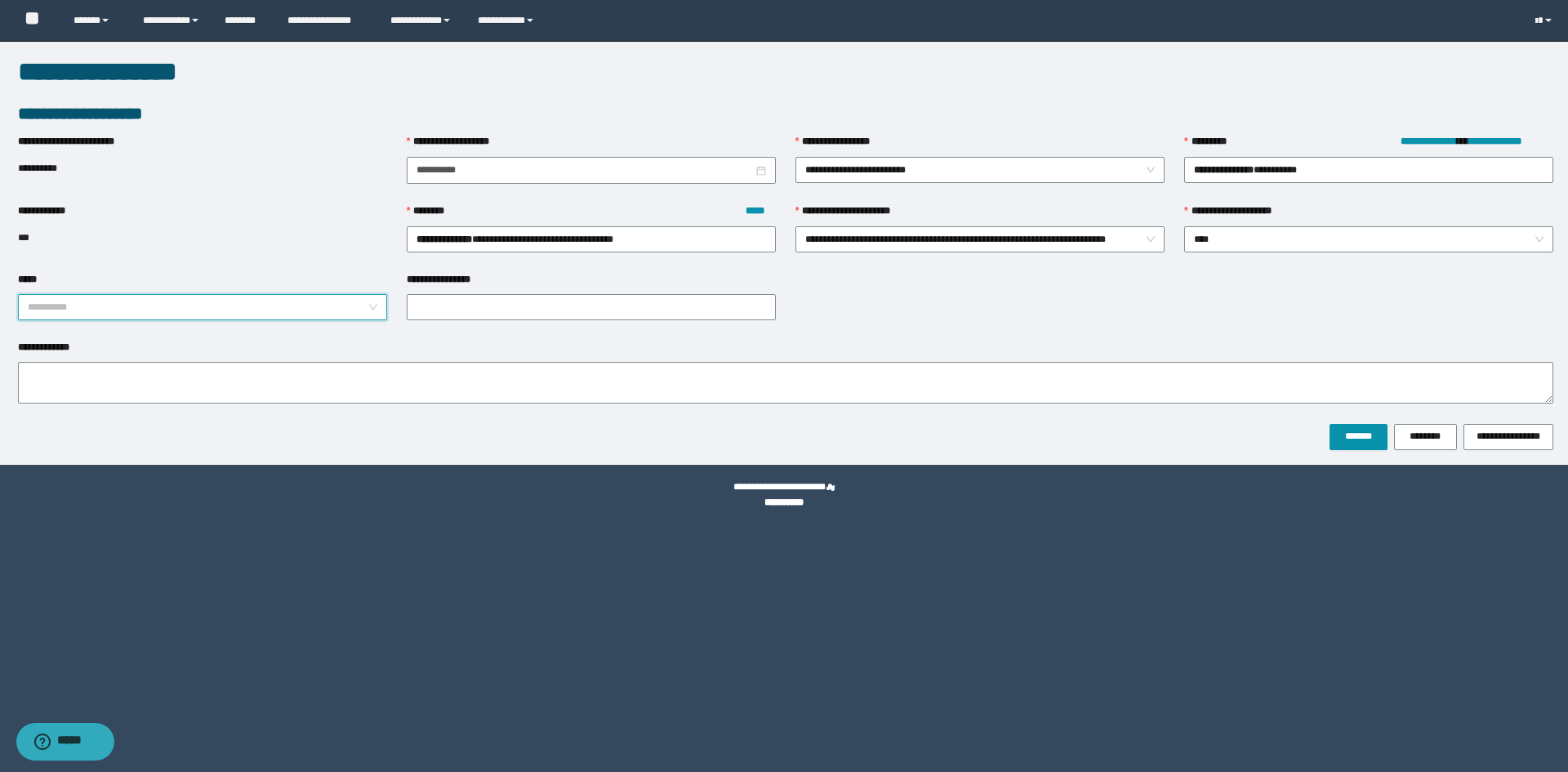 click on "*****" at bounding box center (198, 307) 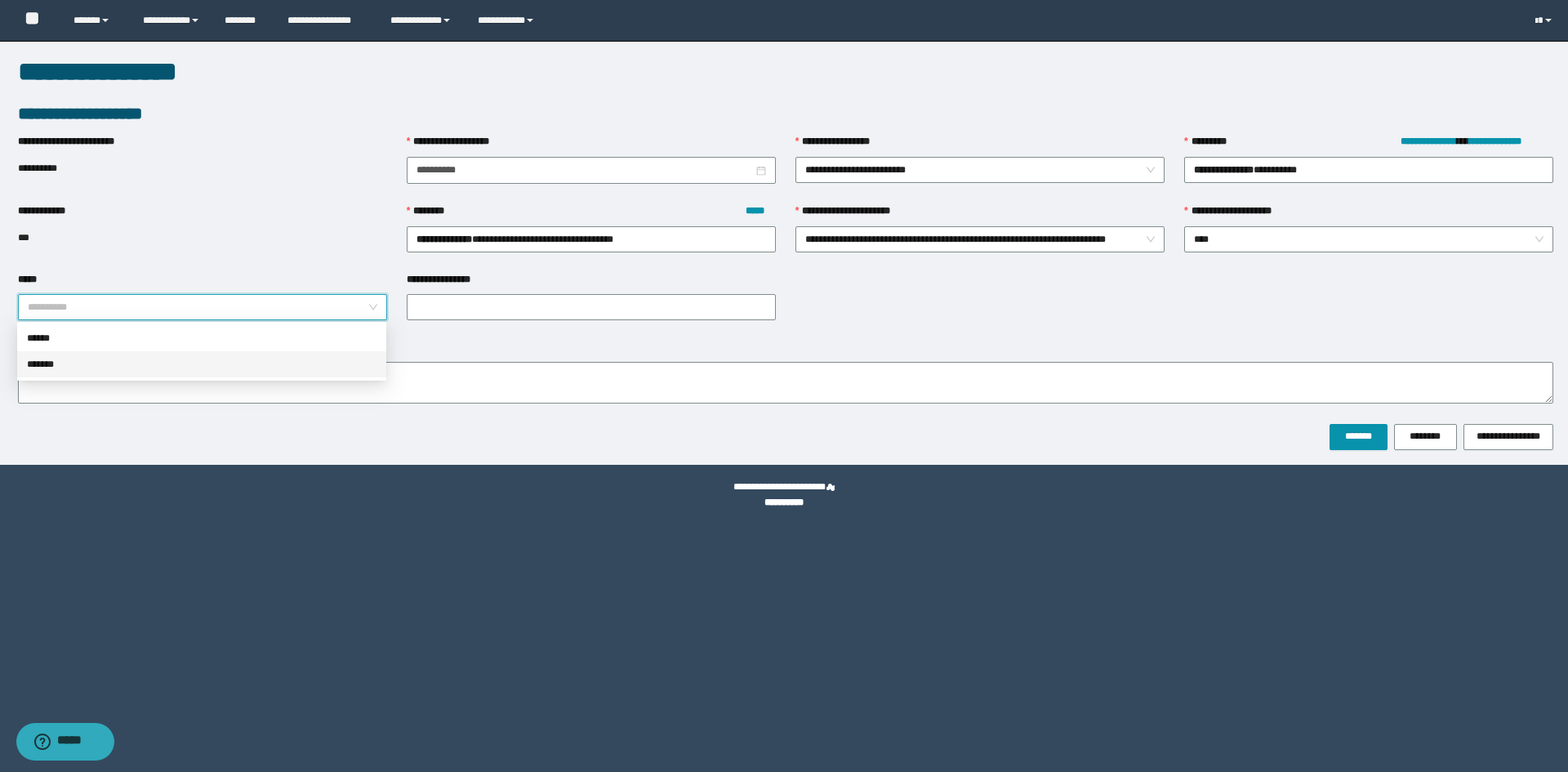 click on "*******" at bounding box center [202, 364] 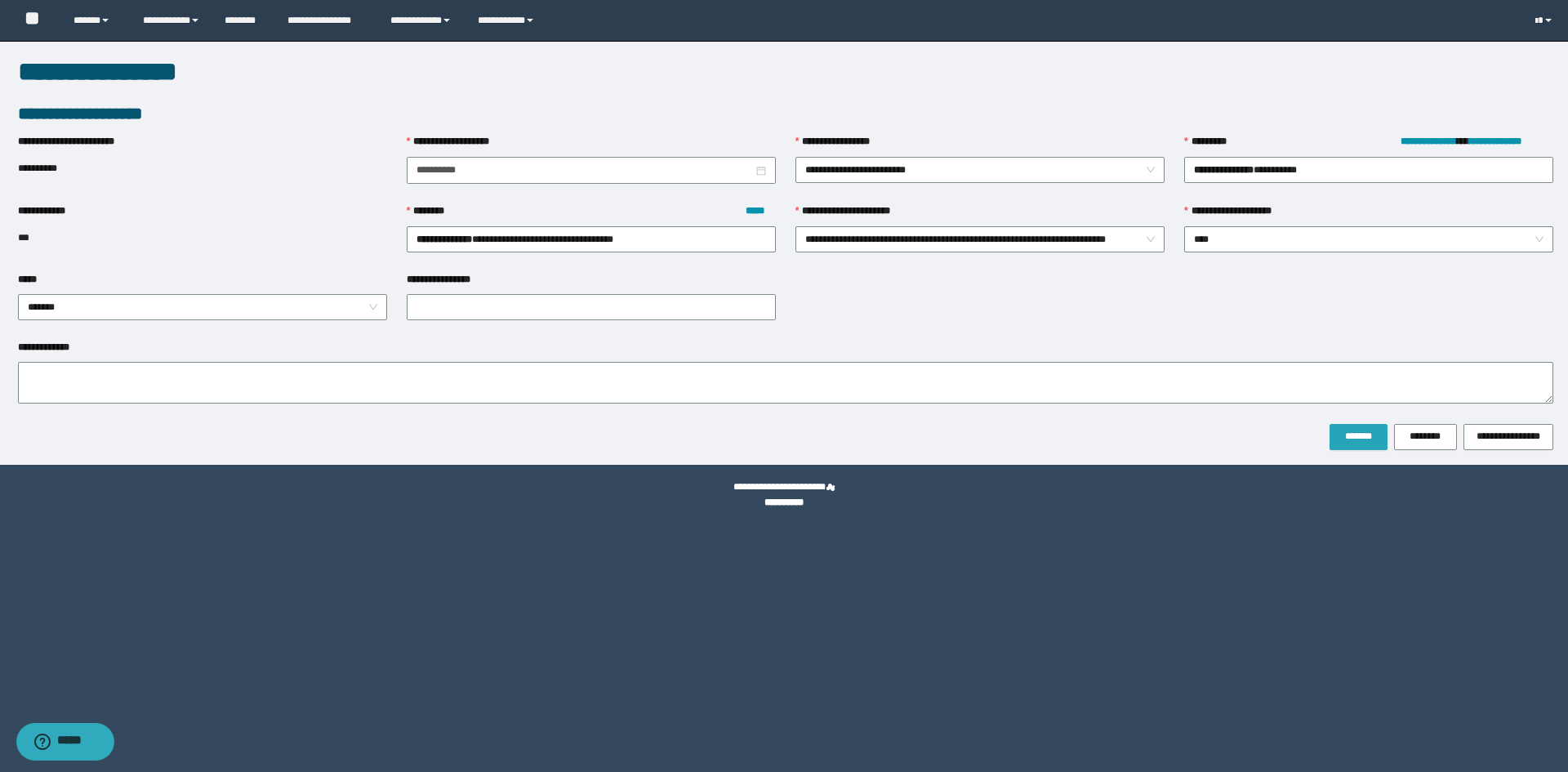 click on "*******" at bounding box center (1358, 437) 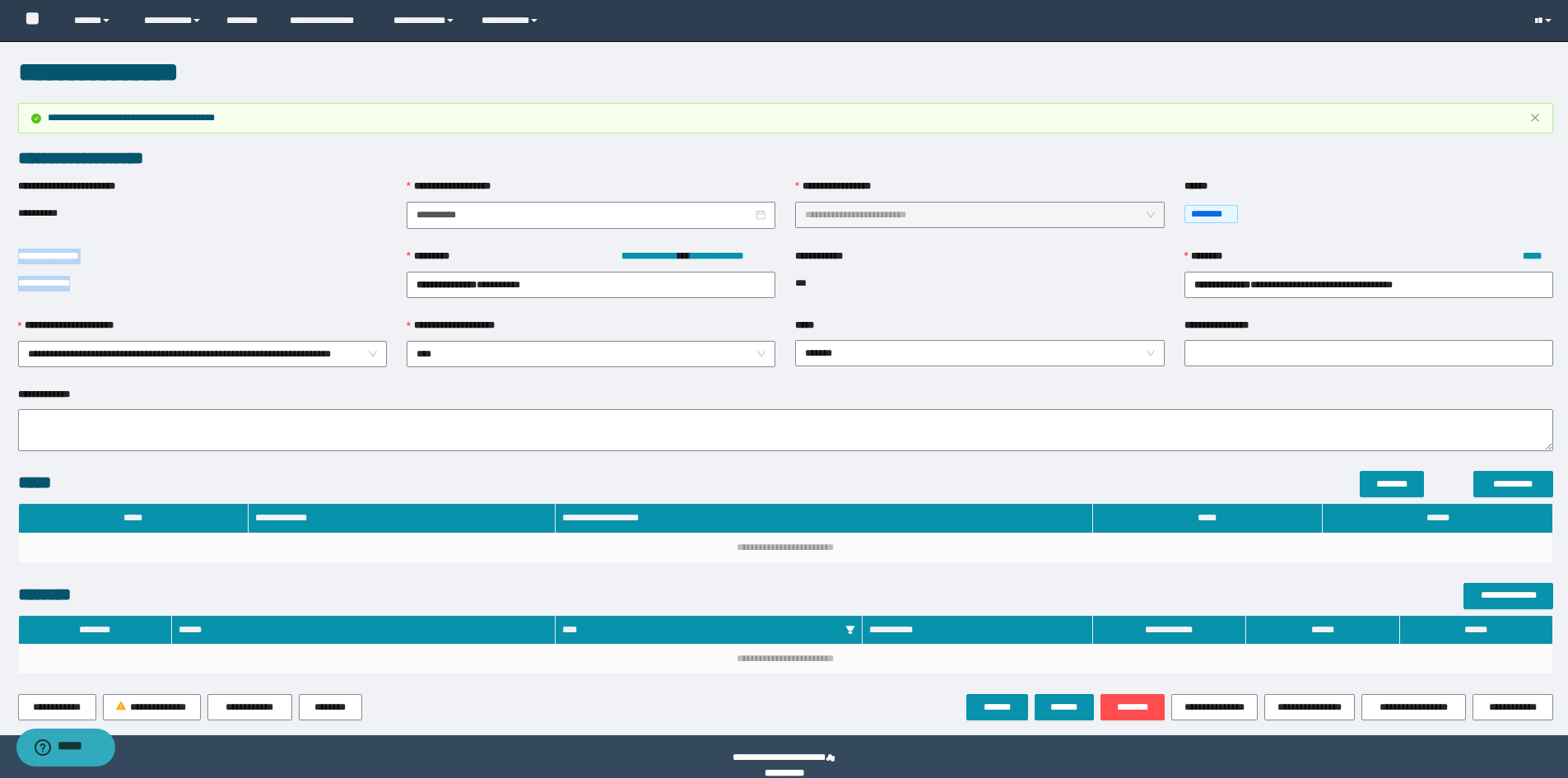 drag, startPoint x: 93, startPoint y: 289, endPoint x: 0, endPoint y: 265, distance: 96.0469 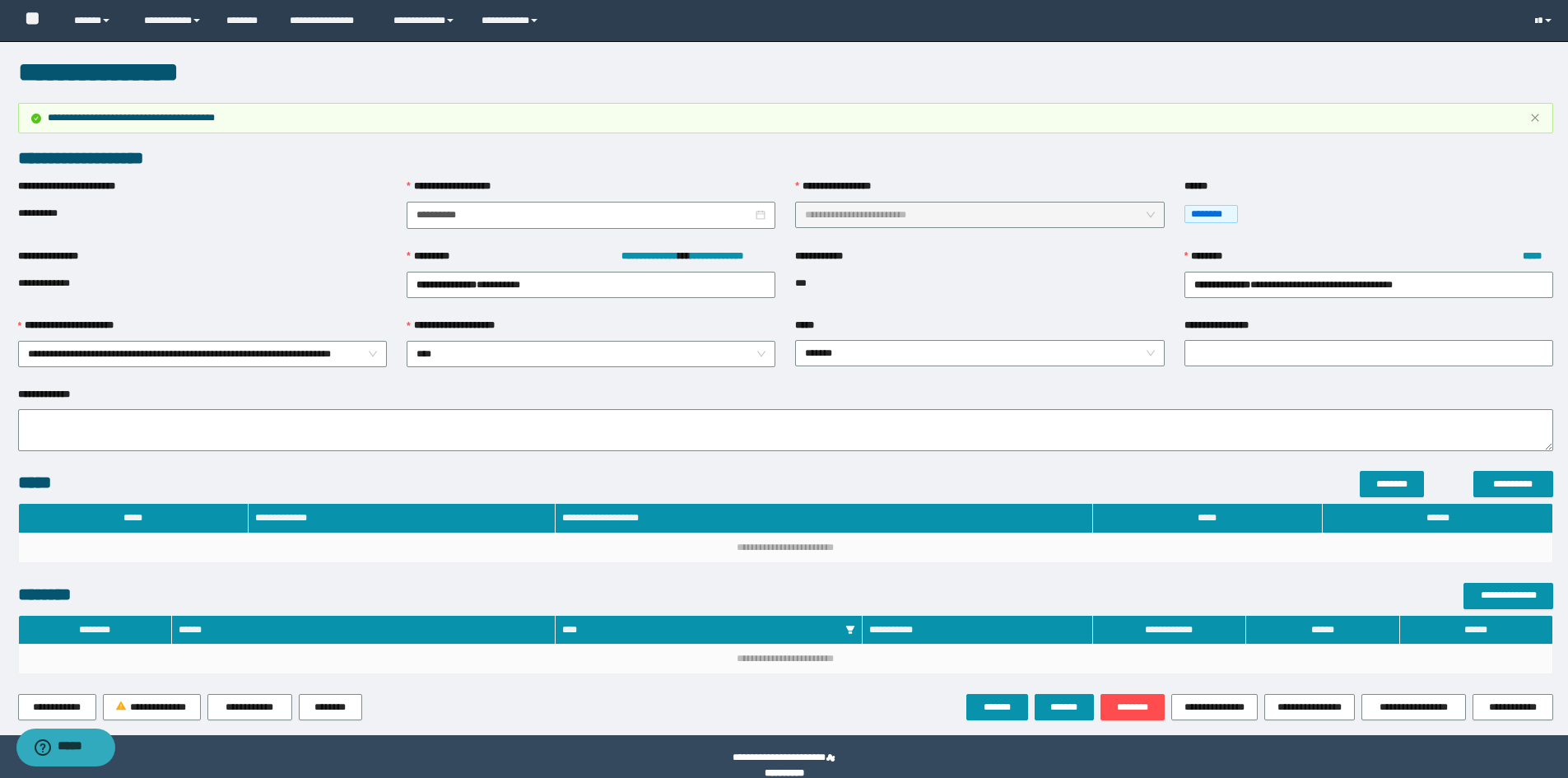 click on "**********" at bounding box center [202, 284] 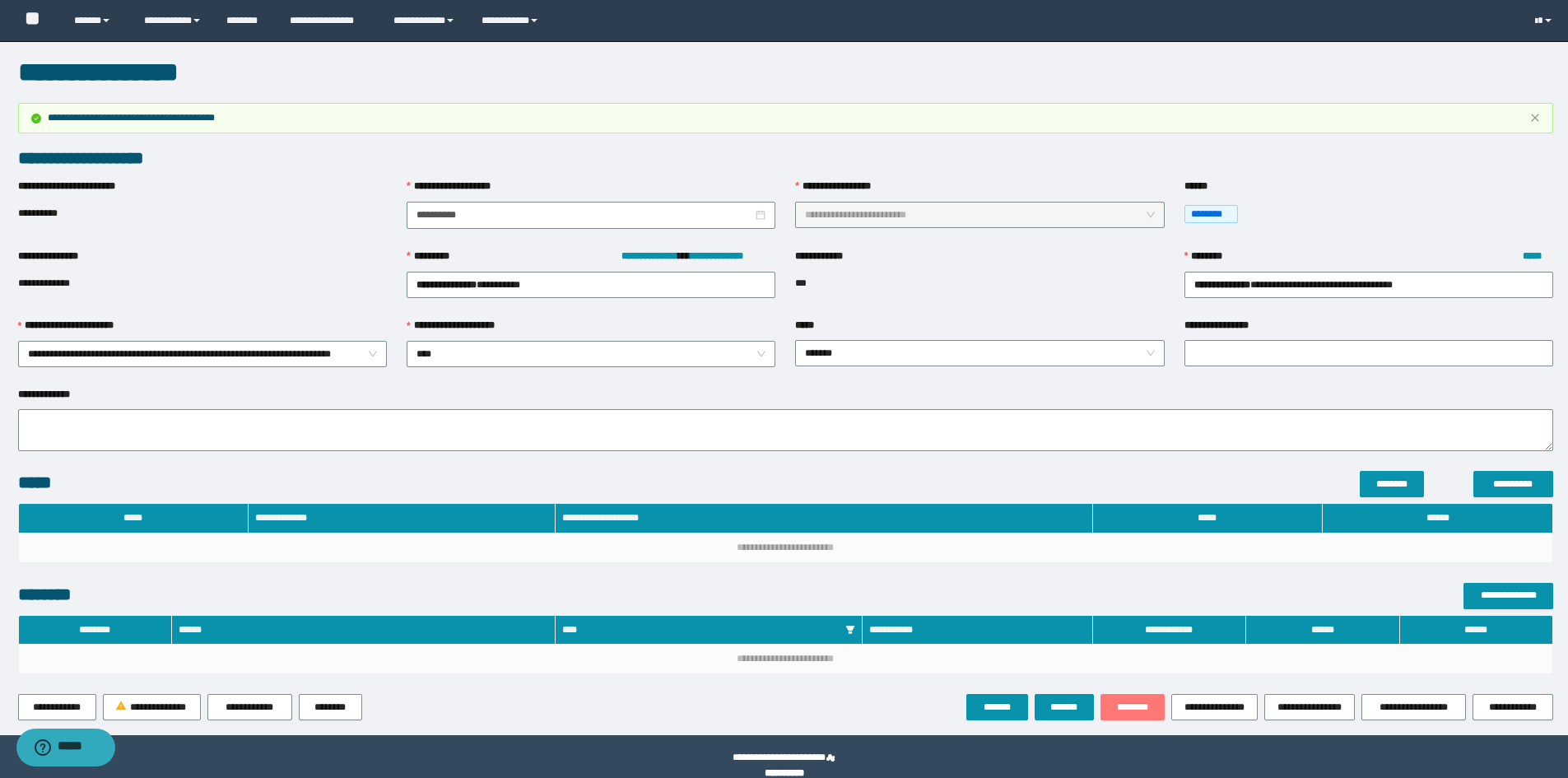 click on "********" at bounding box center (1133, 707) 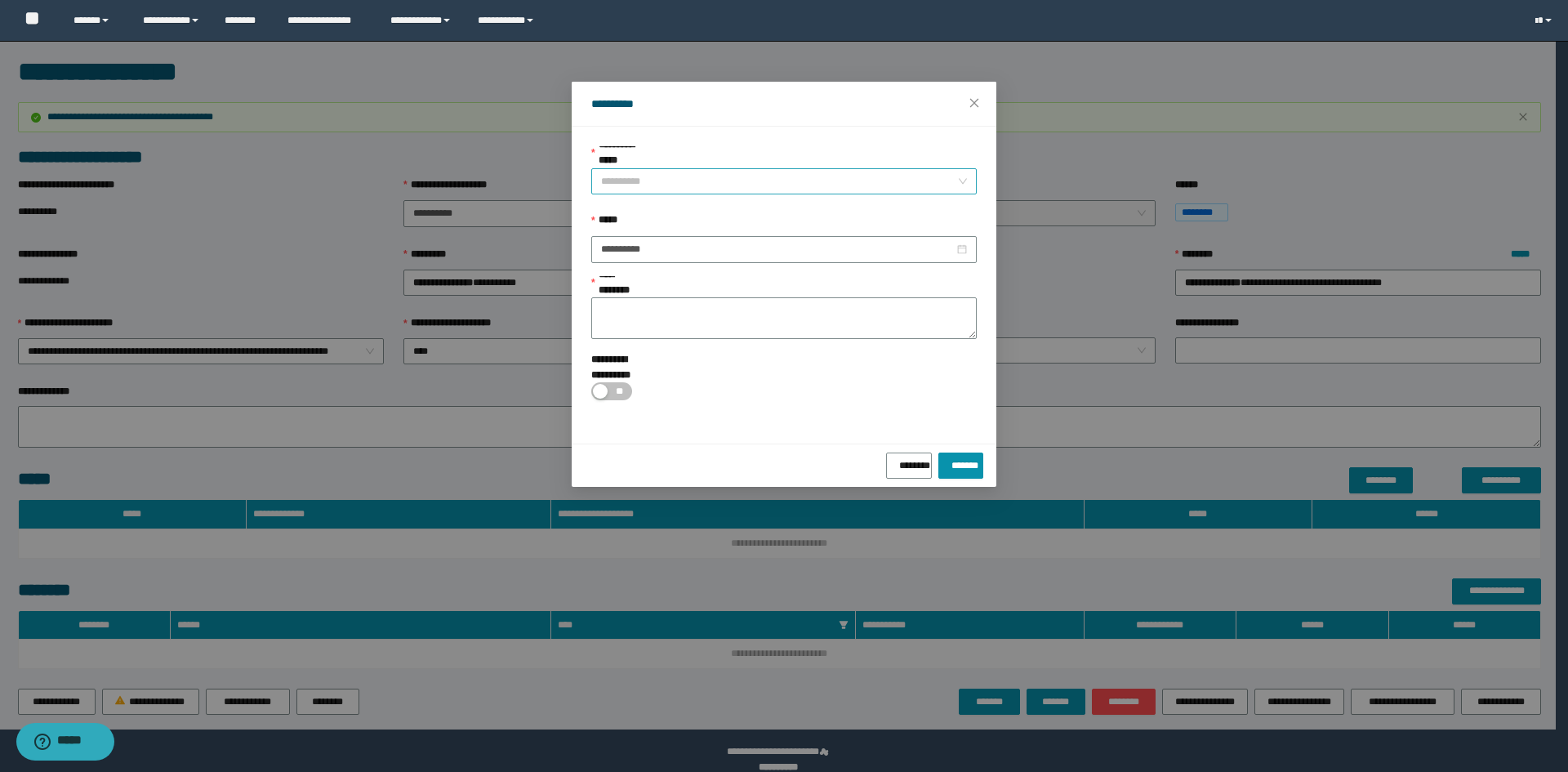 click on "**********" at bounding box center [784, 181] 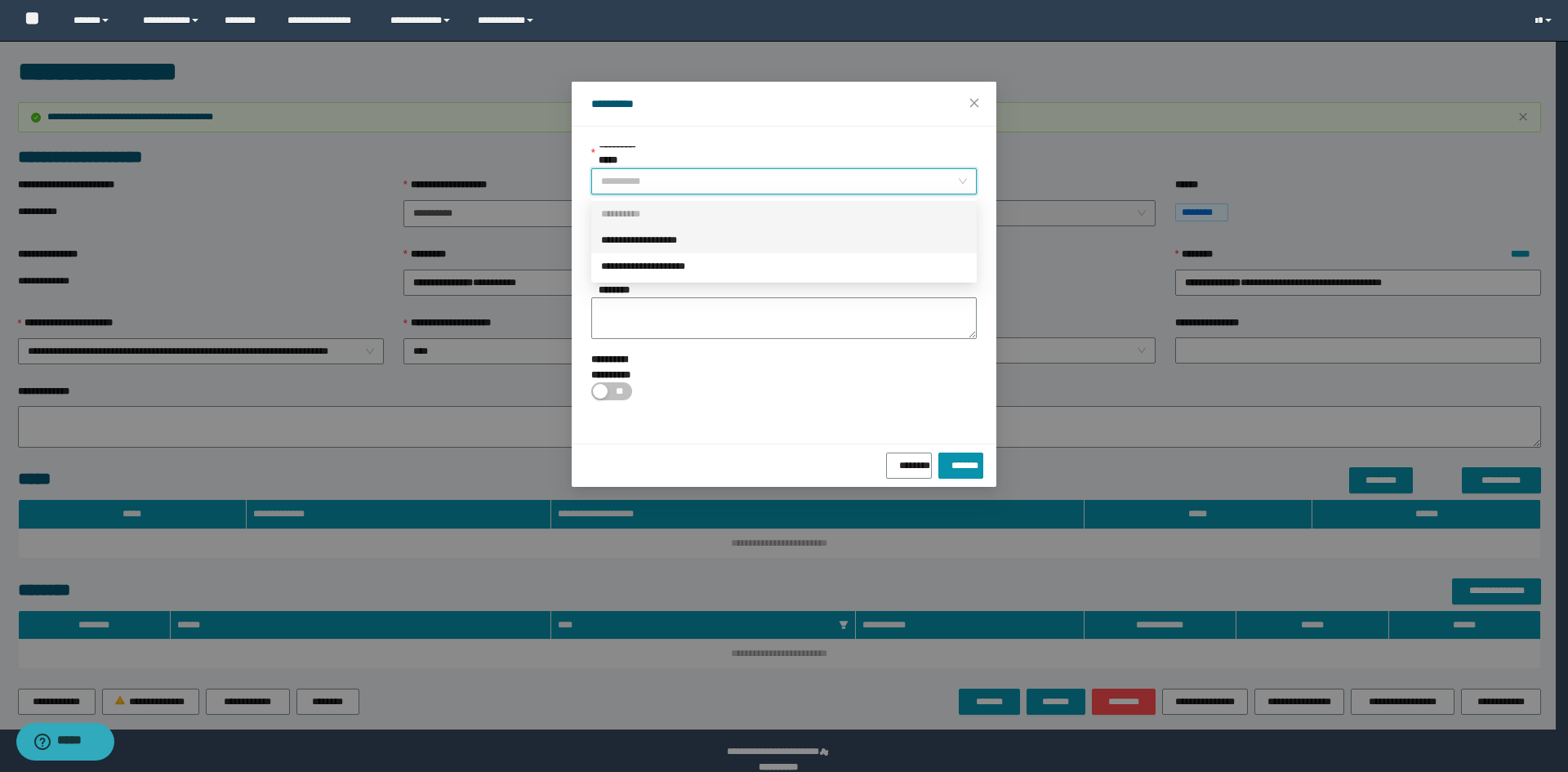 click on "**********" at bounding box center (784, 240) 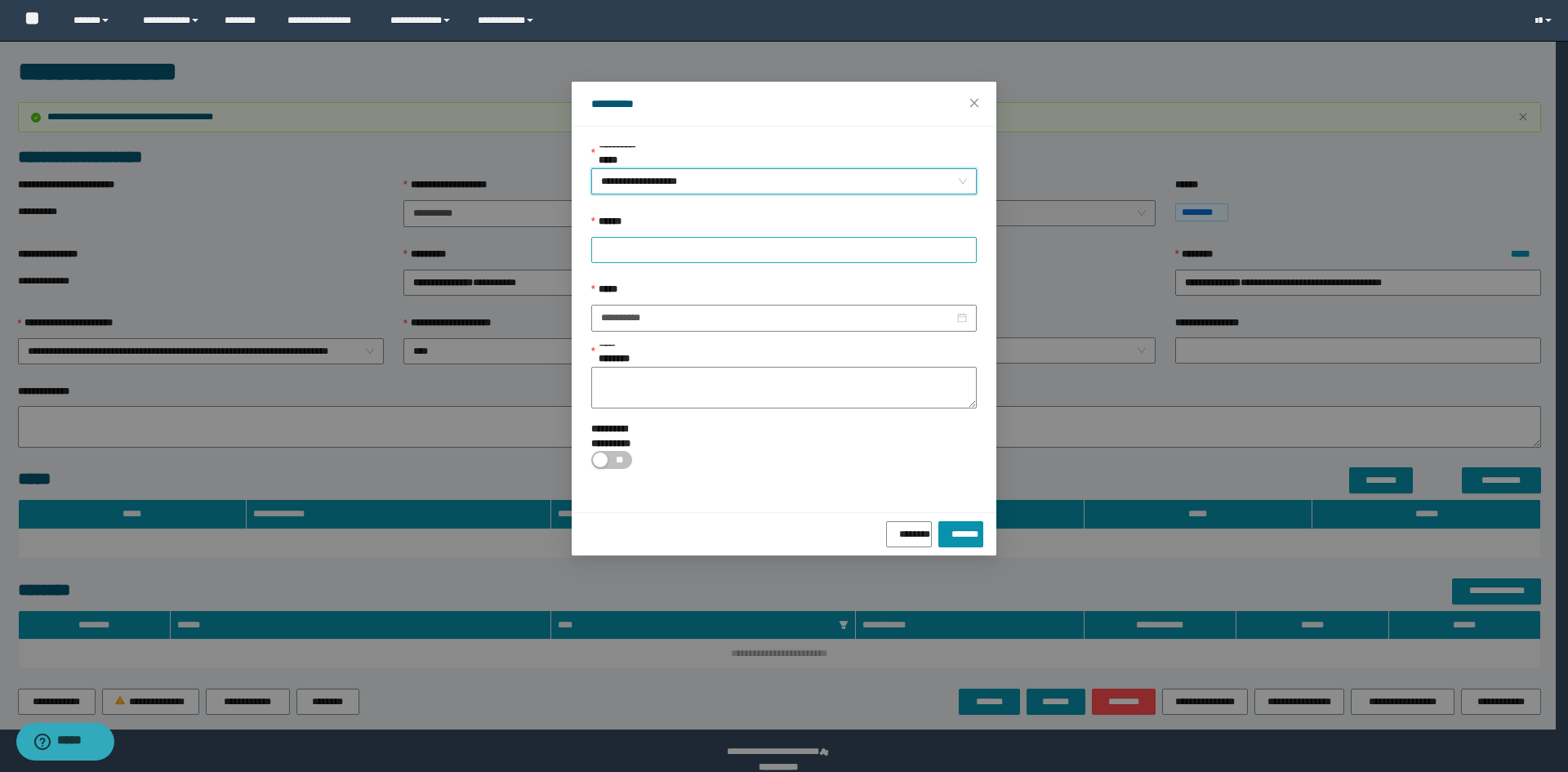 click at bounding box center (784, 250) 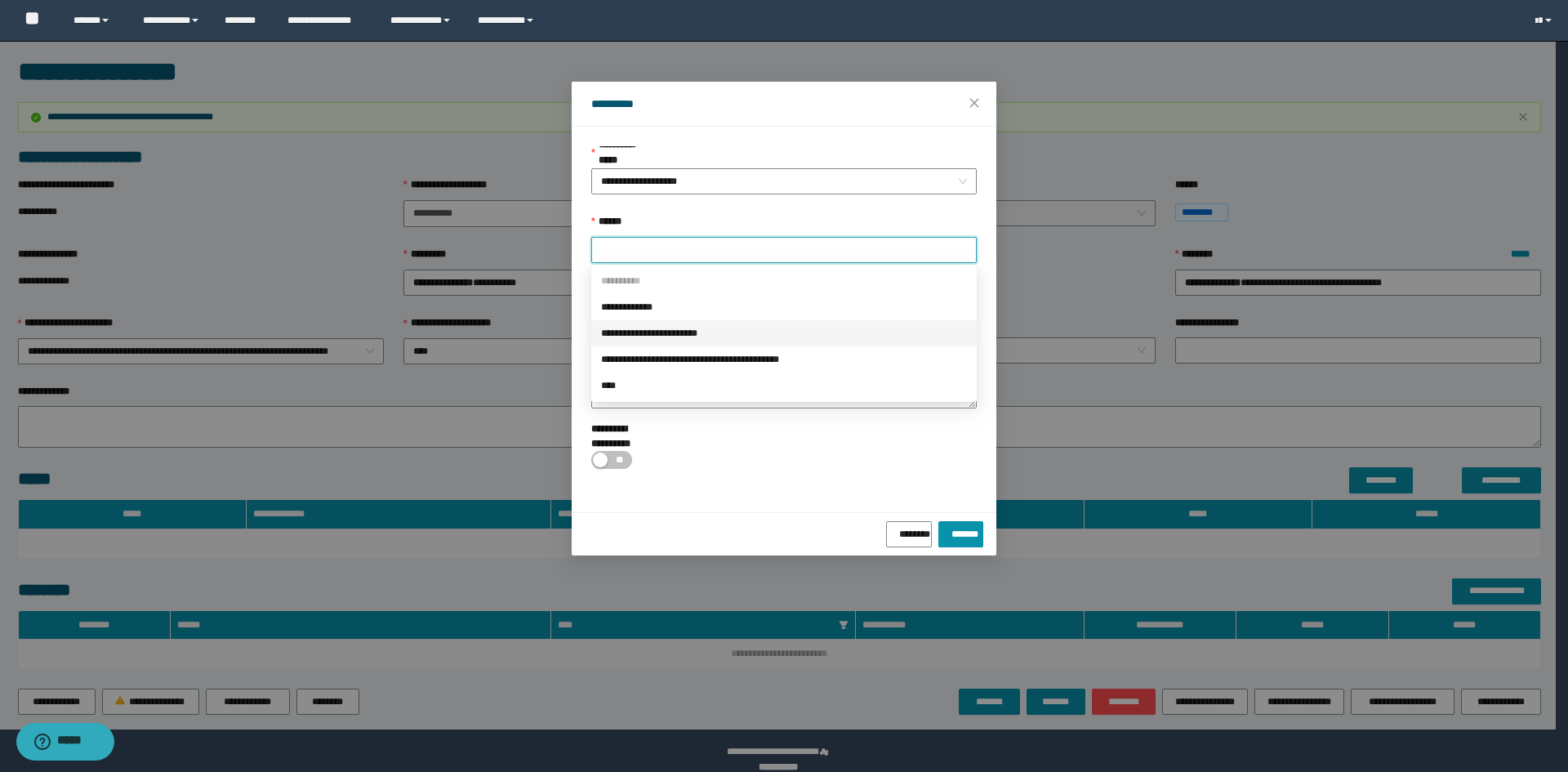 click on "**********" at bounding box center (784, 333) 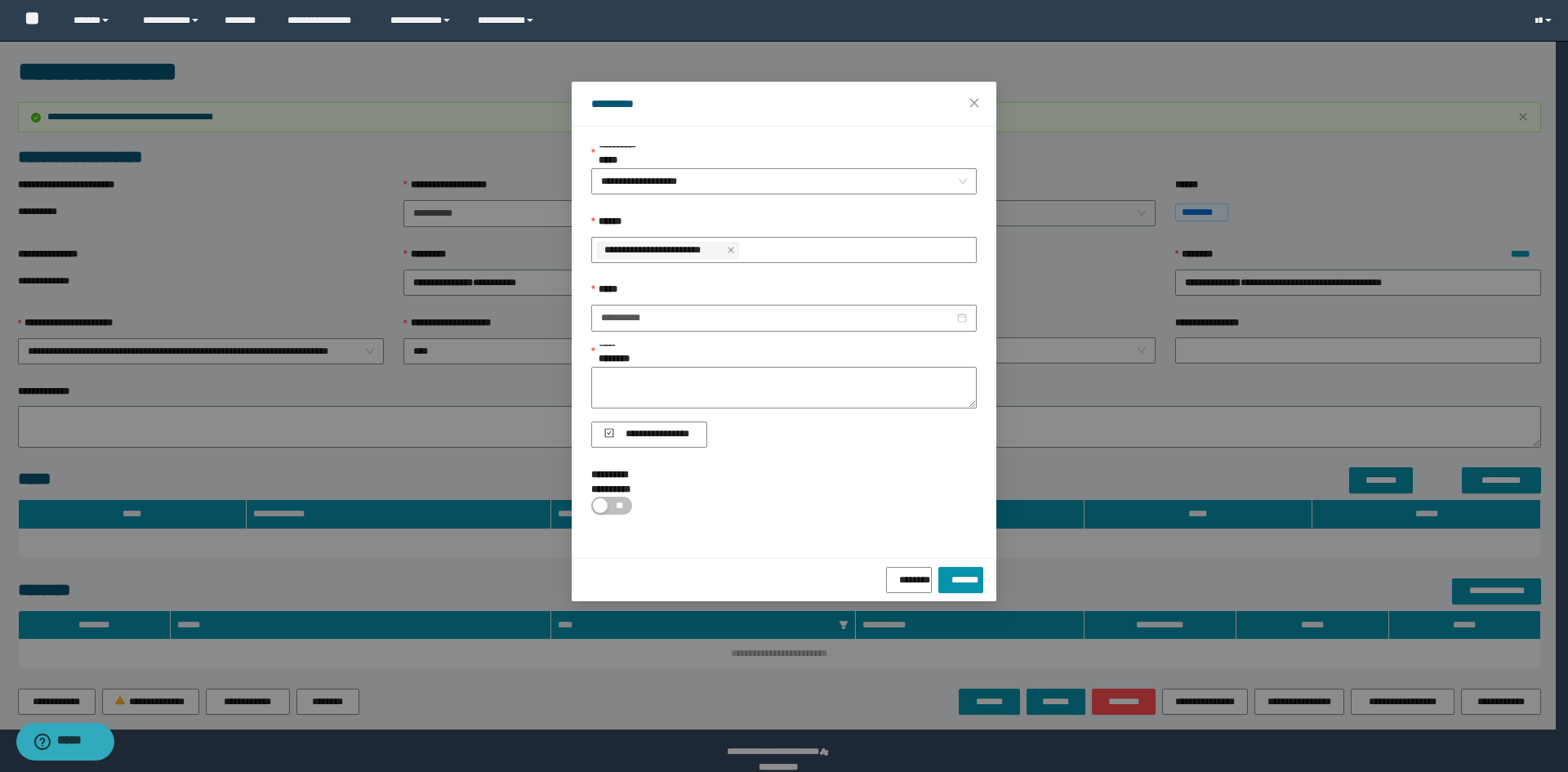drag, startPoint x: 787, startPoint y: 471, endPoint x: 787, endPoint y: 421, distance: 50 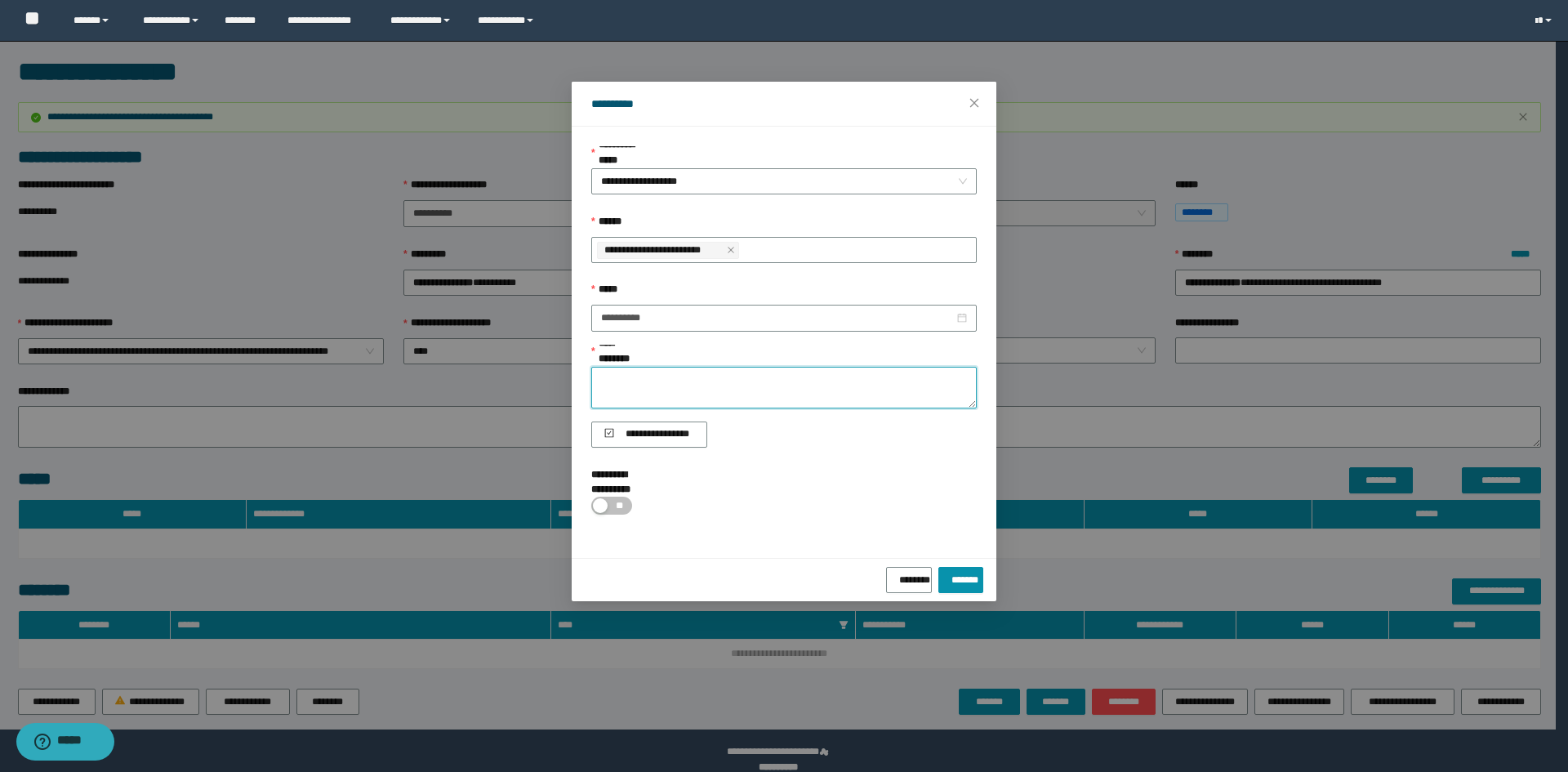 click on "**********" at bounding box center (784, 387) 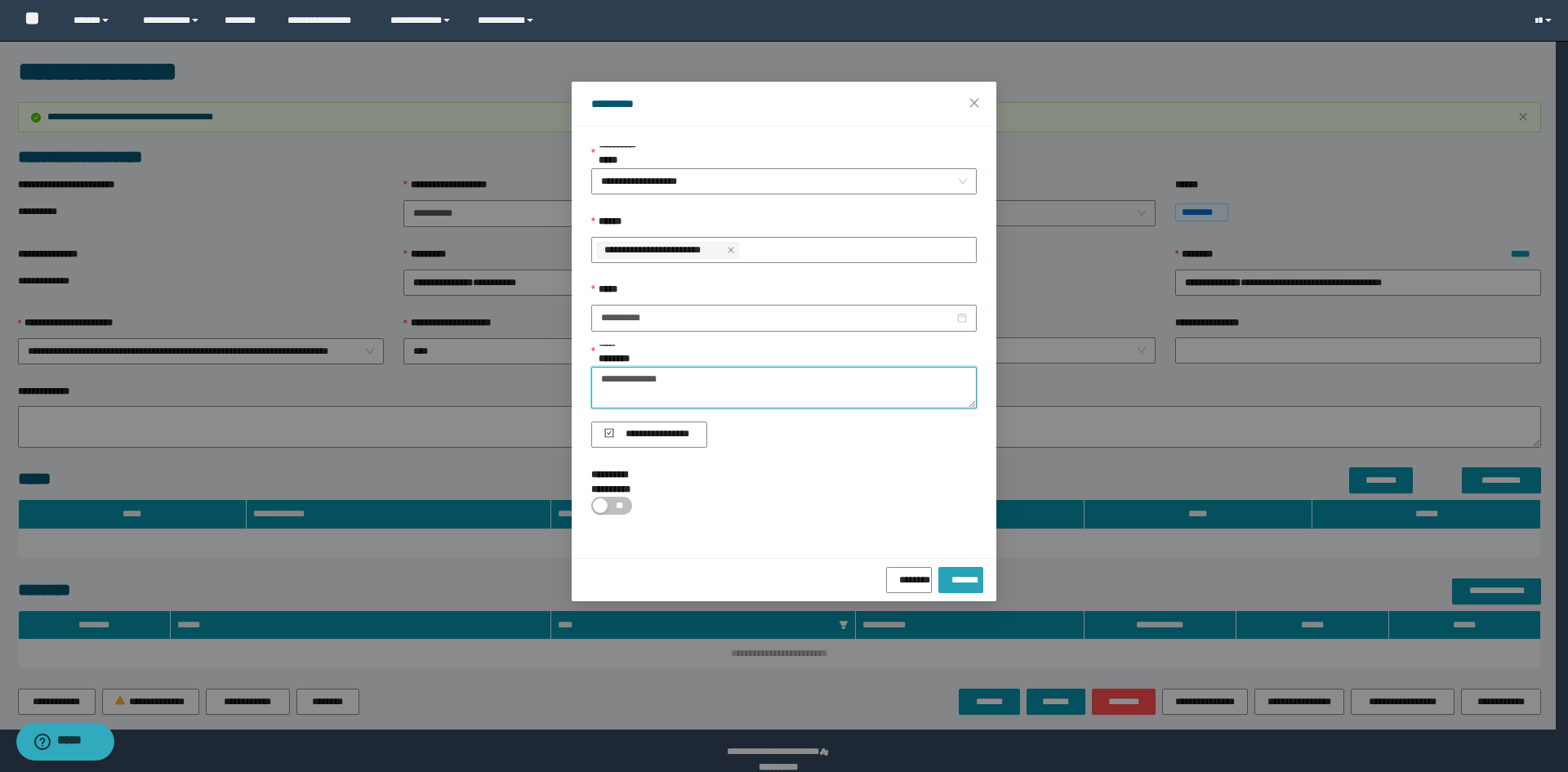 type on "**********" 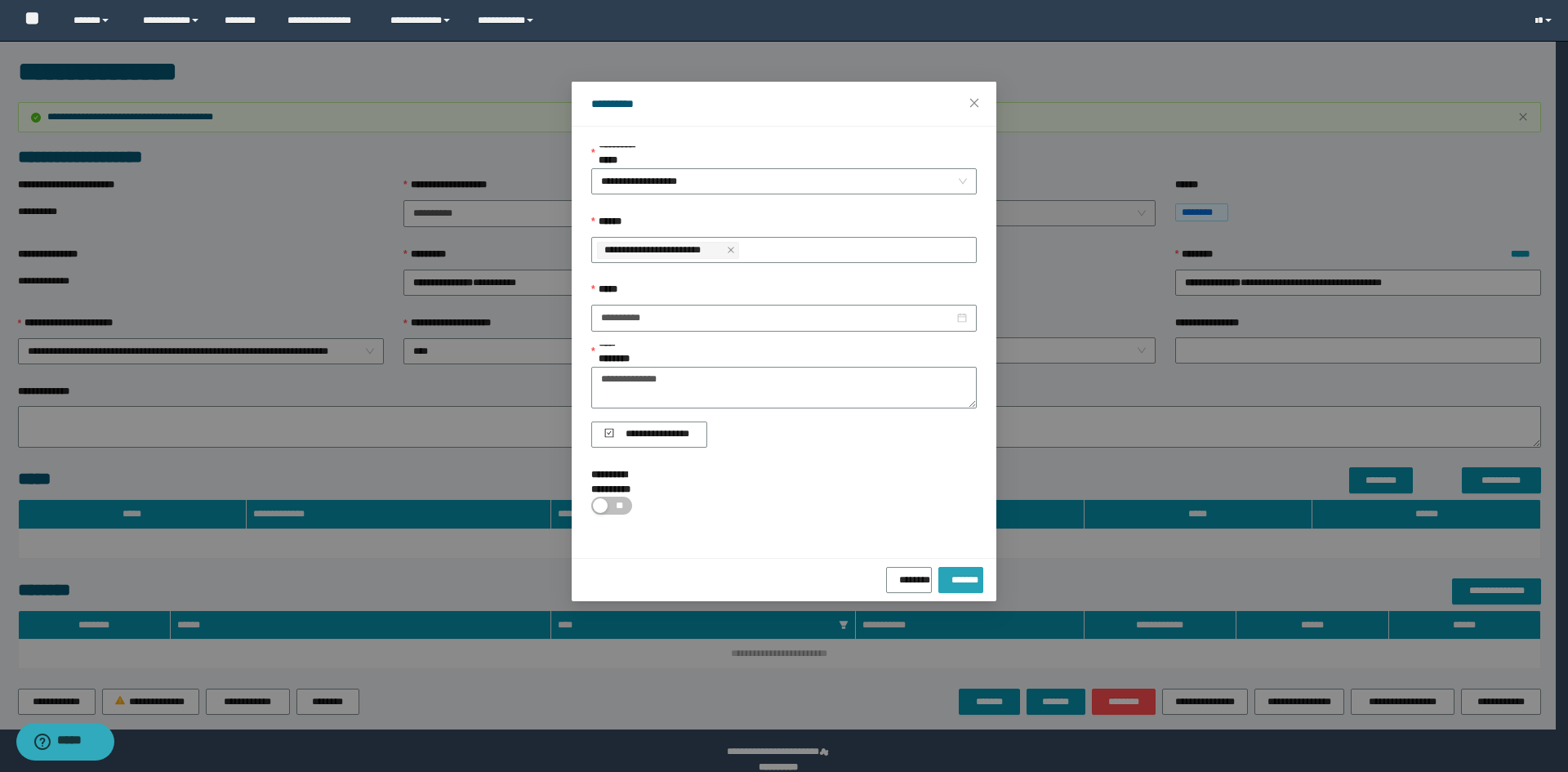 click on "*******" at bounding box center [960, 577] 